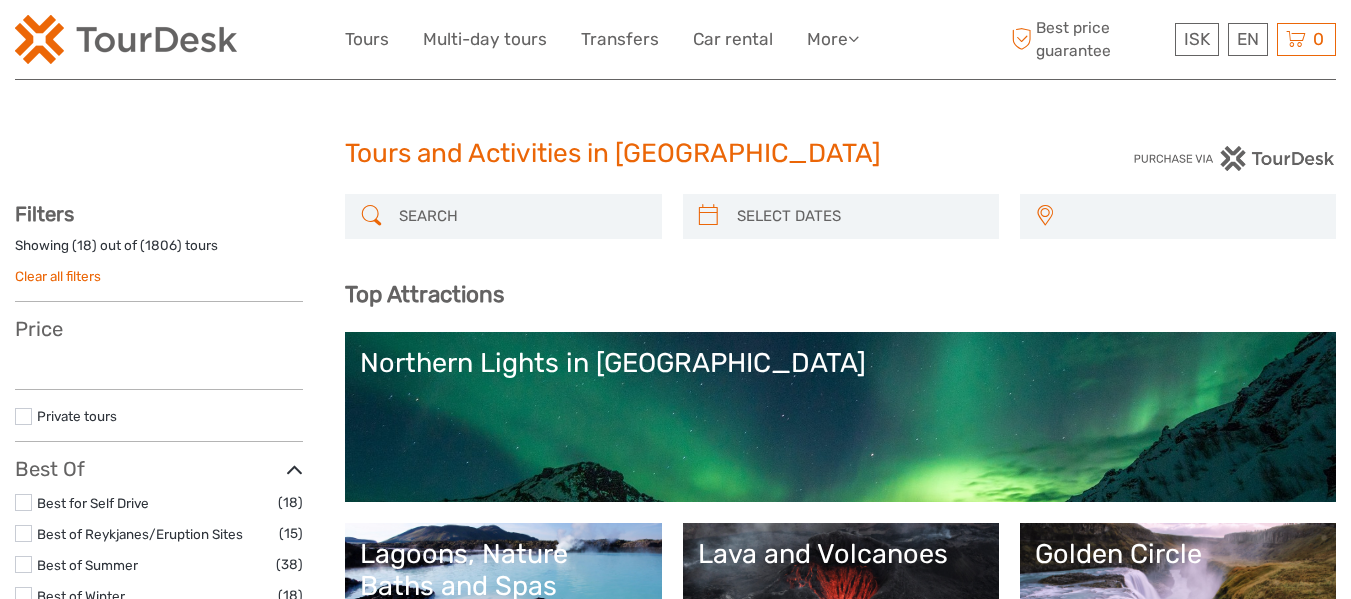 select 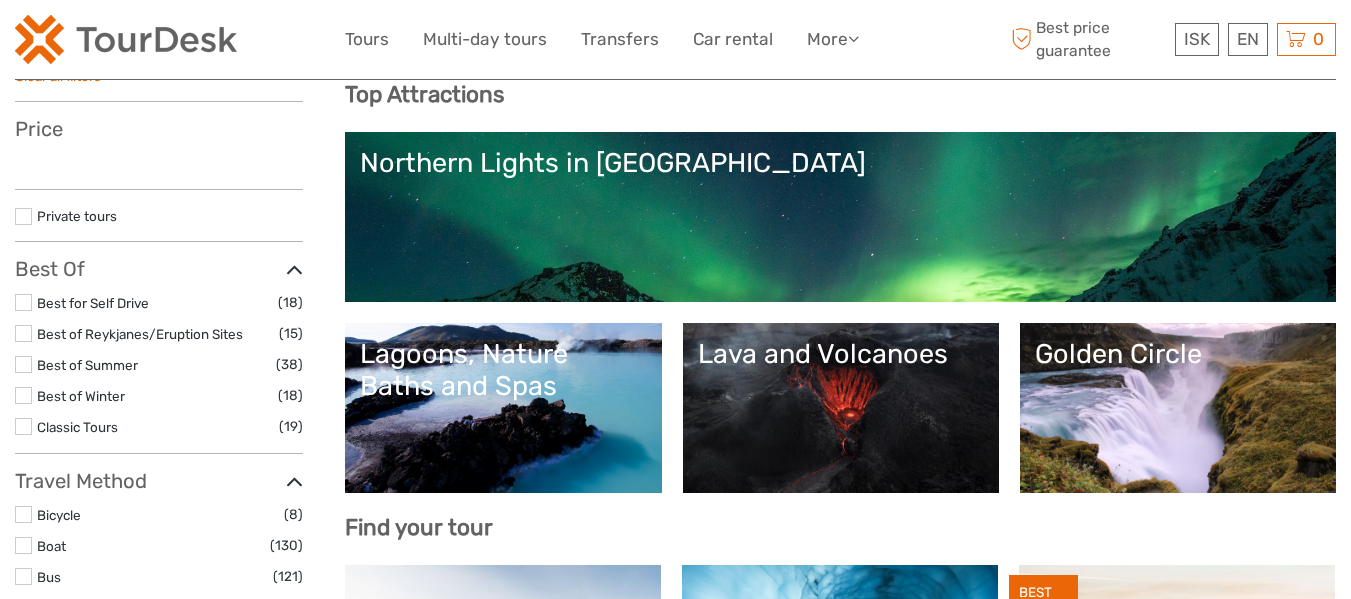 select 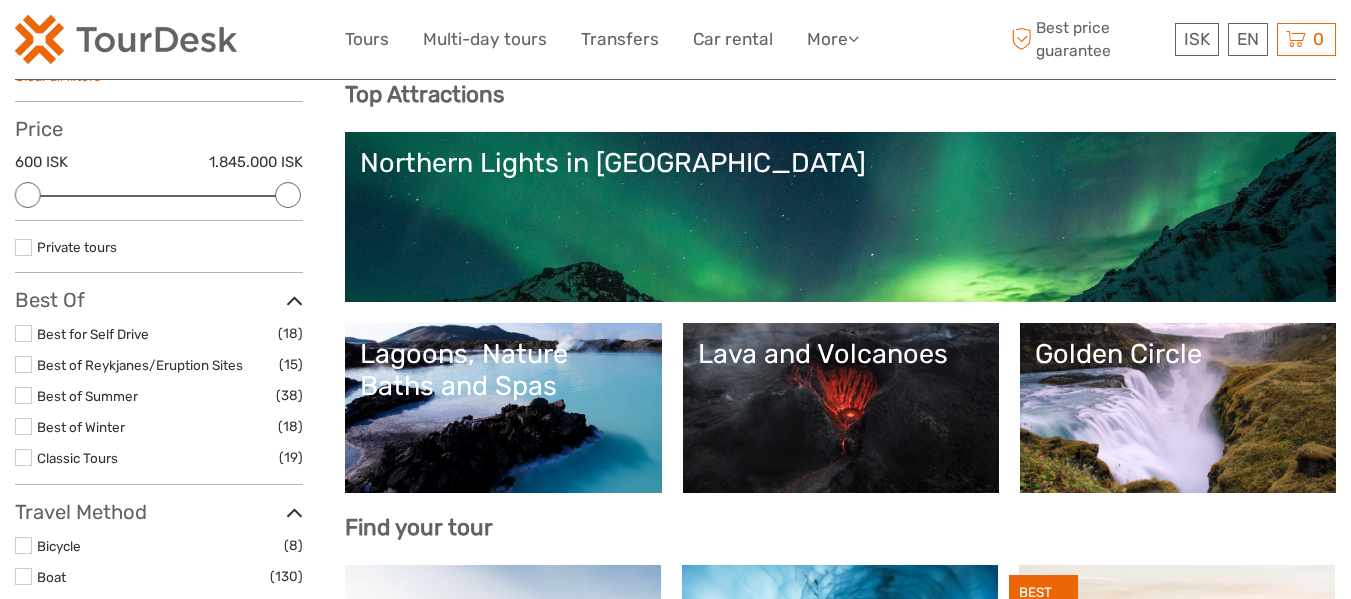 scroll, scrollTop: 0, scrollLeft: 0, axis: both 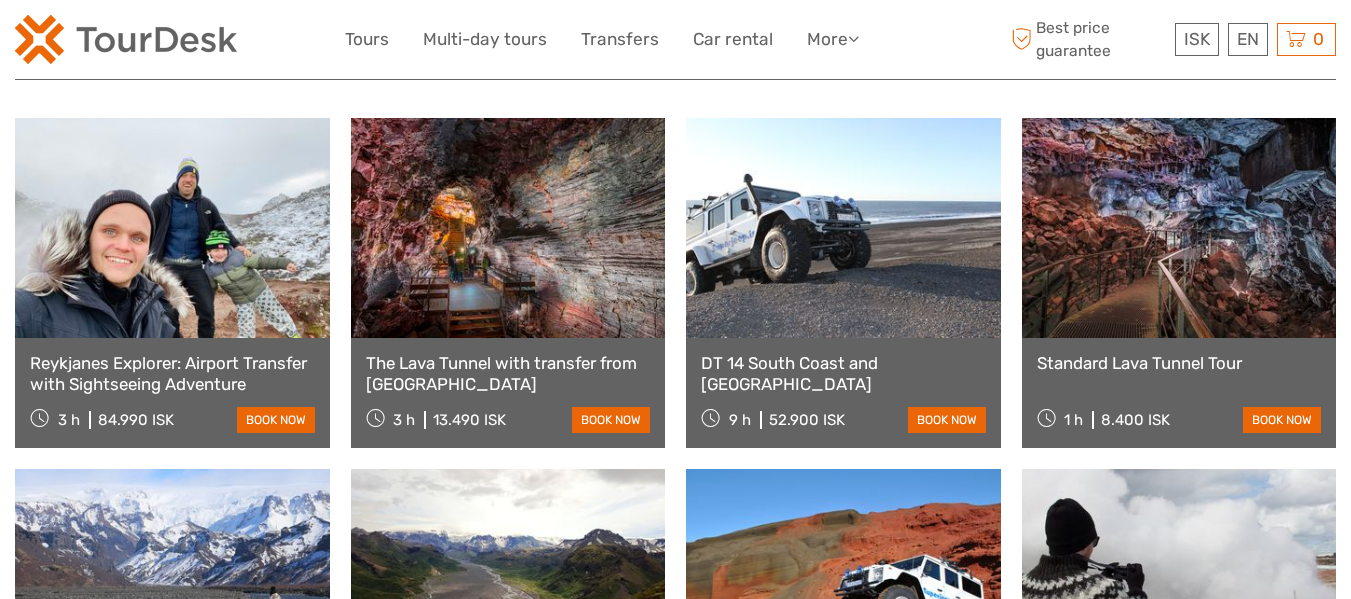 click on "DT 14 South Coast and Eyjafjallajokull" at bounding box center [843, 373] 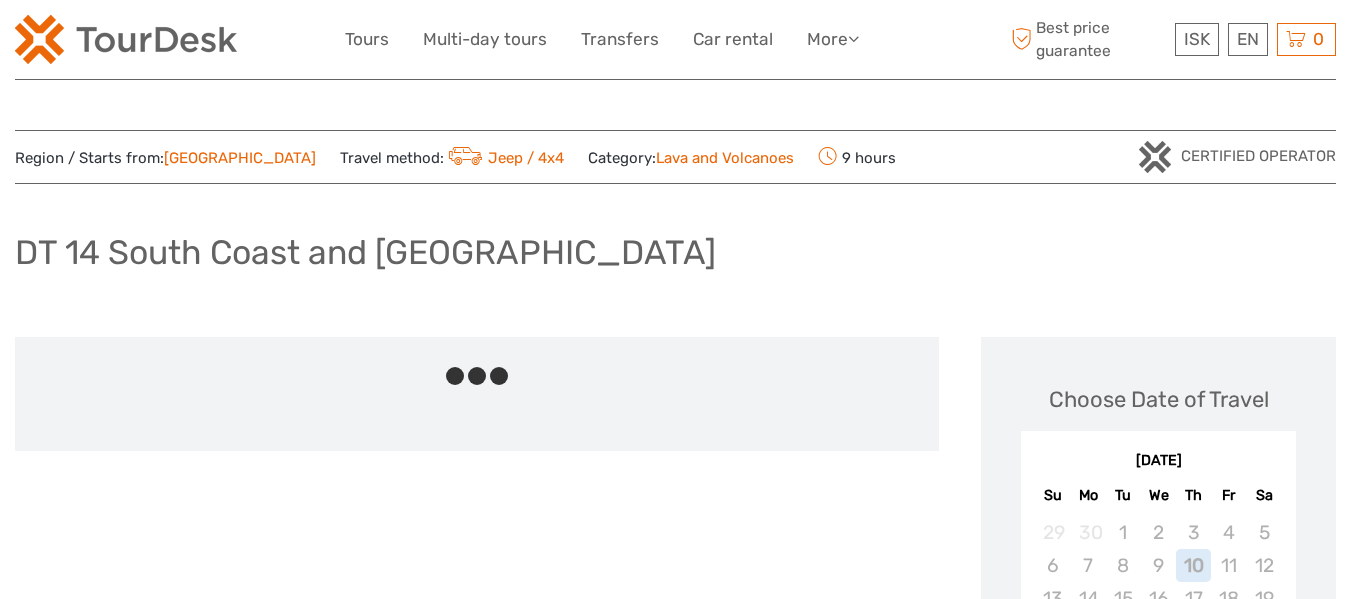 scroll, scrollTop: 0, scrollLeft: 0, axis: both 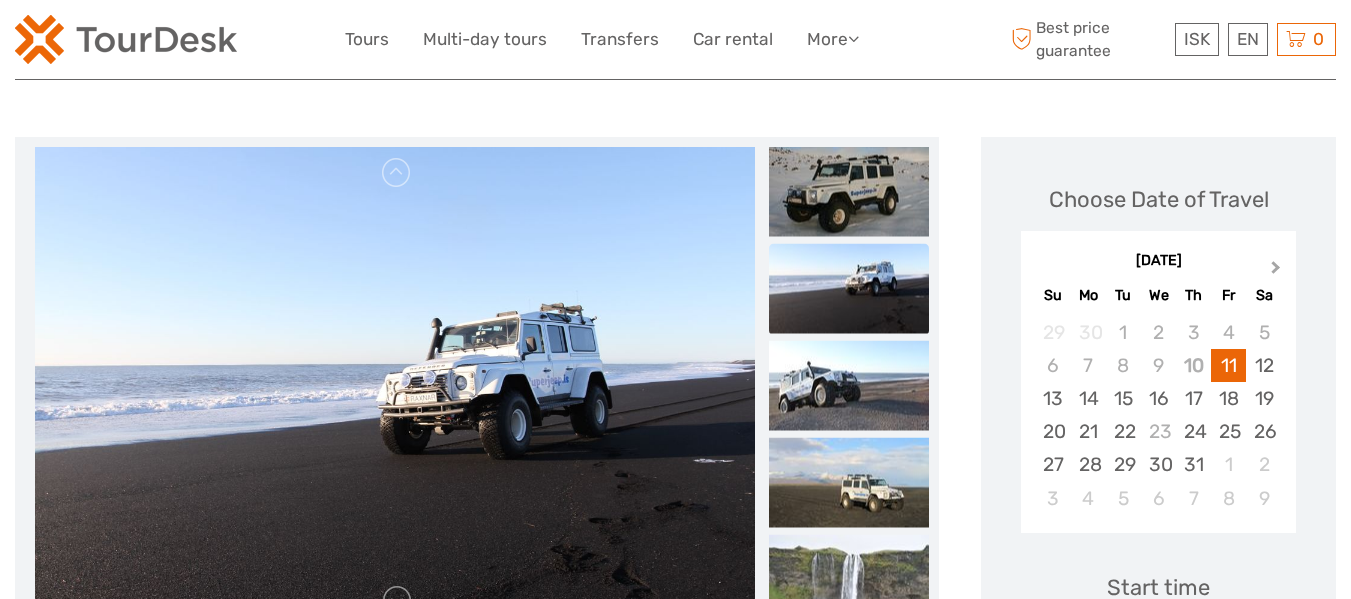 click on "Next Month" at bounding box center (1276, 271) 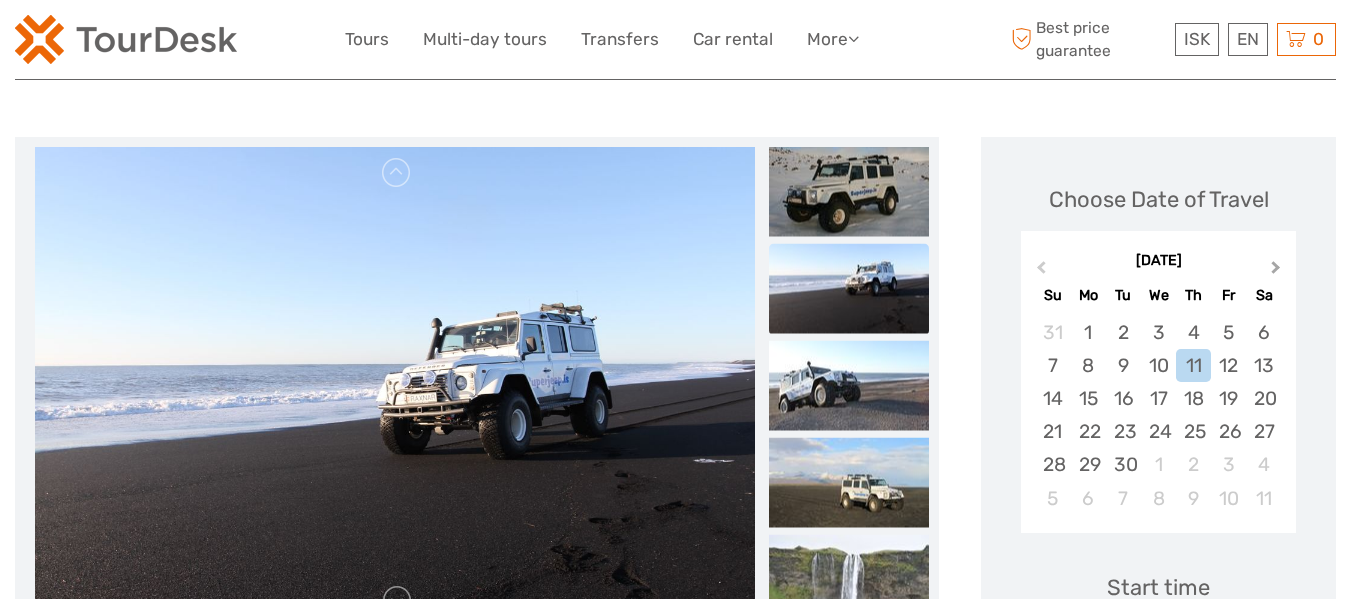 click on "Next Month" at bounding box center (1276, 271) 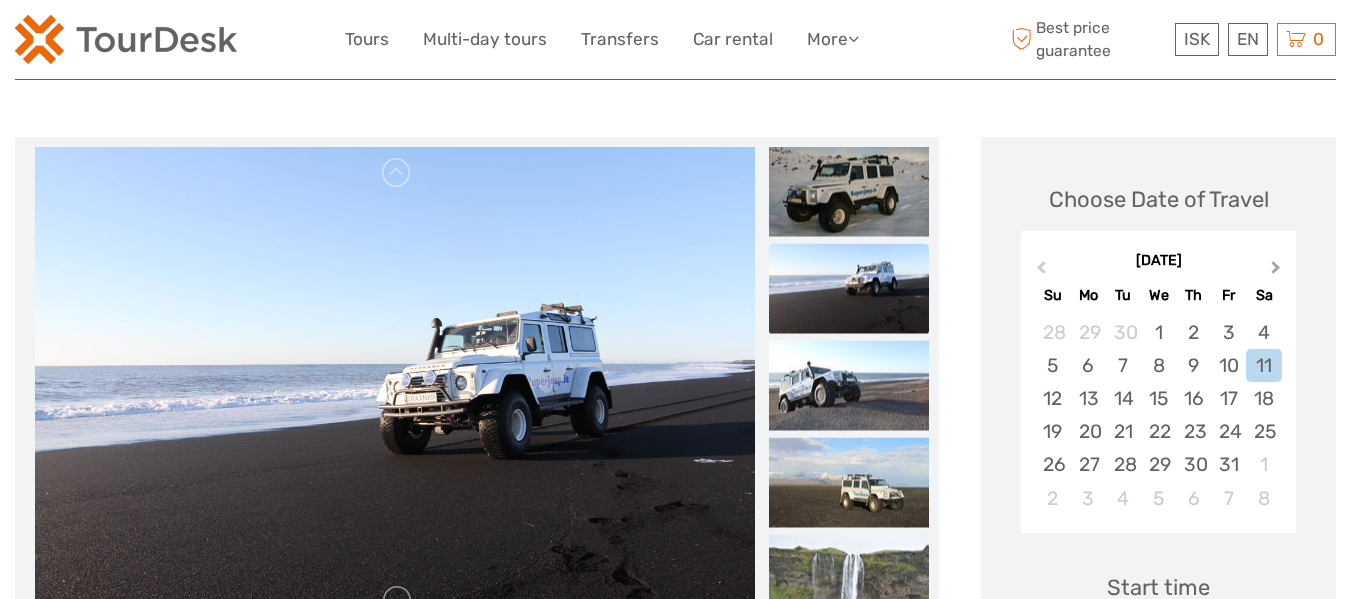 click on "Next Month" at bounding box center (1276, 271) 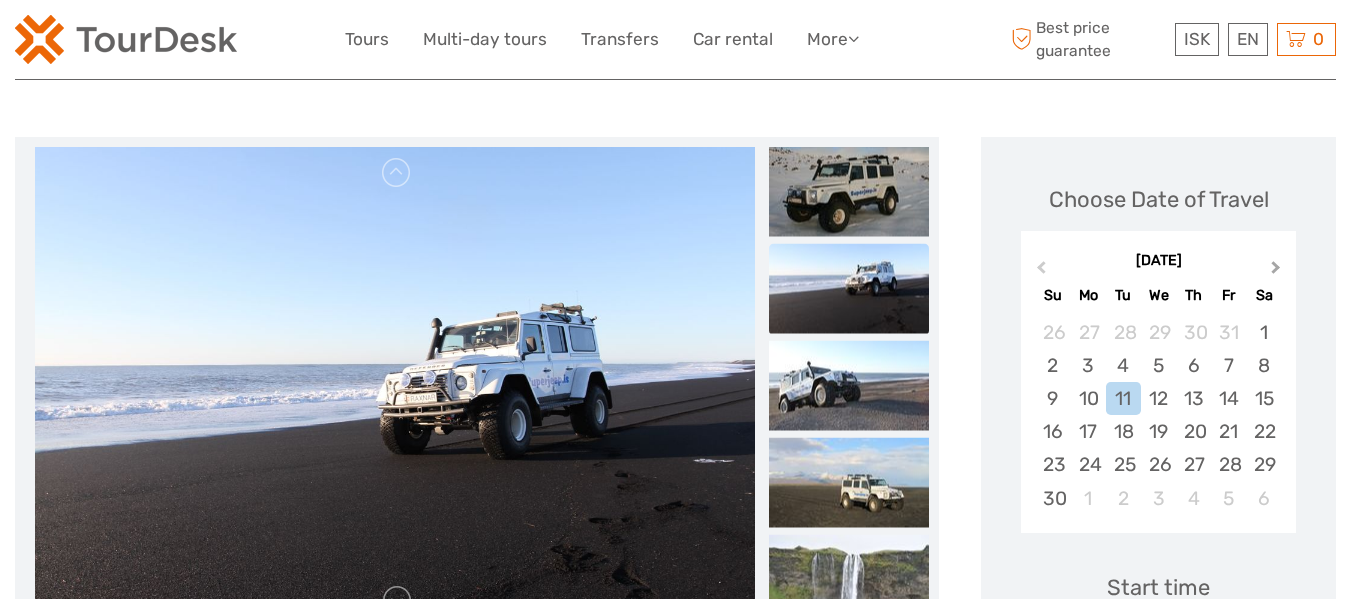 click on "Next Month" at bounding box center (1276, 271) 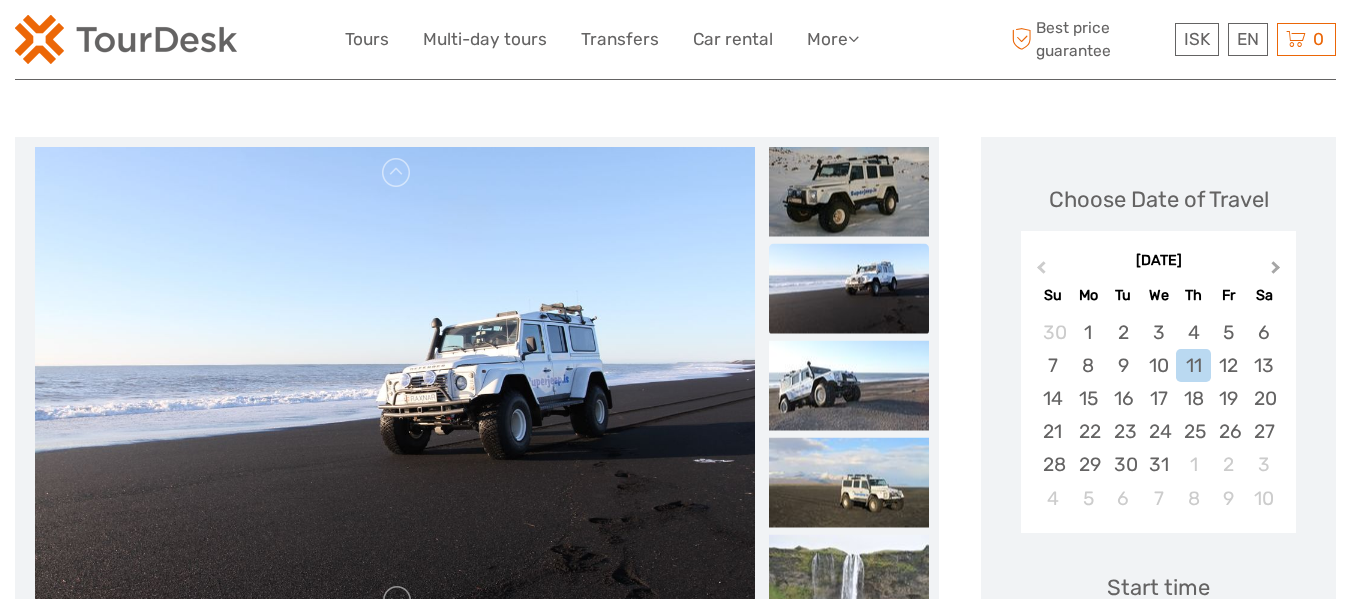 click on "Next Month" at bounding box center (1276, 271) 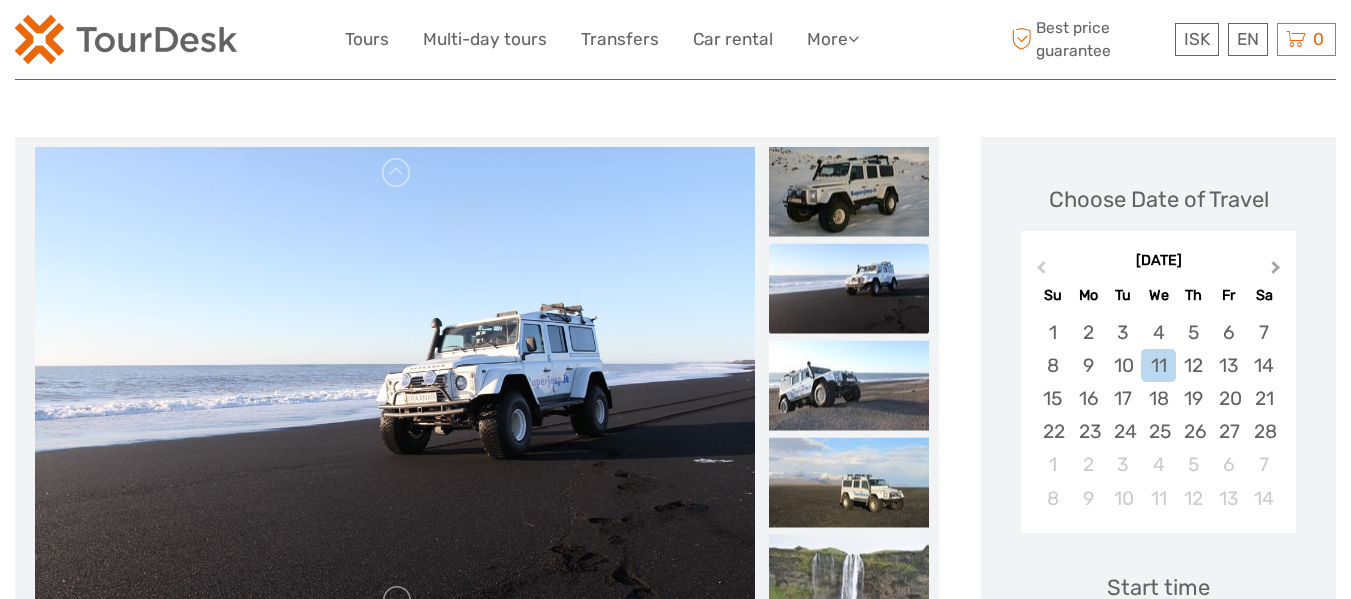 click on "Next Month" at bounding box center [1276, 271] 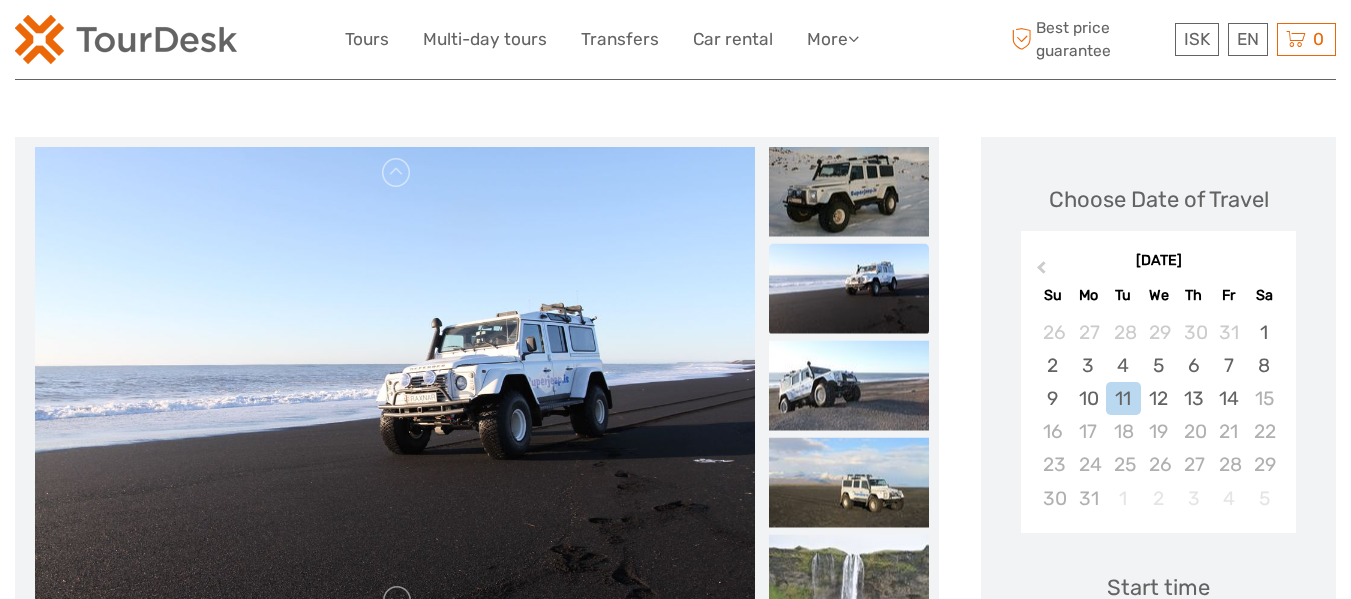 click on "August 2026 Su Mo Tu We Th Fr Sa" at bounding box center [1158, 276] 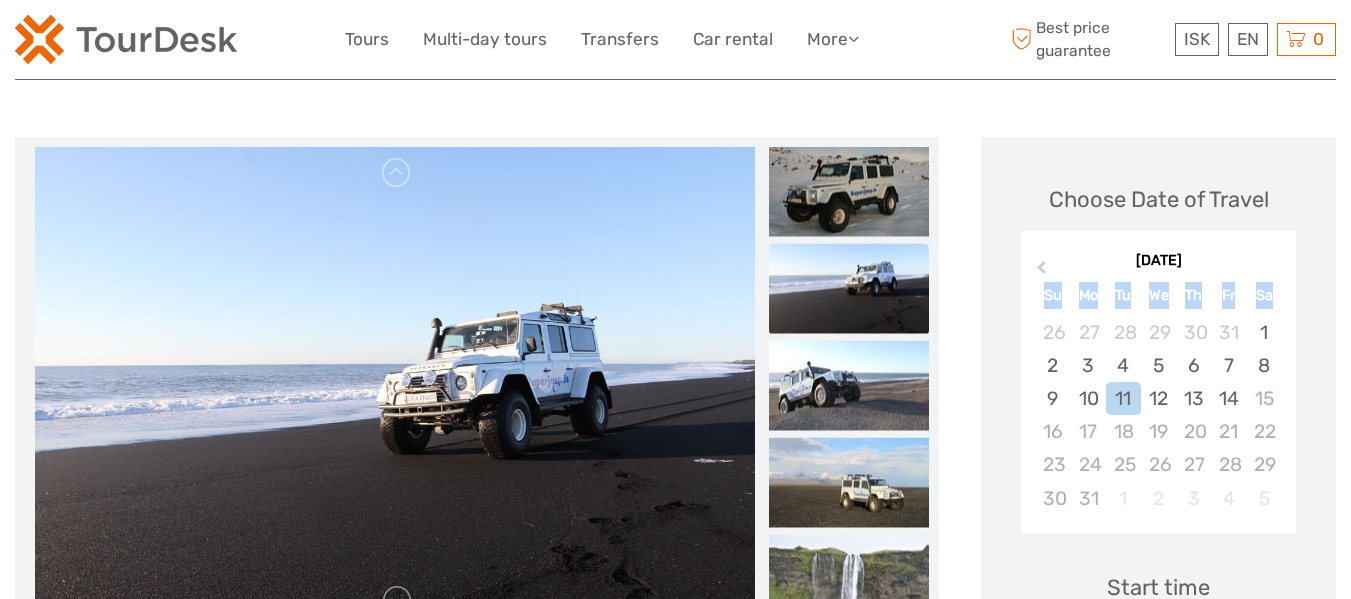 click on "August 2026 Su Mo Tu We Th Fr Sa" at bounding box center [1158, 276] 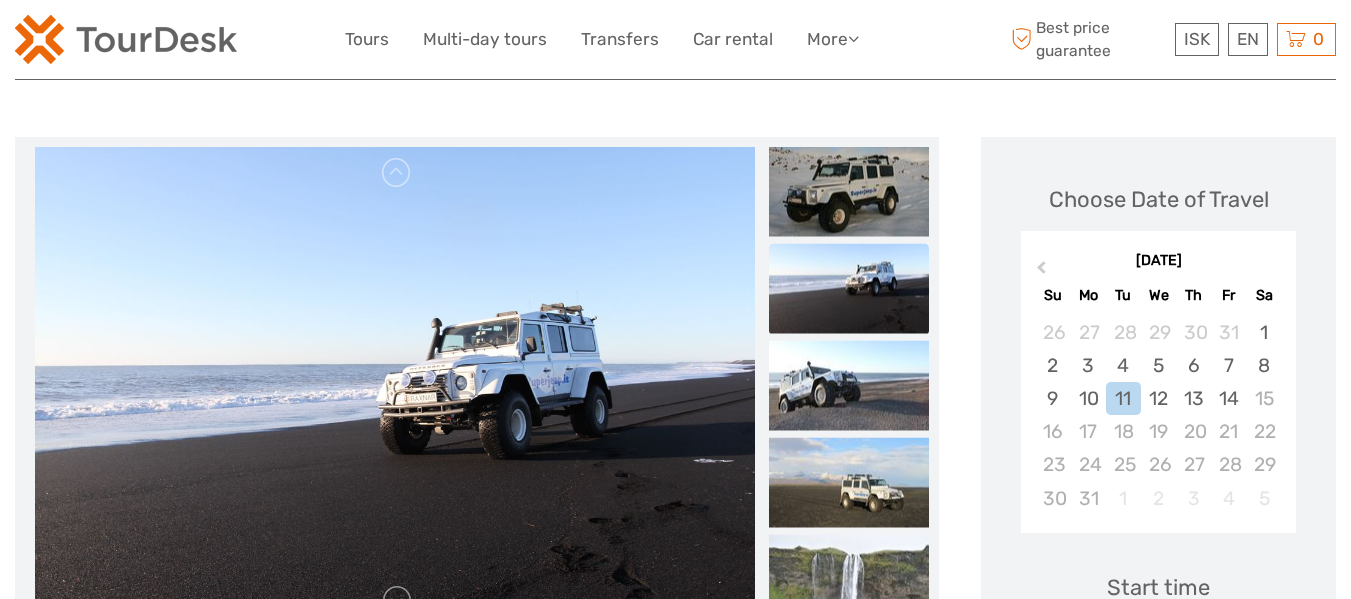 click on "August 2026 Previous Month August 2026 Su Mo Tu We Th Fr Sa 26 27 28 29 30 31 1 2 3 4 5 6 7 8 9 10 11 12 13 14 15 16 17 18 19 20 21 22 23 24 25 26 27 28 29 30 31 1 2 3 4 5" at bounding box center (1158, 382) 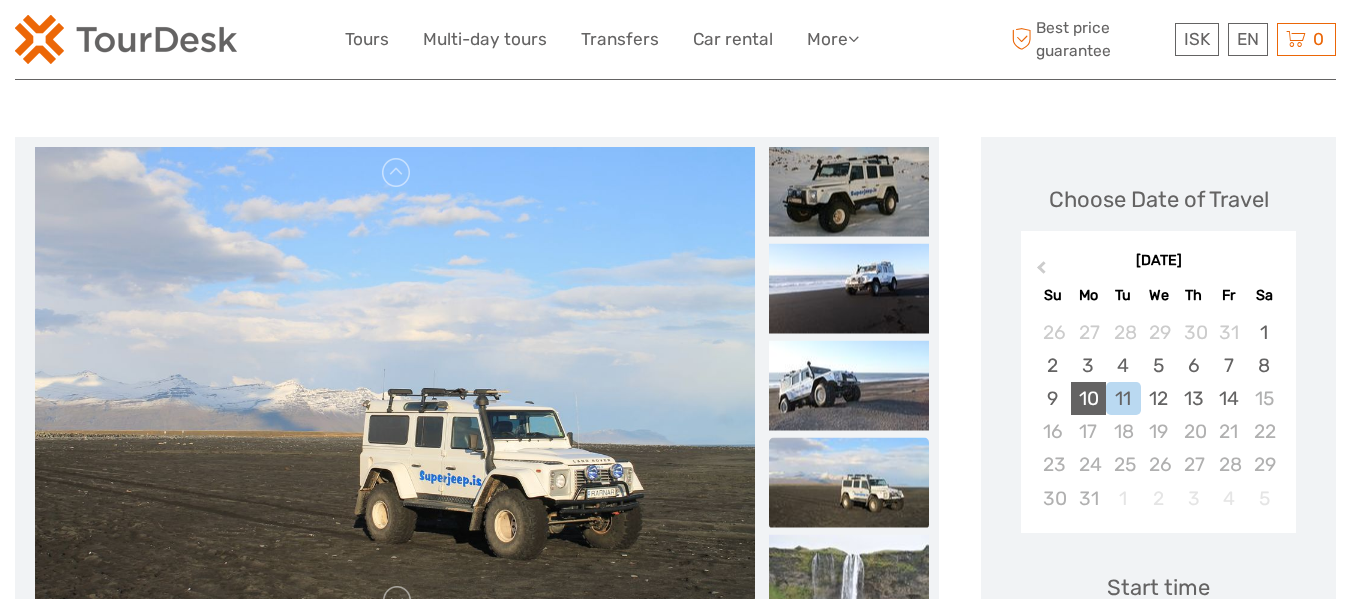 click on "10" at bounding box center [1088, 398] 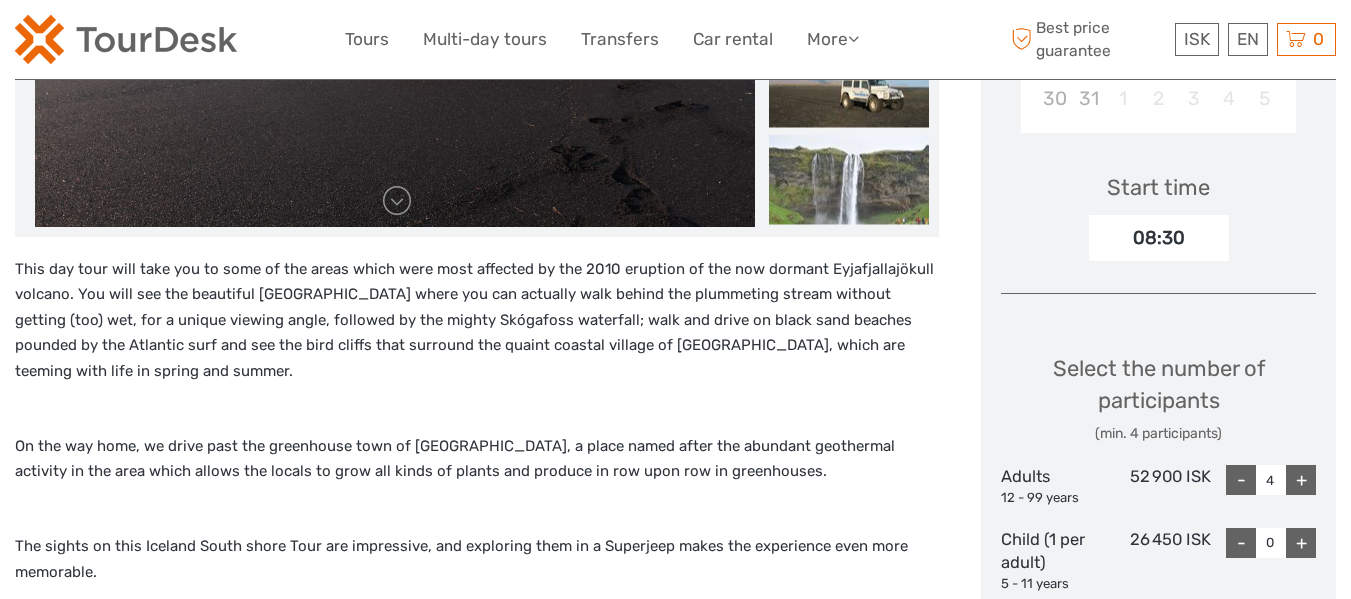 scroll, scrollTop: 700, scrollLeft: 0, axis: vertical 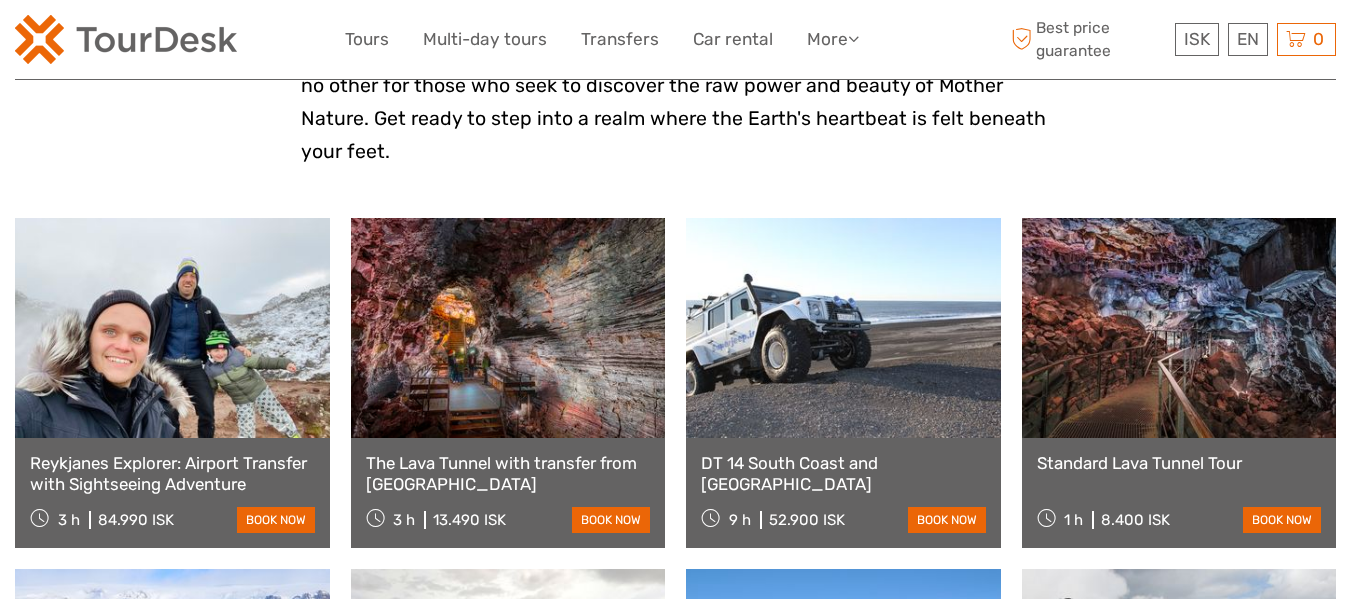click at bounding box center (508, 328) 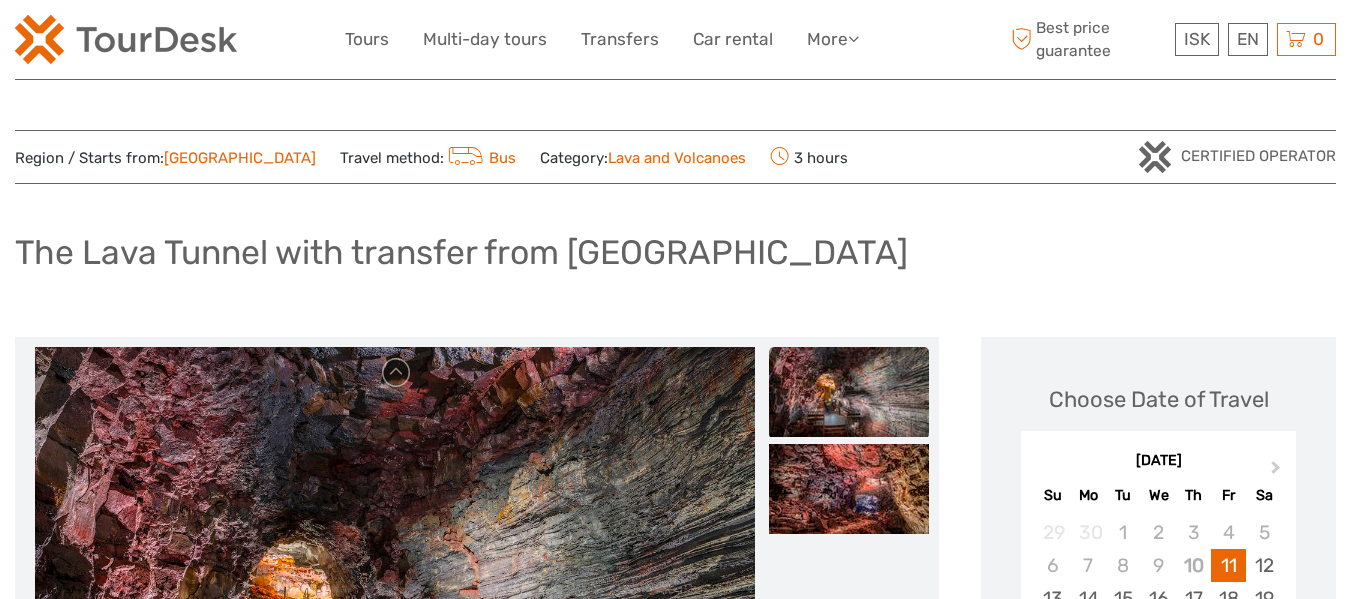 scroll, scrollTop: 300, scrollLeft: 0, axis: vertical 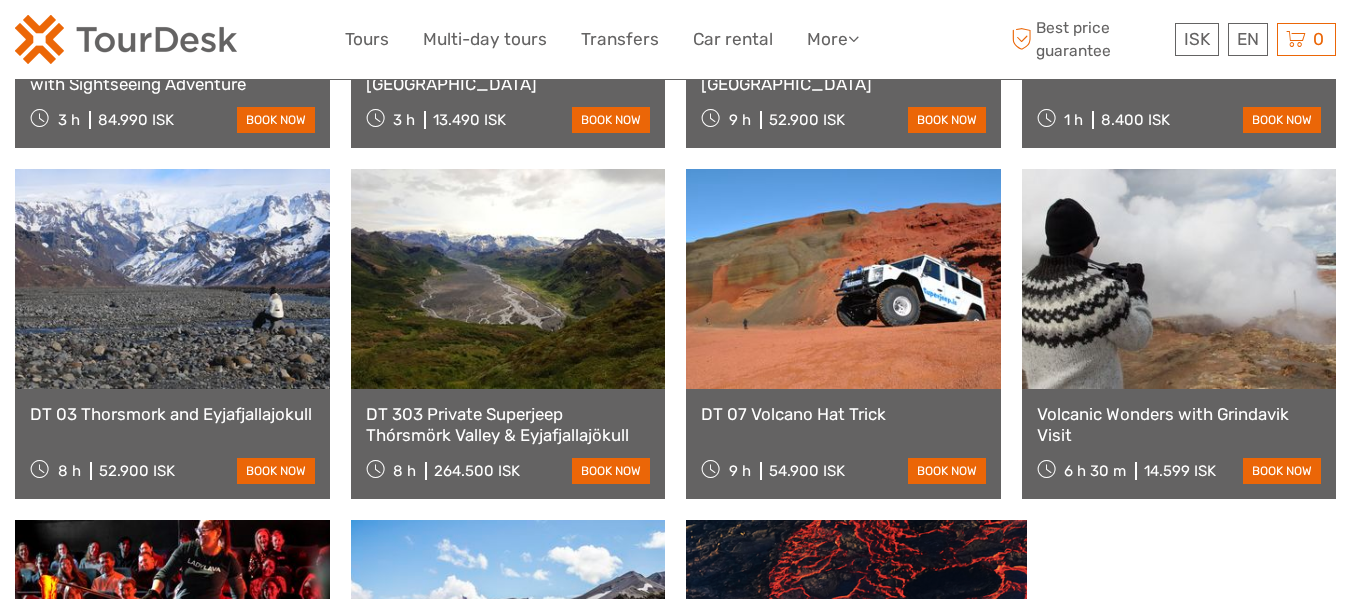click at bounding box center (172, 279) 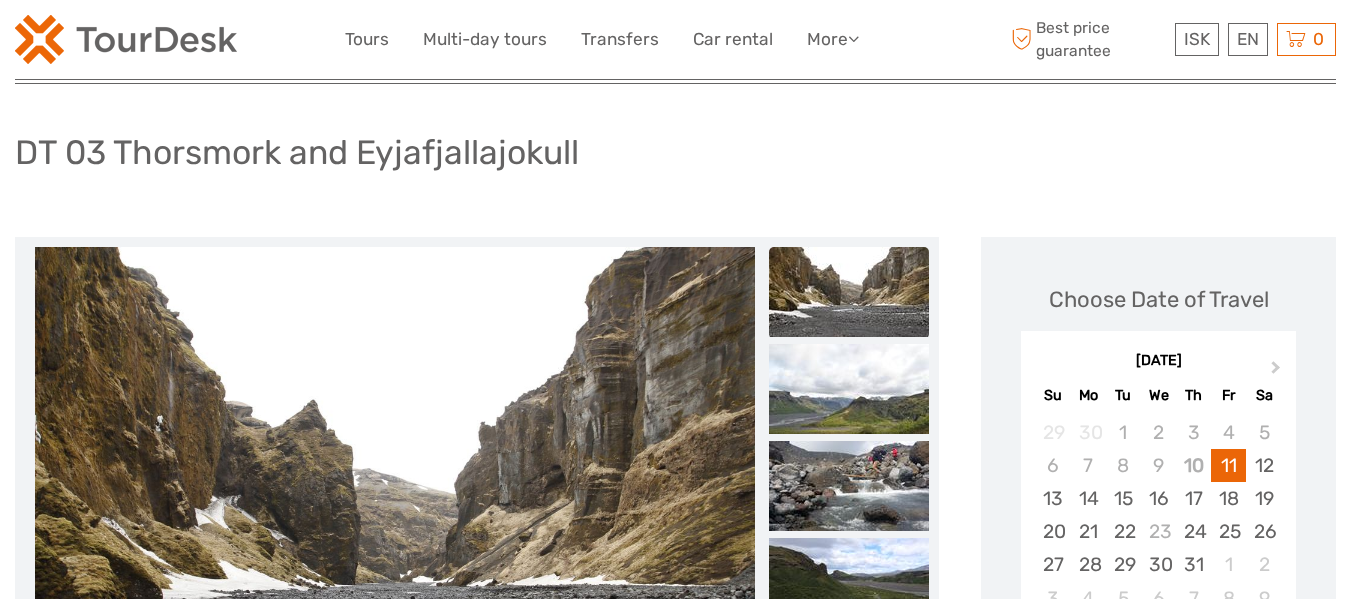 scroll, scrollTop: 200, scrollLeft: 0, axis: vertical 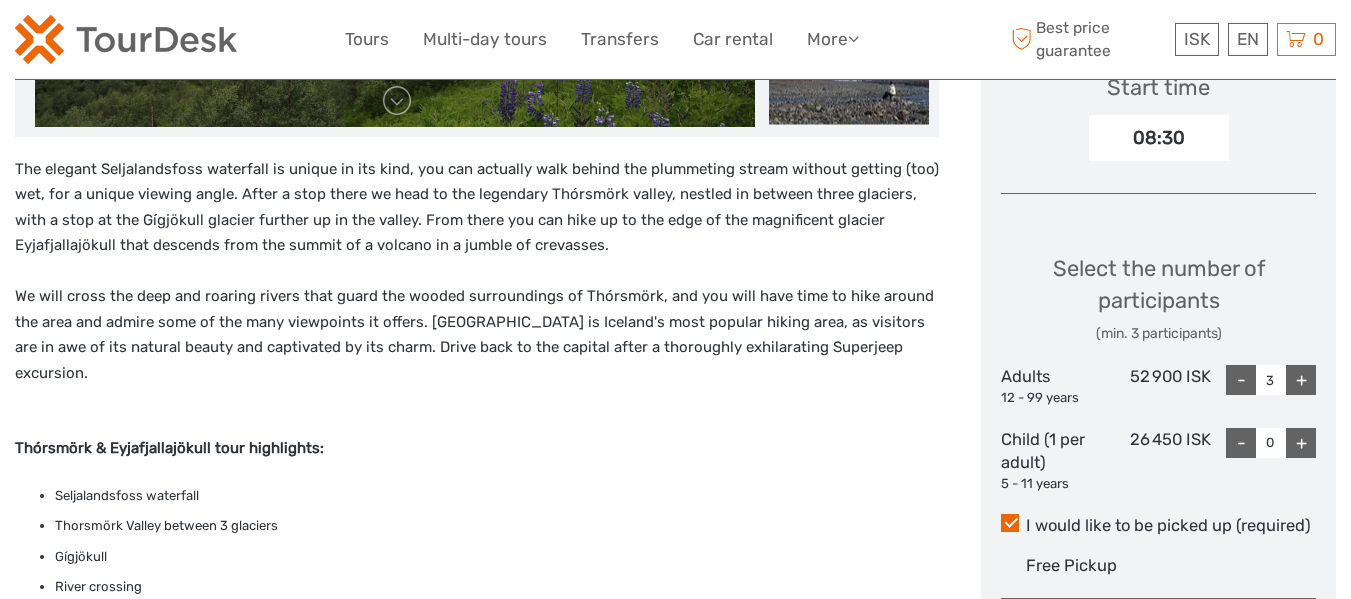 click on "-" at bounding box center (1241, 380) 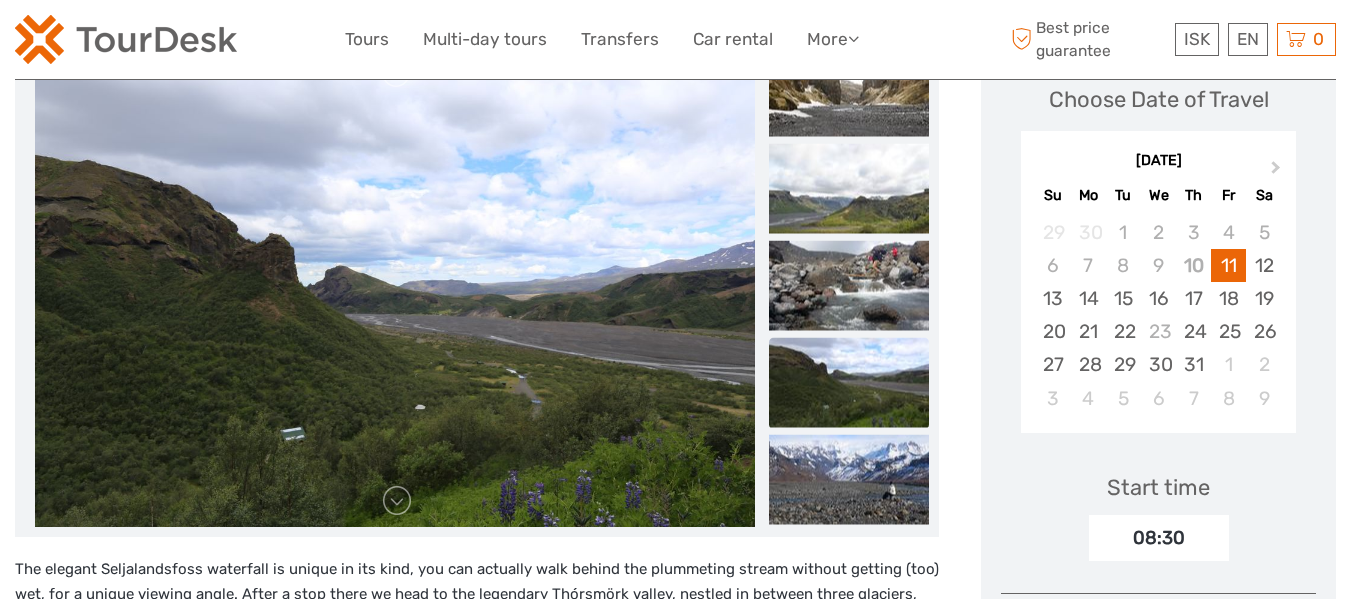 scroll, scrollTop: 0, scrollLeft: 0, axis: both 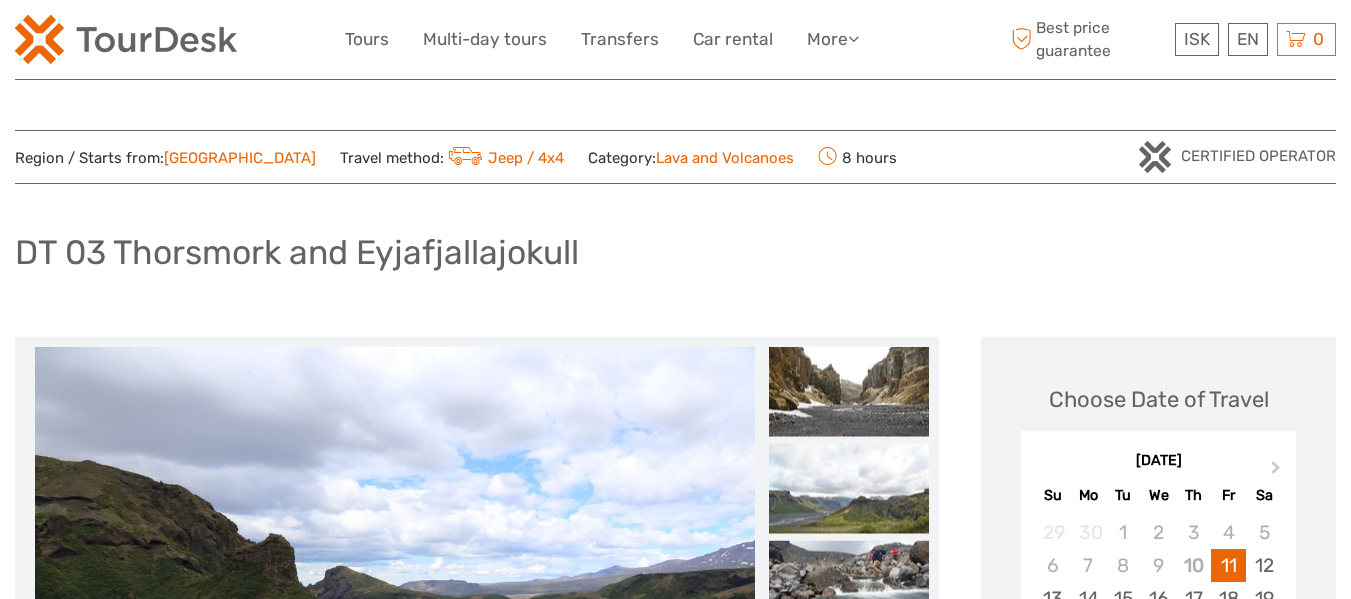 click on "Jeep / 4x4" at bounding box center [504, 158] 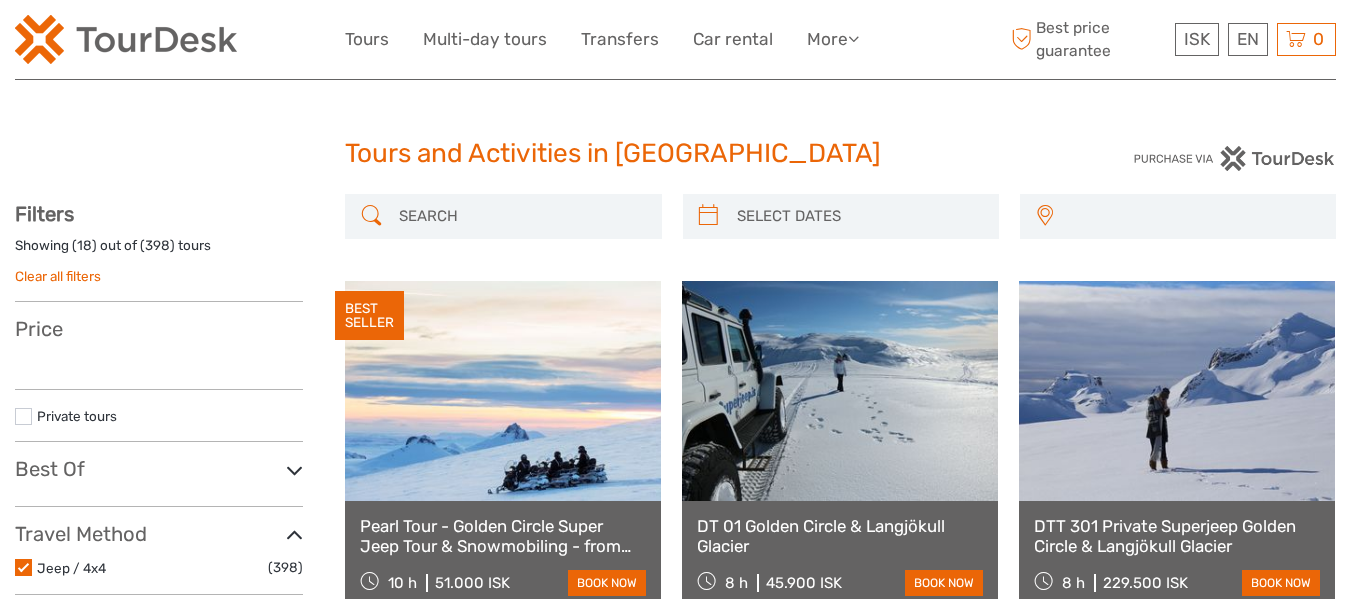 select 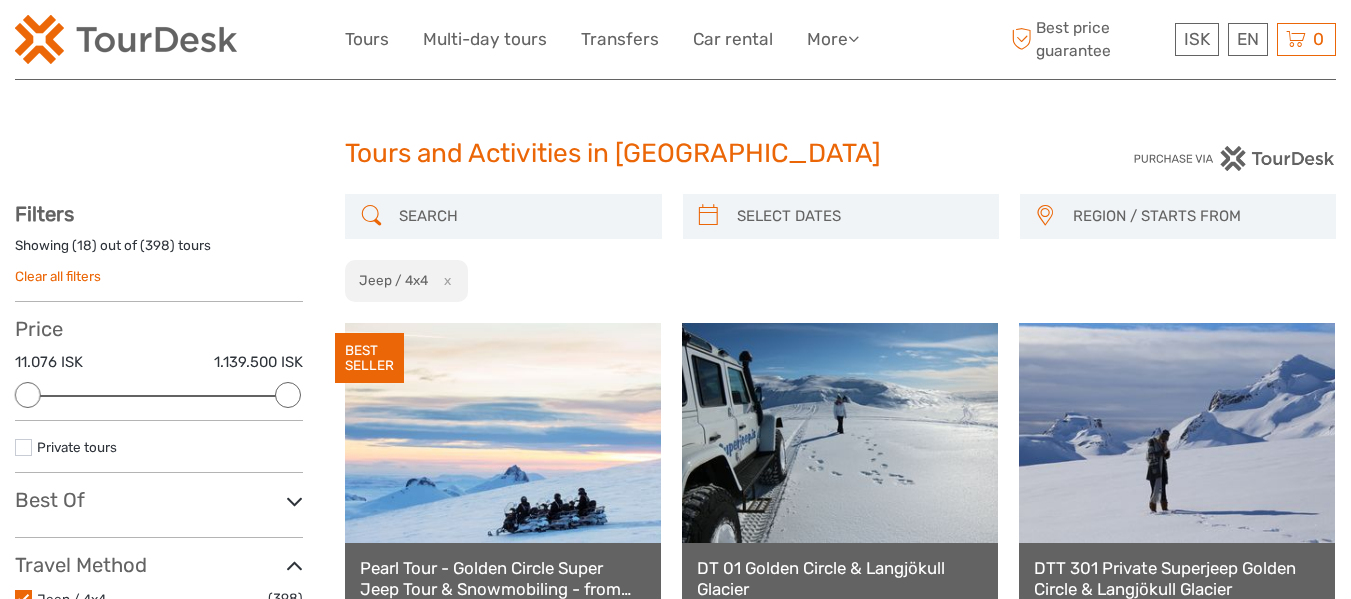 scroll, scrollTop: 0, scrollLeft: 0, axis: both 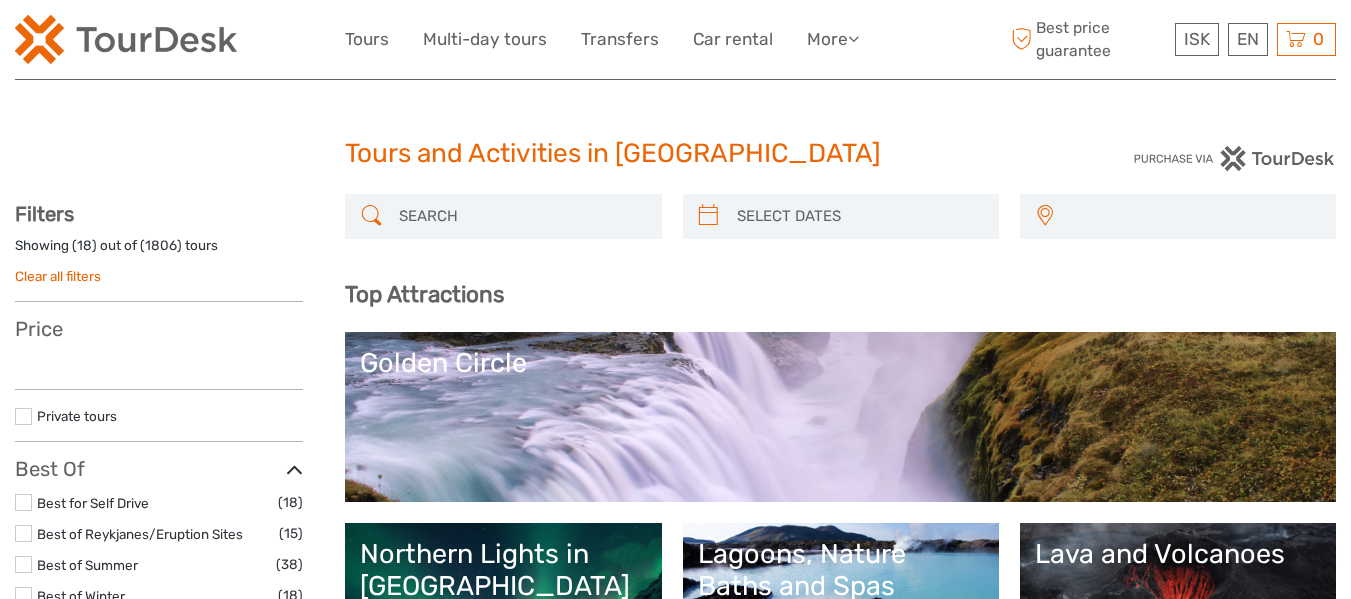 select 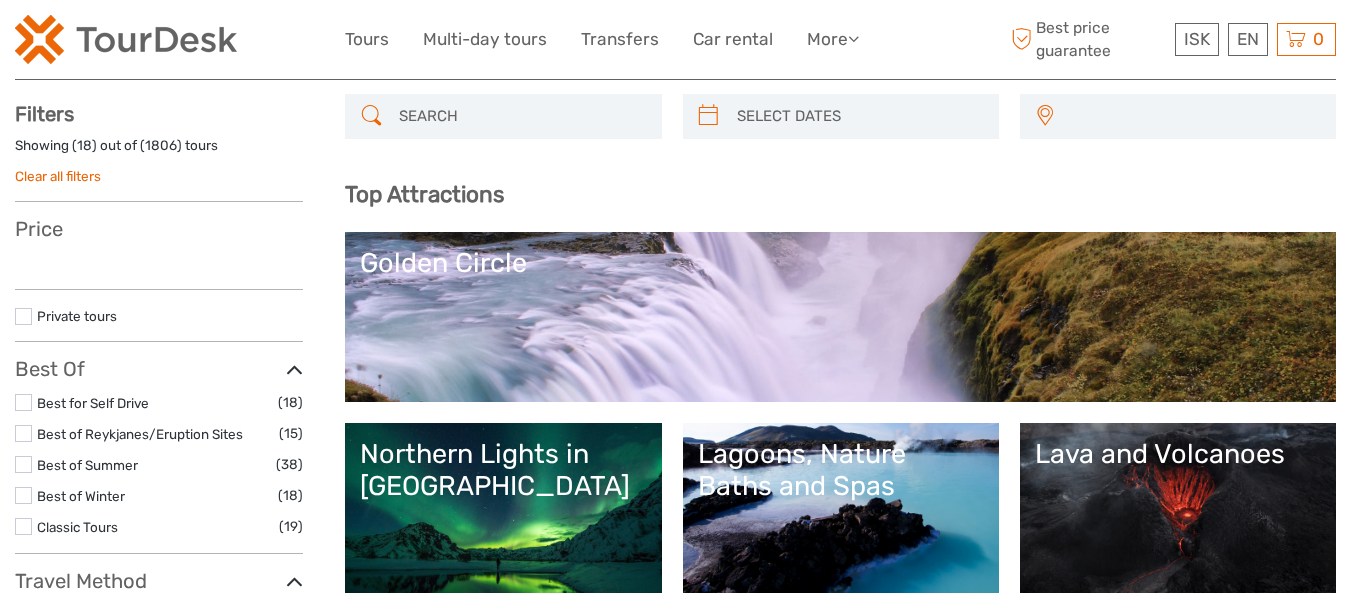 select 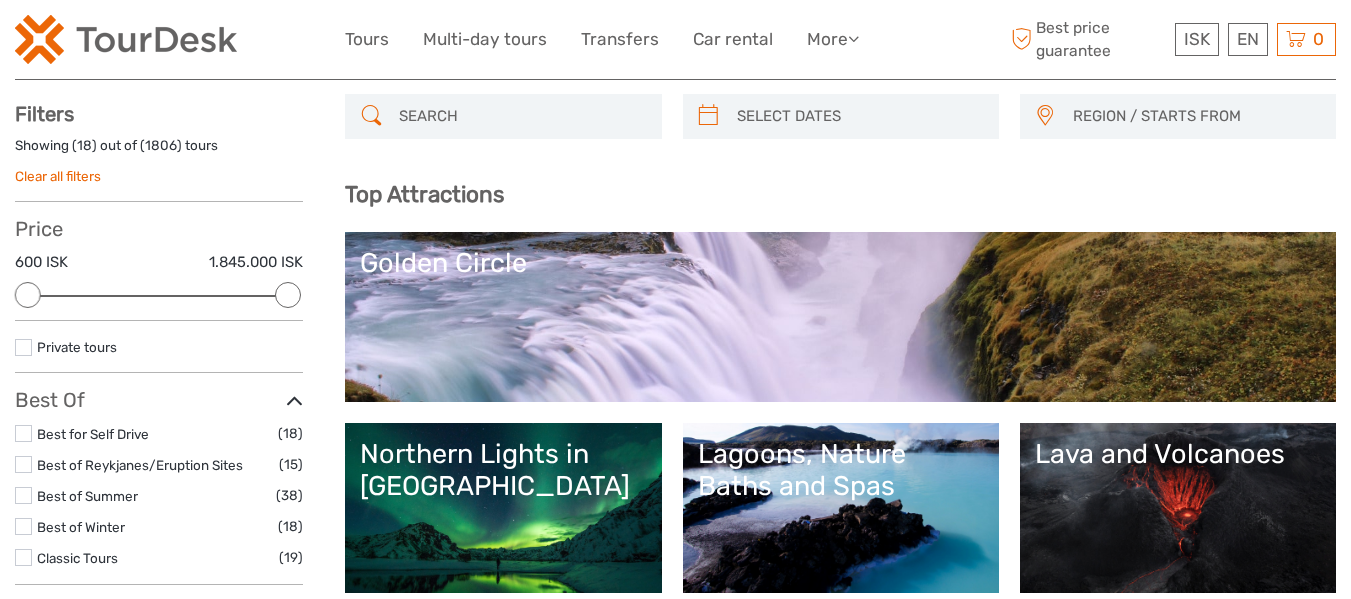 scroll, scrollTop: 200, scrollLeft: 0, axis: vertical 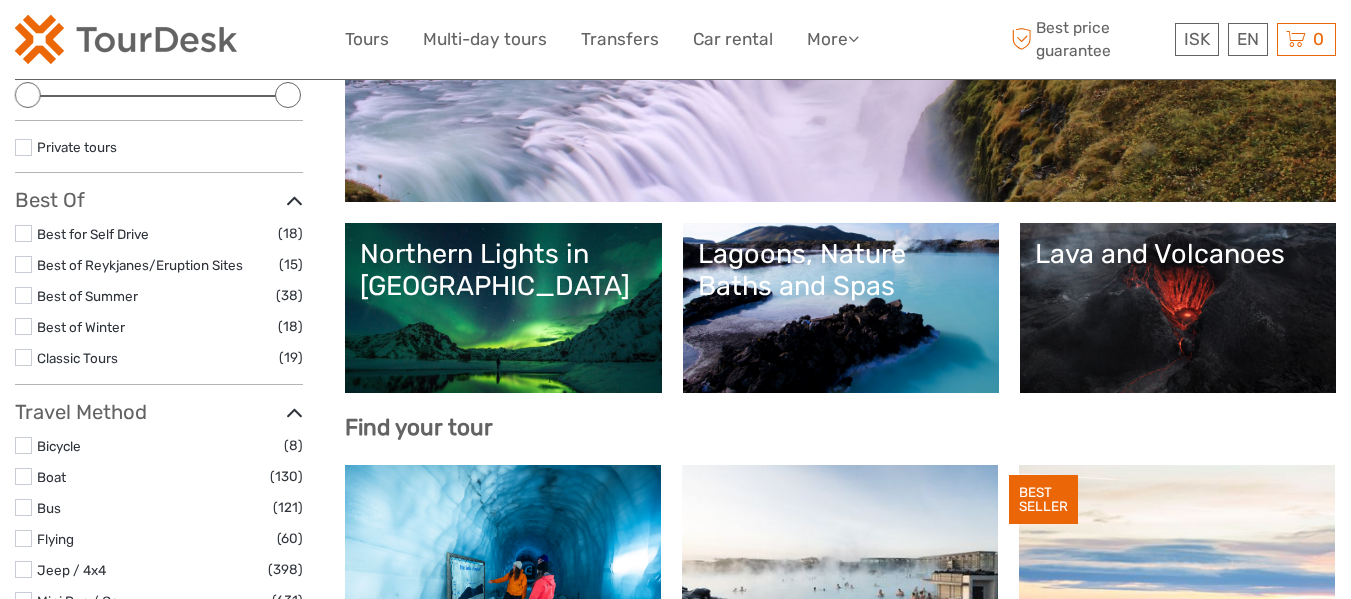 click on "Lava and Volcanoes" at bounding box center [1178, 308] 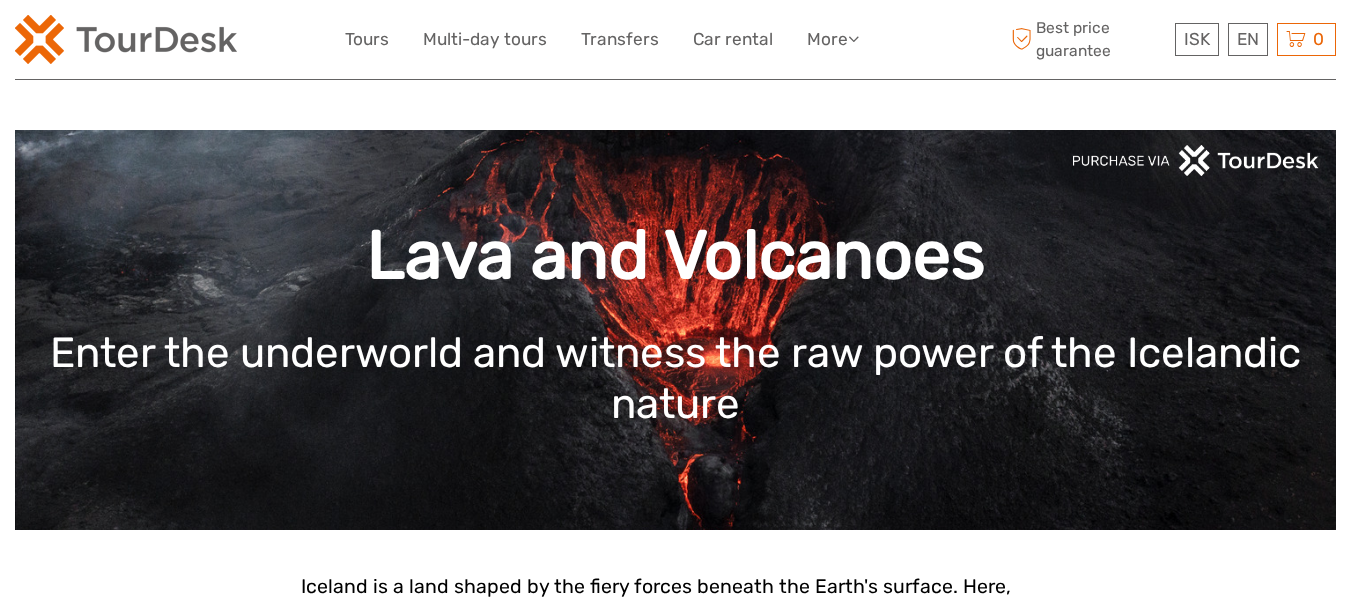 scroll, scrollTop: 100, scrollLeft: 0, axis: vertical 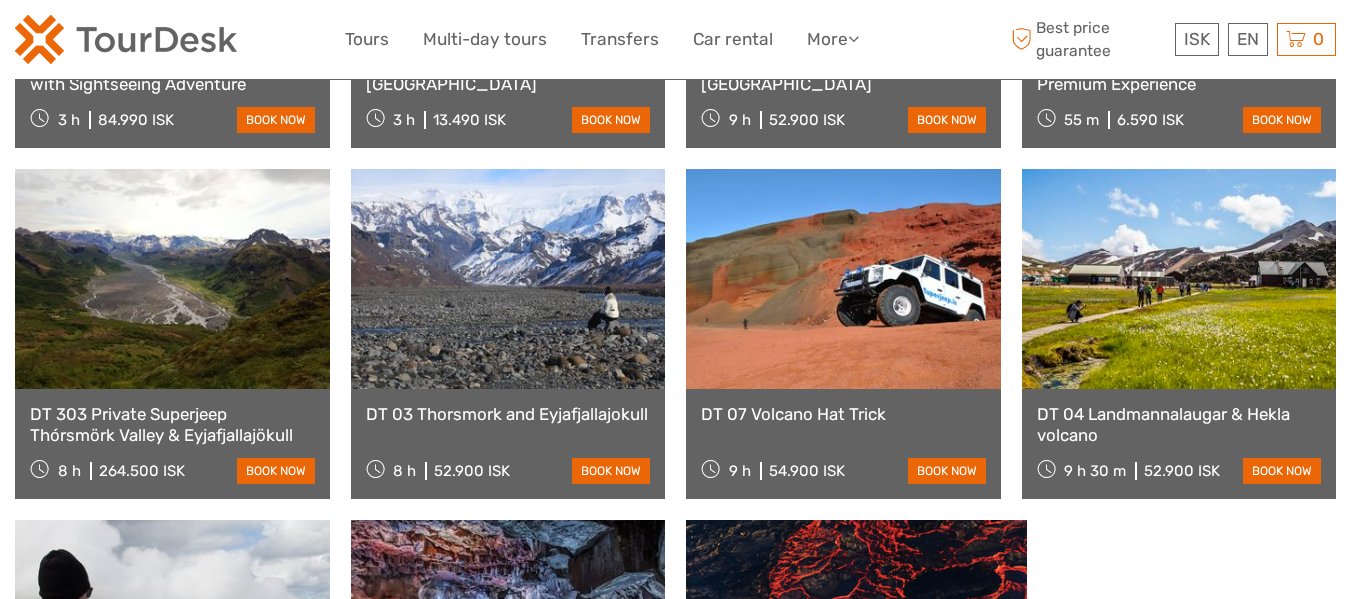 click at bounding box center (1179, 279) 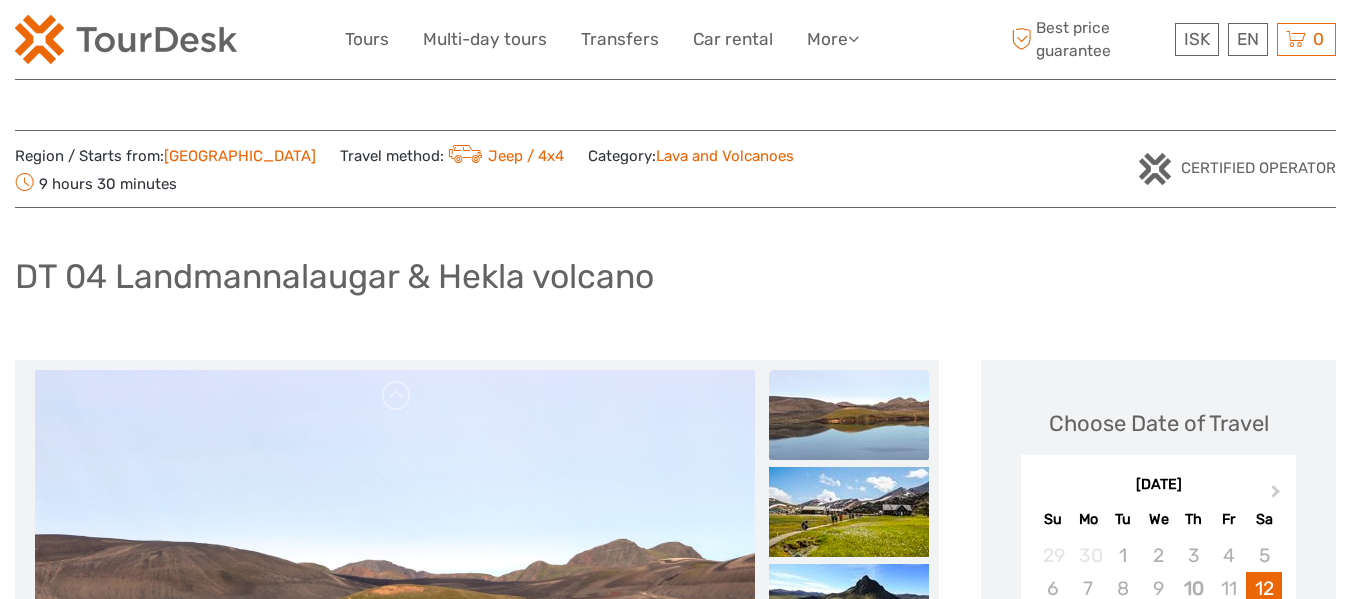 scroll, scrollTop: 200, scrollLeft: 0, axis: vertical 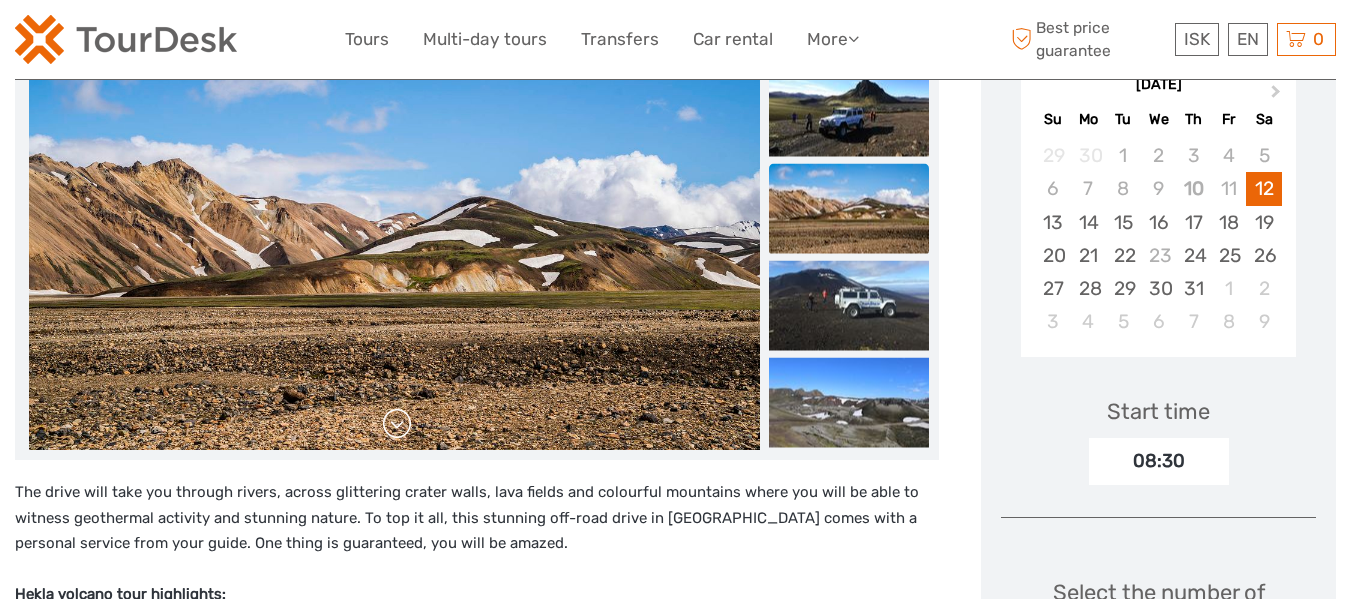 click at bounding box center (397, 424) 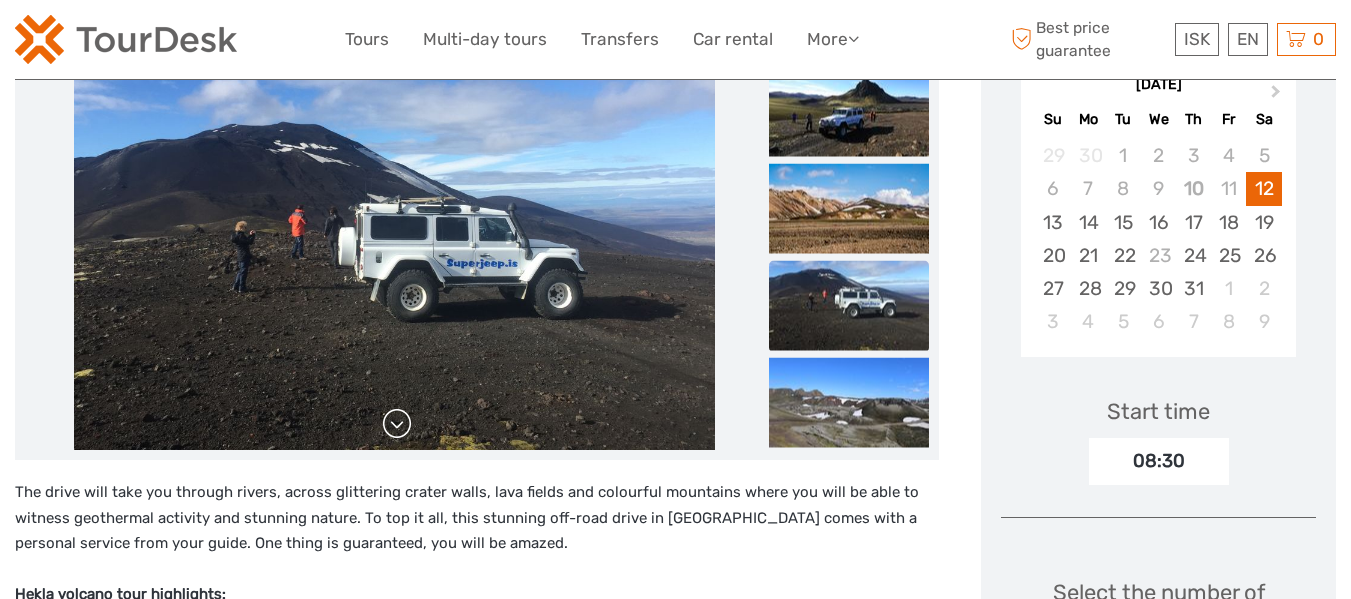 click at bounding box center (397, 424) 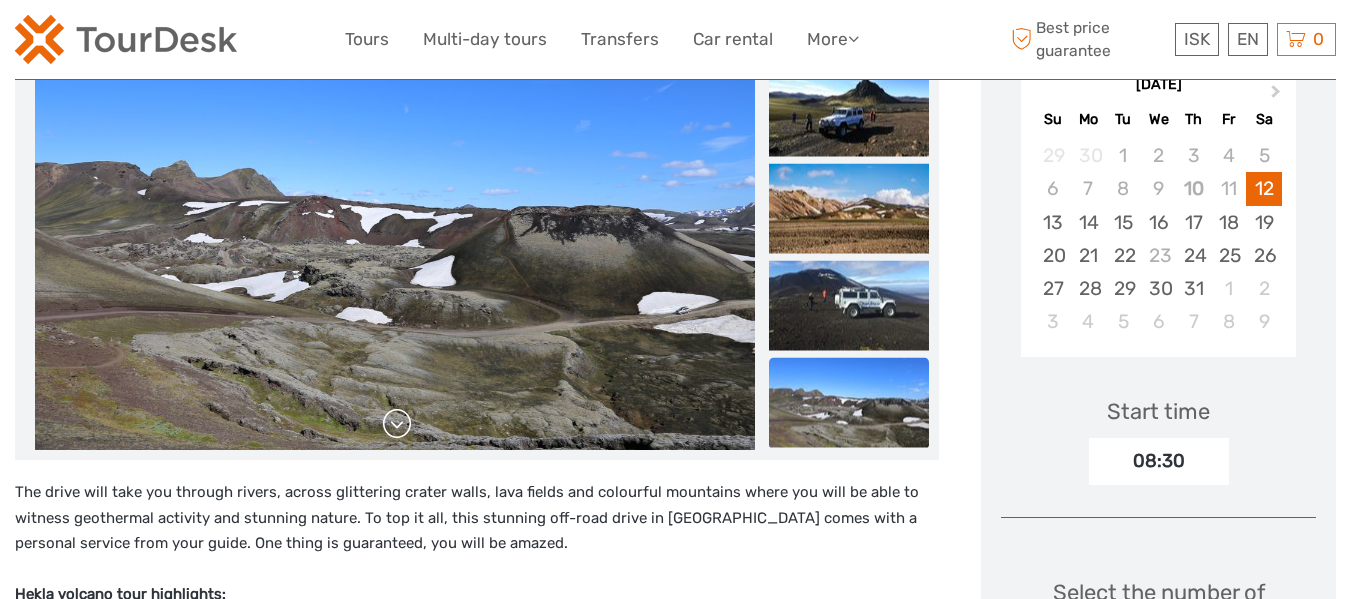 click at bounding box center [397, 424] 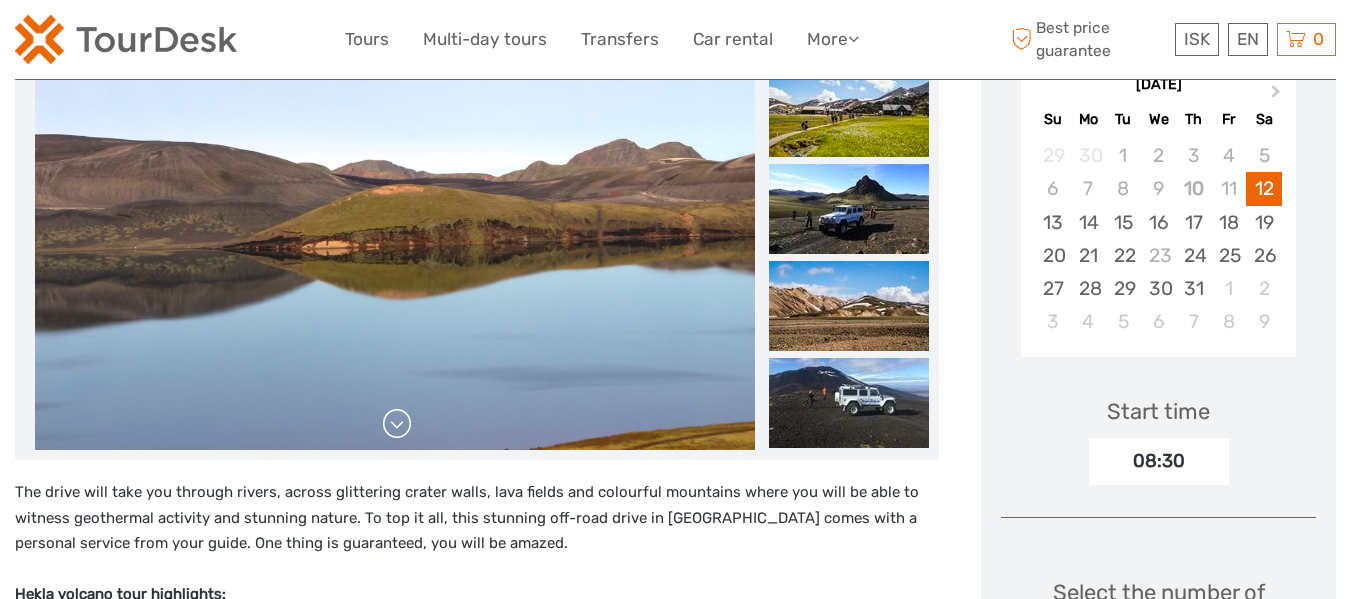 click at bounding box center (397, 424) 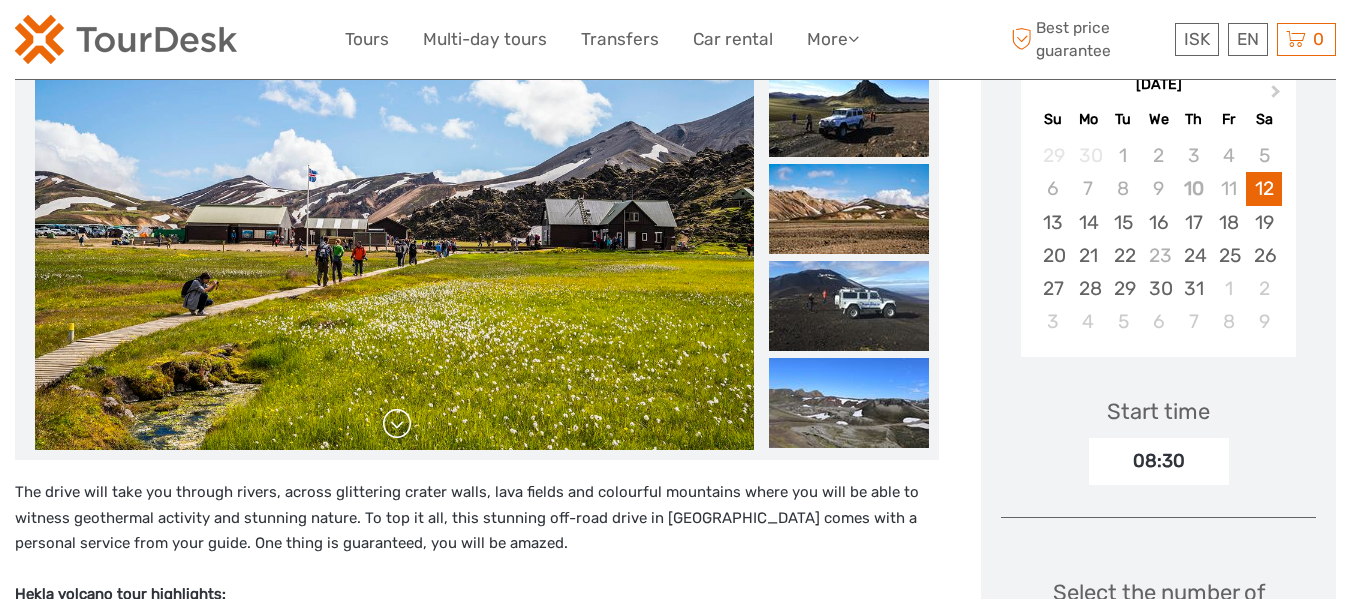 click at bounding box center [397, 424] 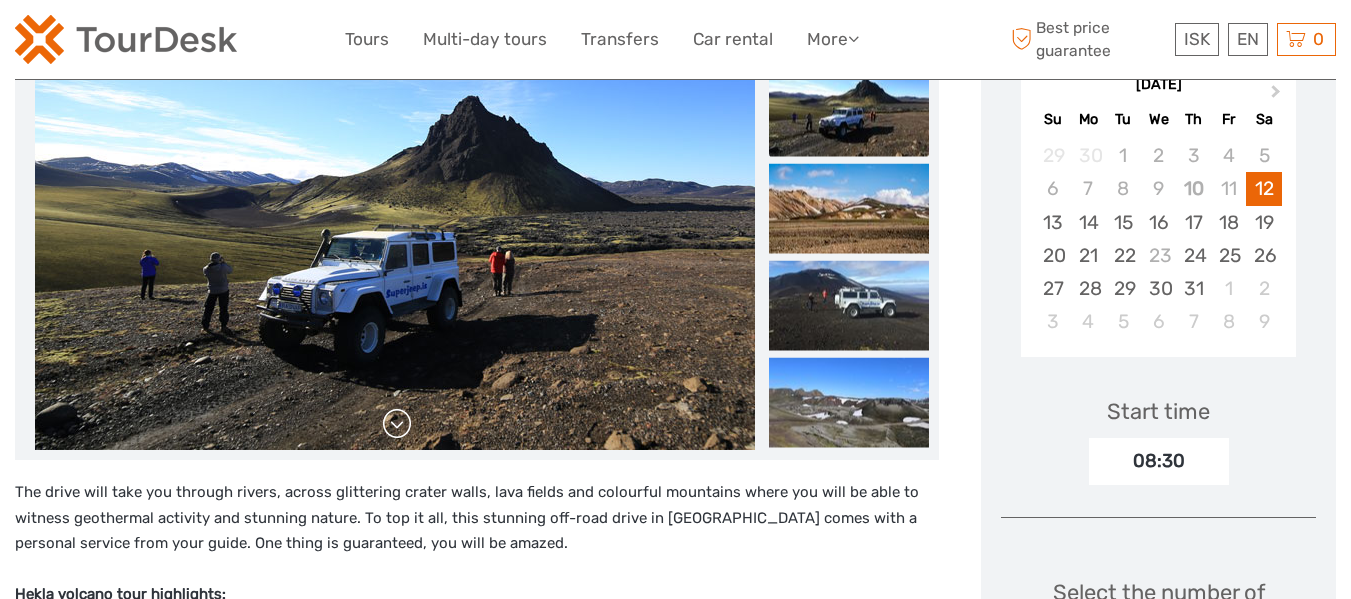 click at bounding box center [397, 424] 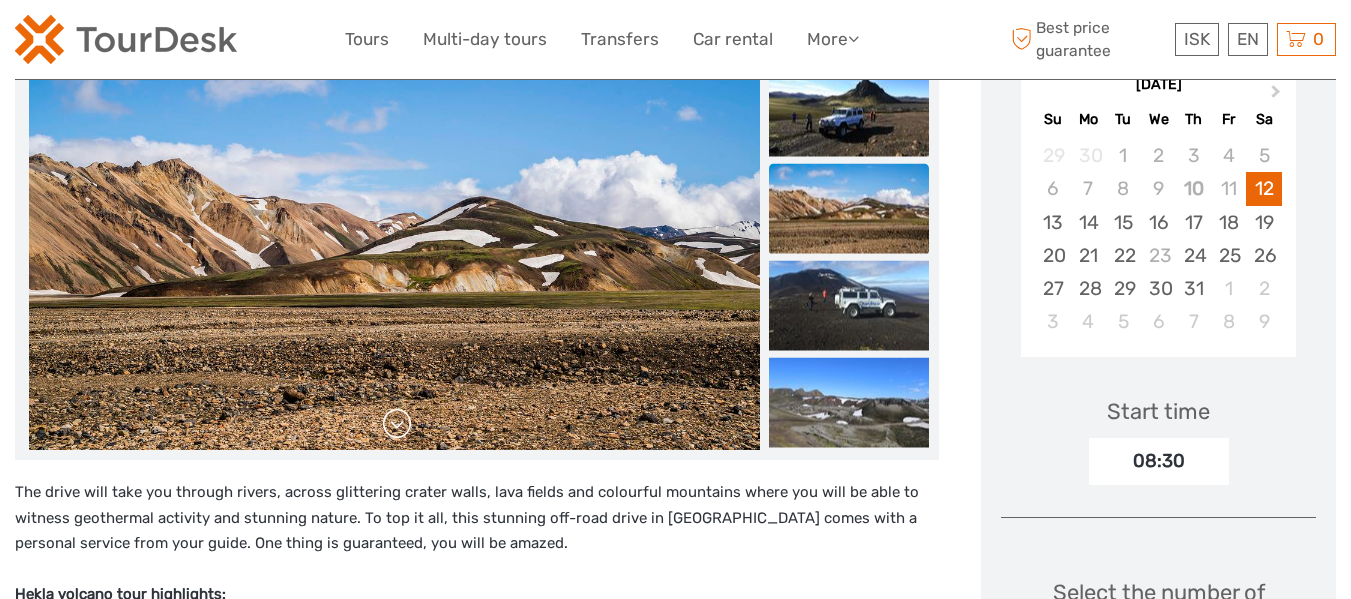click at bounding box center [397, 424] 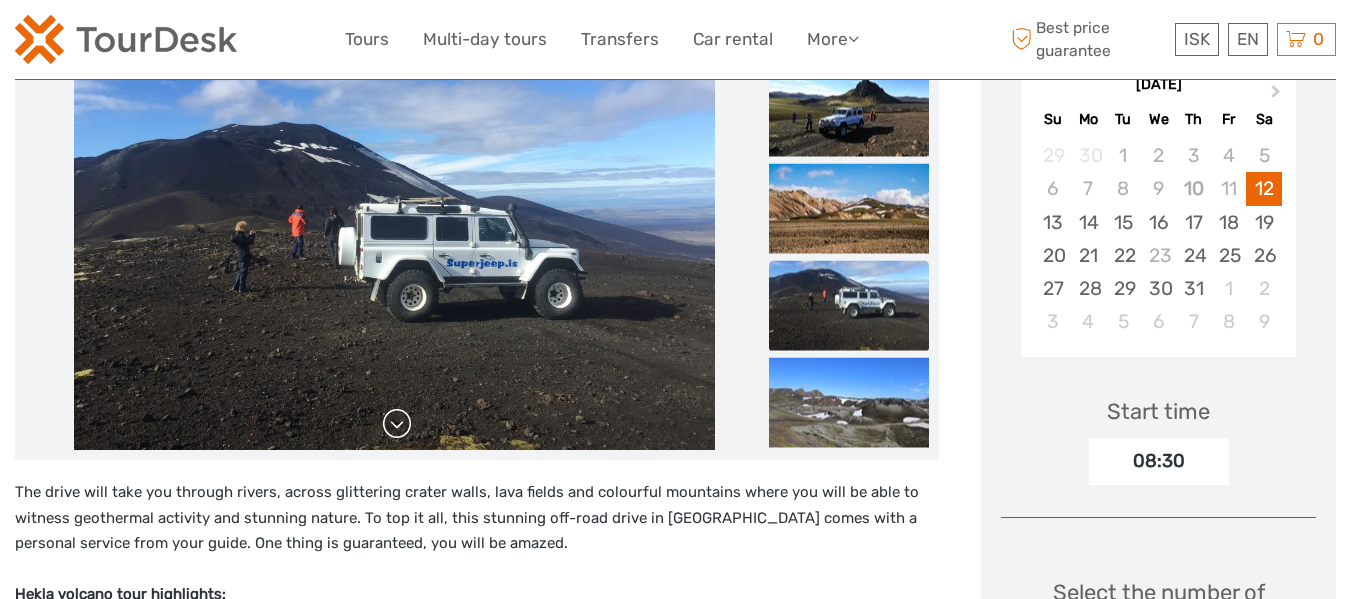 click at bounding box center (397, 424) 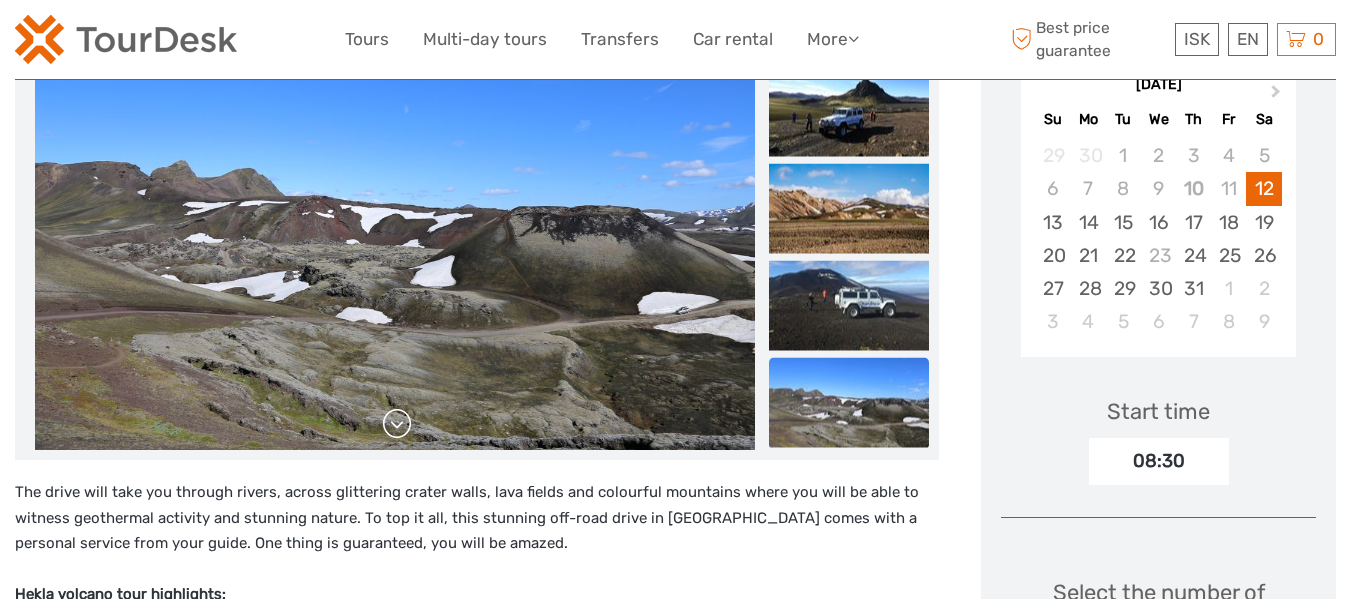 click at bounding box center (397, 424) 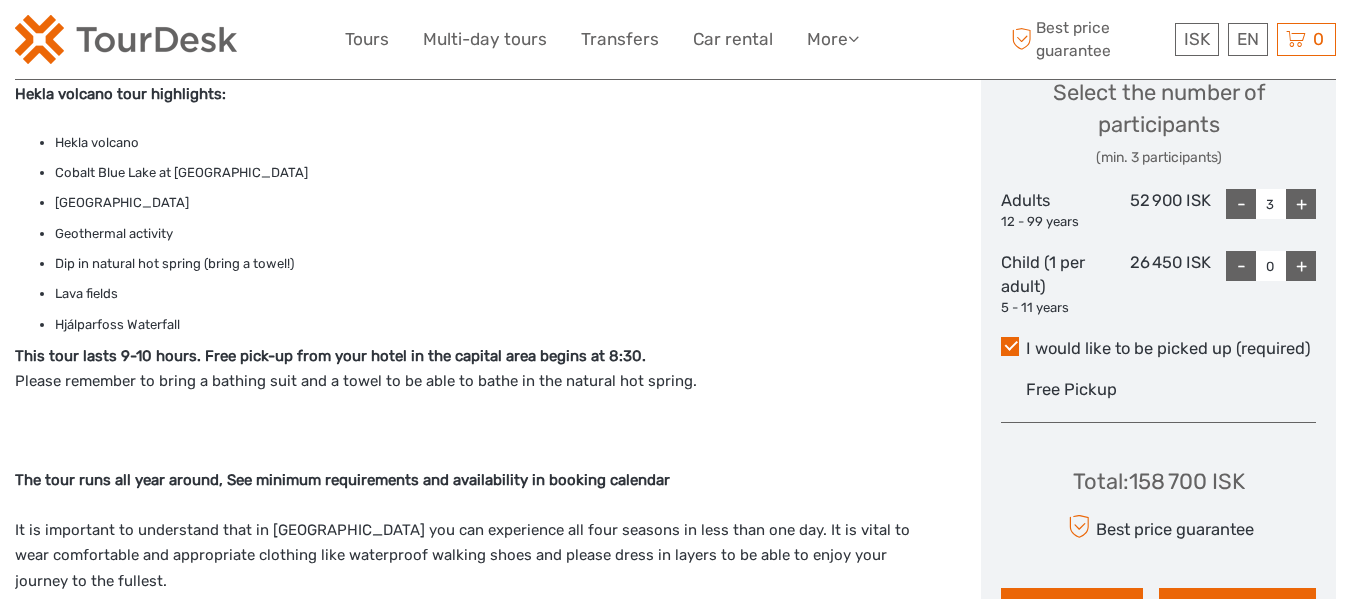 scroll, scrollTop: 1100, scrollLeft: 0, axis: vertical 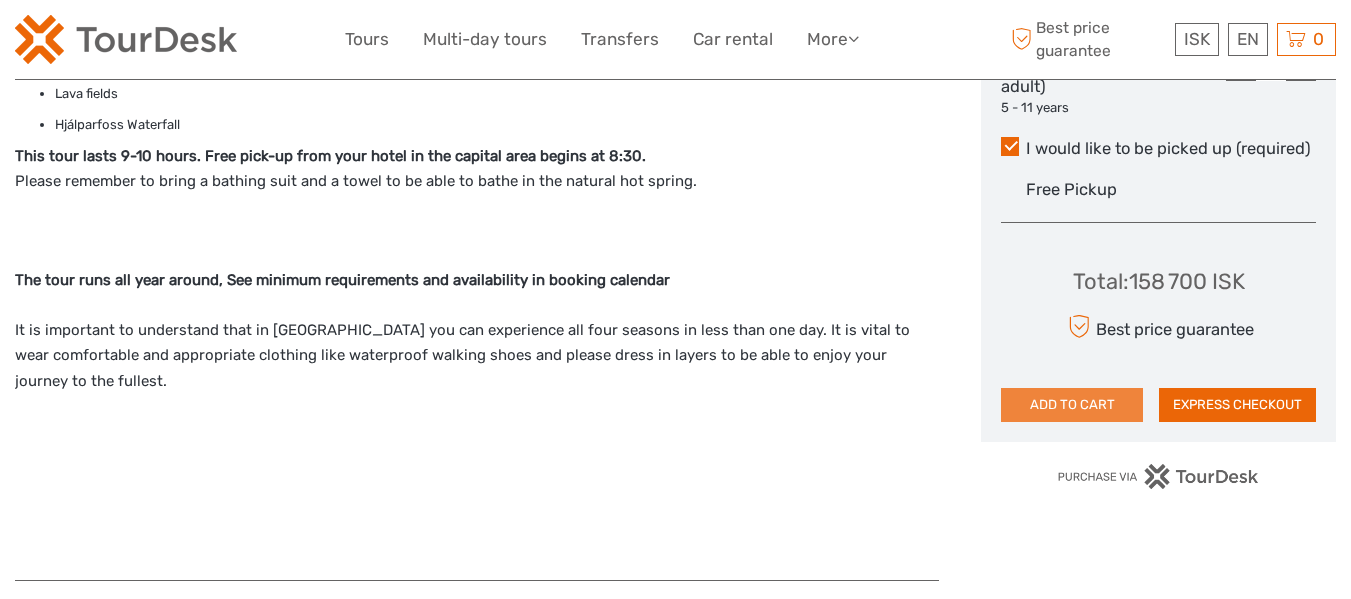 click on "ADD TO CART" at bounding box center [1072, 405] 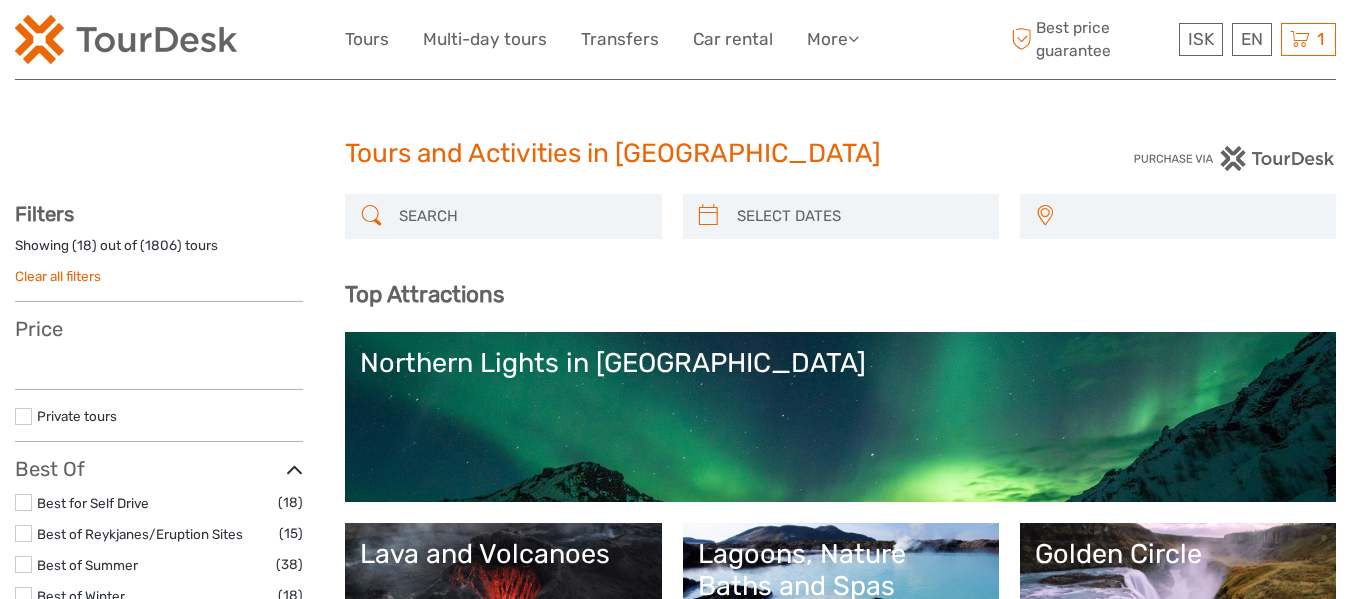 select 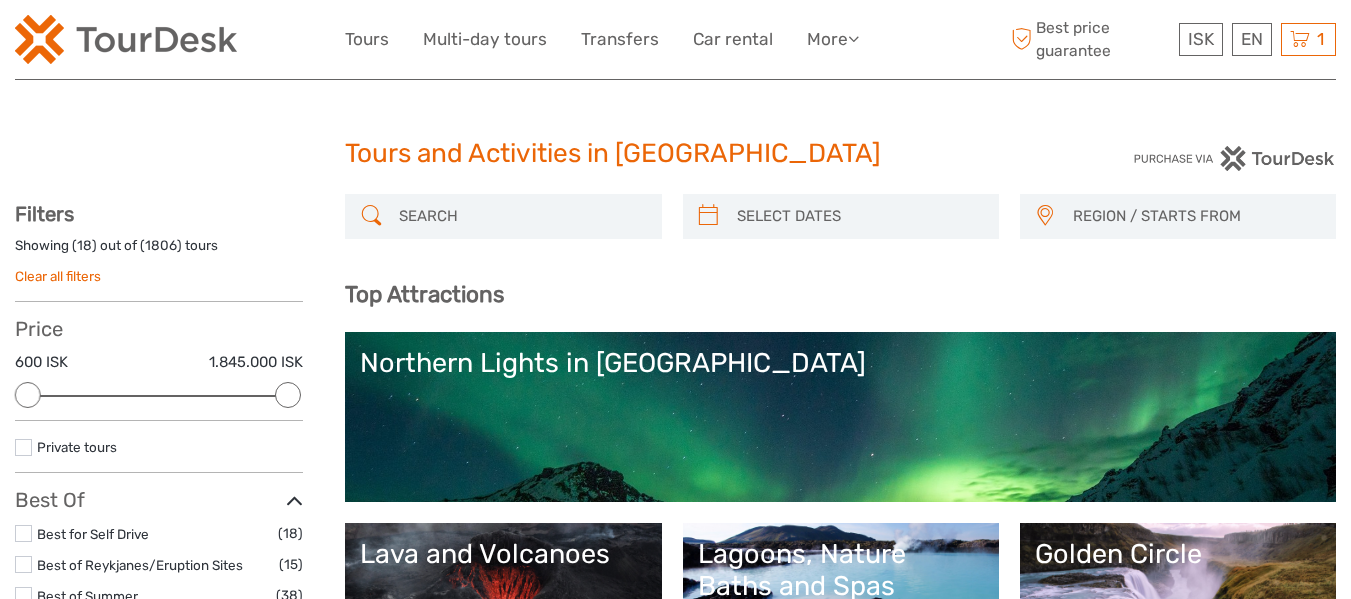 scroll, scrollTop: 0, scrollLeft: 0, axis: both 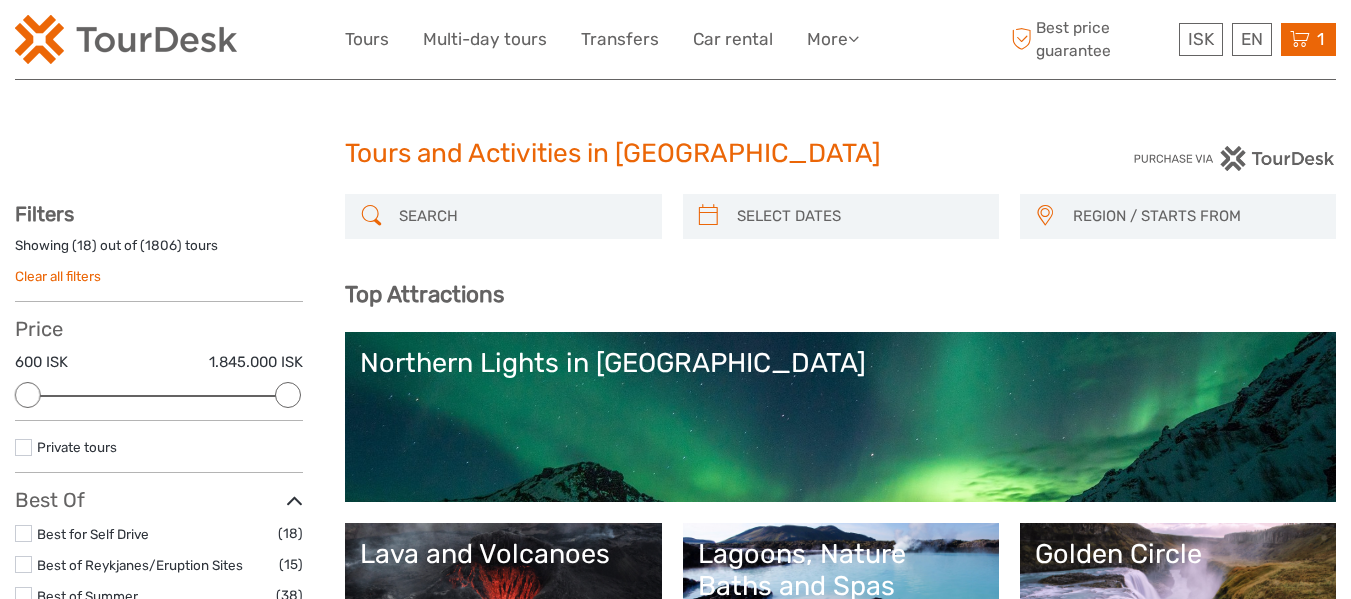 click on "1
Items
DT 04 Landmannalaugar & Hekla volcano
3x Adults
Saturday, 12 July 2025 - 08:30 AM
158.700 ISK
Total
158.700 ISK
Checkout
The shopping cart is empty." at bounding box center [1308, 39] 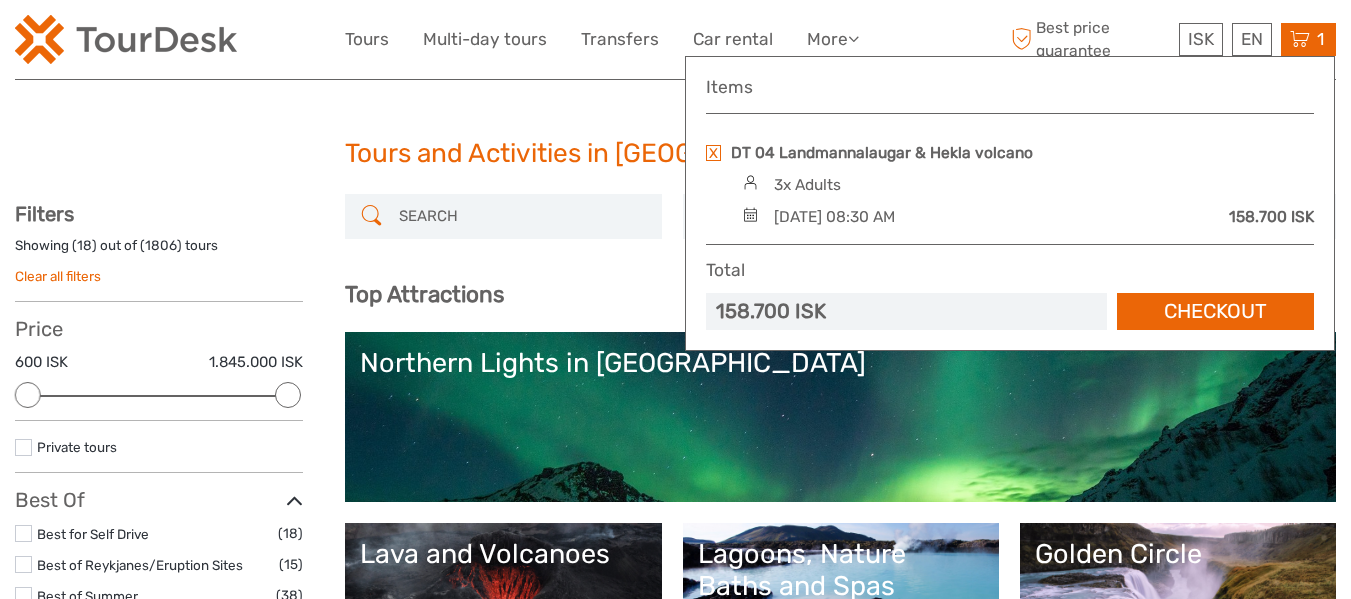 click at bounding box center (713, 153) 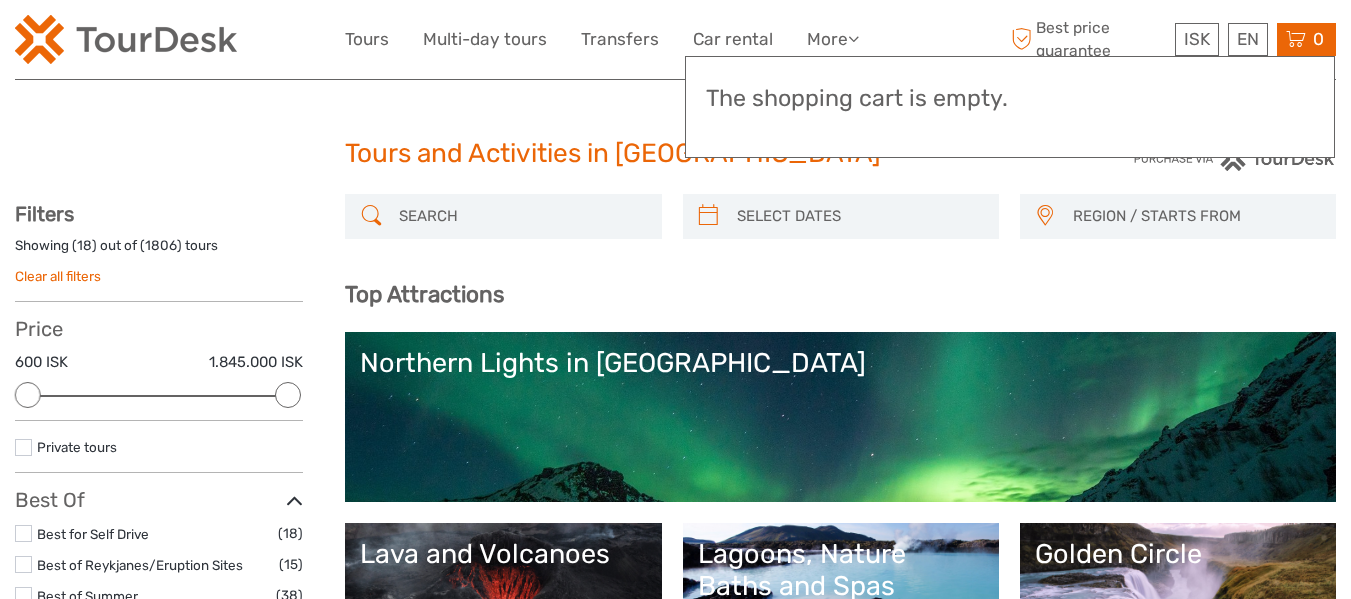 type on "10/07/2025" 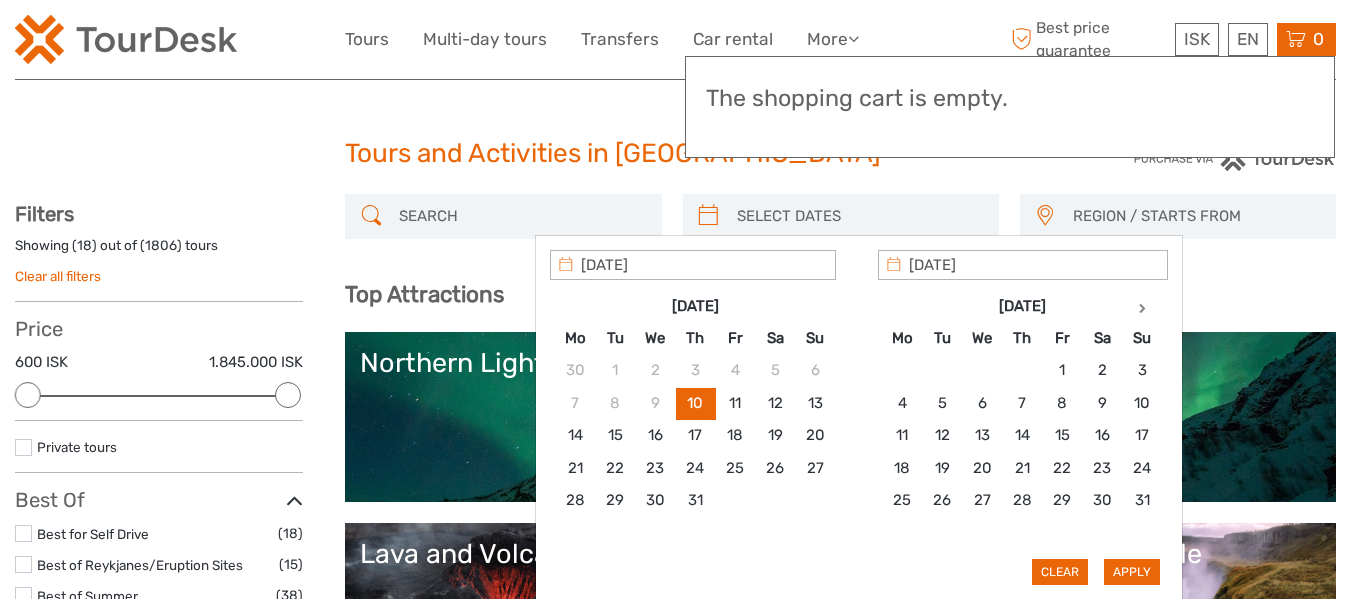 click at bounding box center [859, 216] 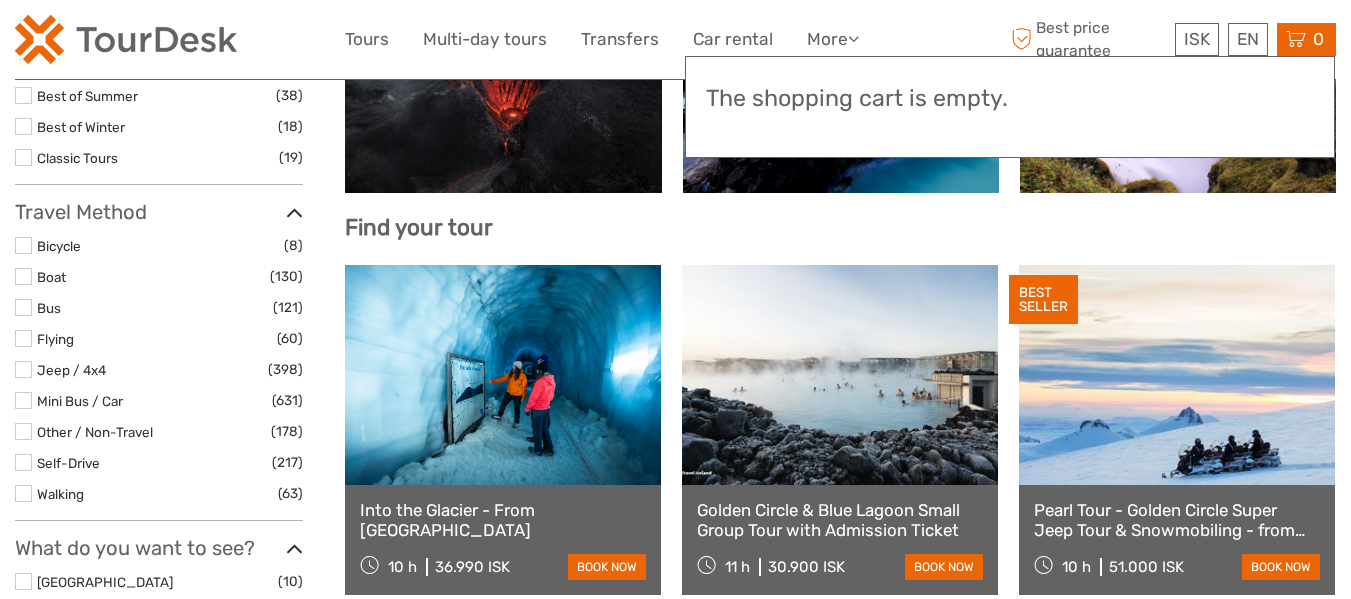 scroll, scrollTop: 300, scrollLeft: 0, axis: vertical 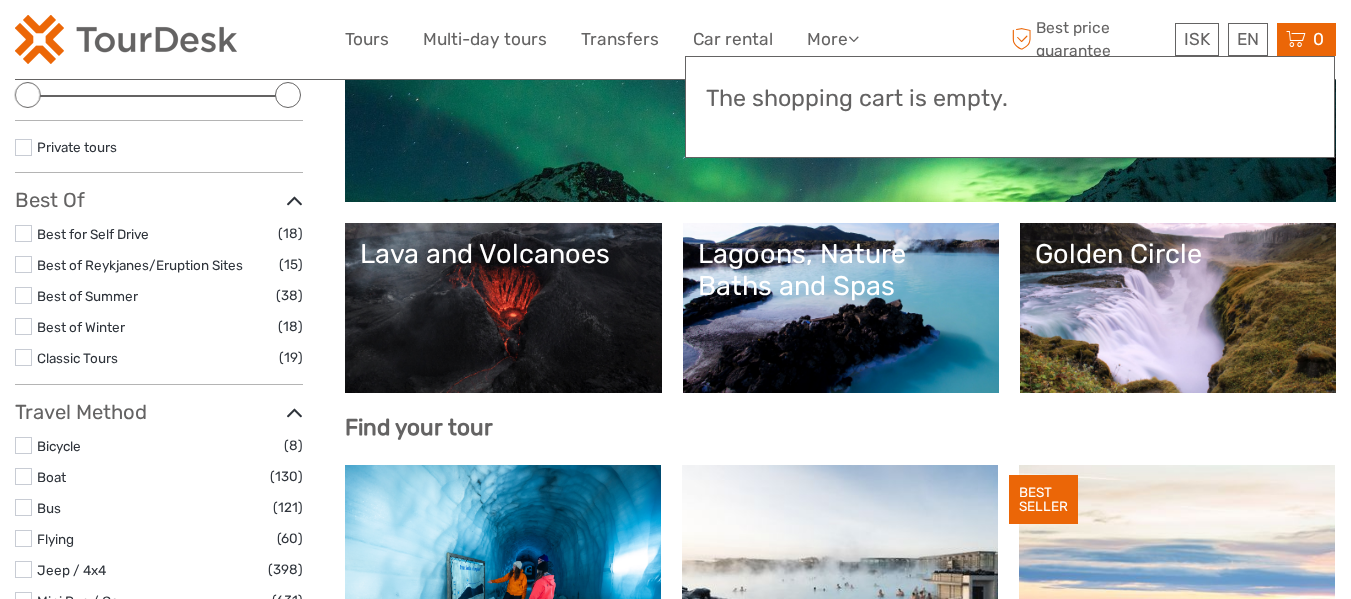 click on "Lava and Volcanoes" at bounding box center (503, 308) 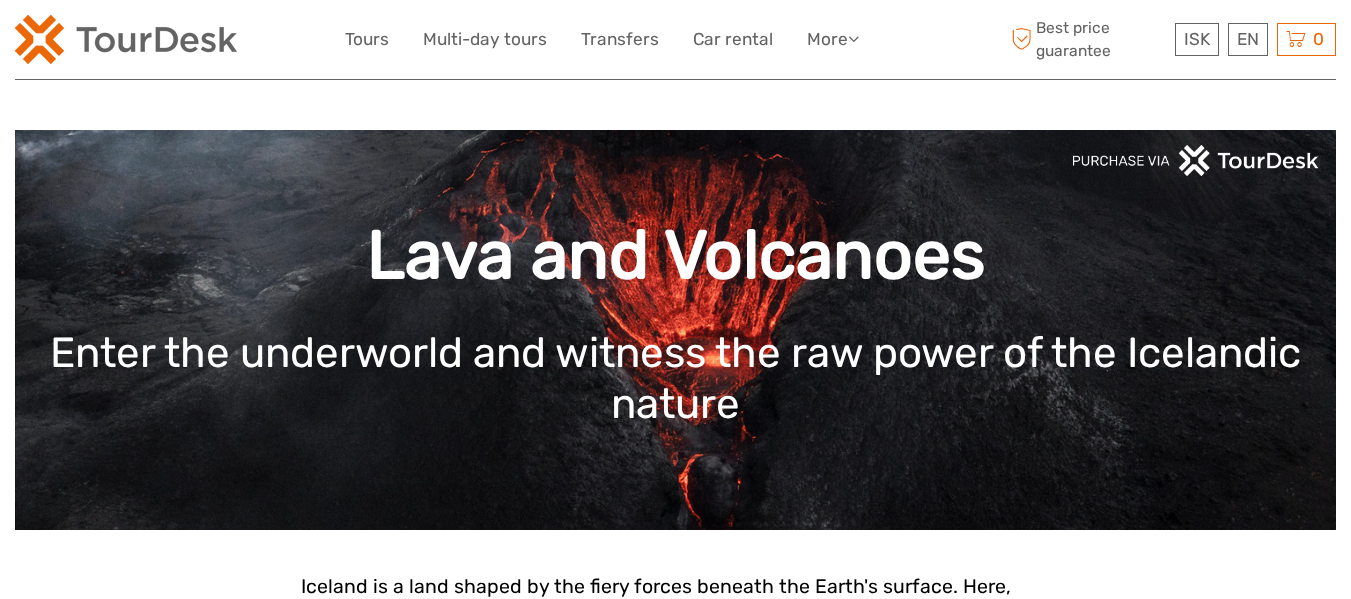 scroll, scrollTop: 500, scrollLeft: 0, axis: vertical 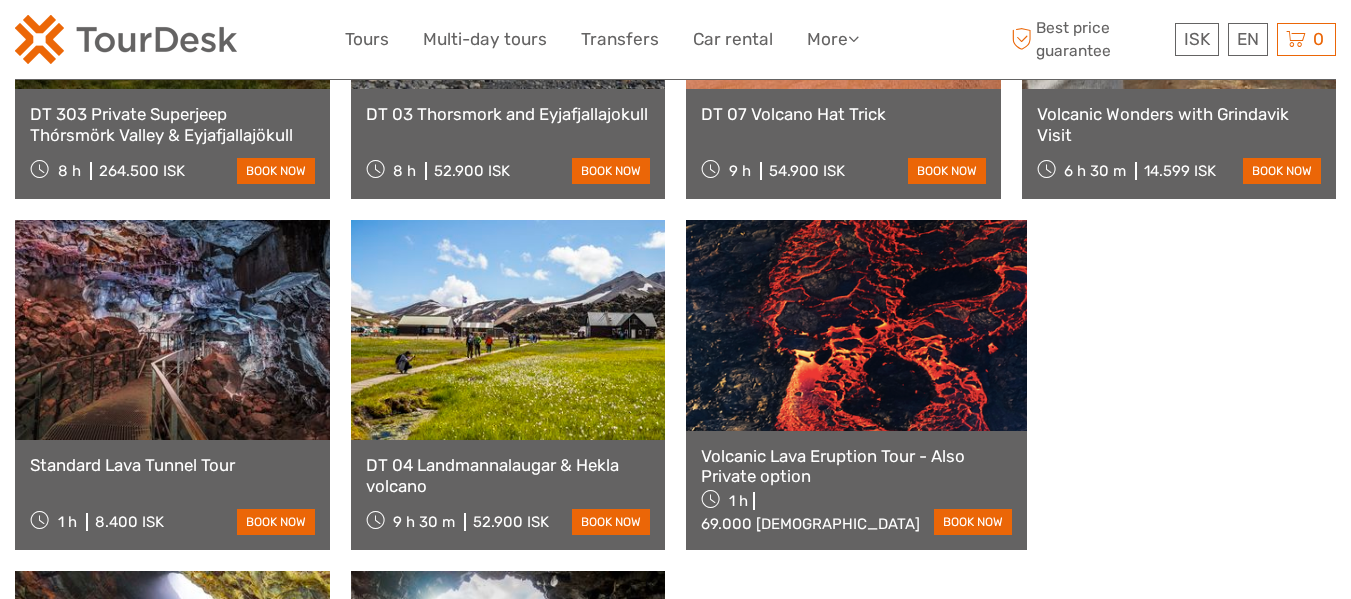 click on "DT 04 Landmannalaugar & Hekla volcano" at bounding box center [508, 475] 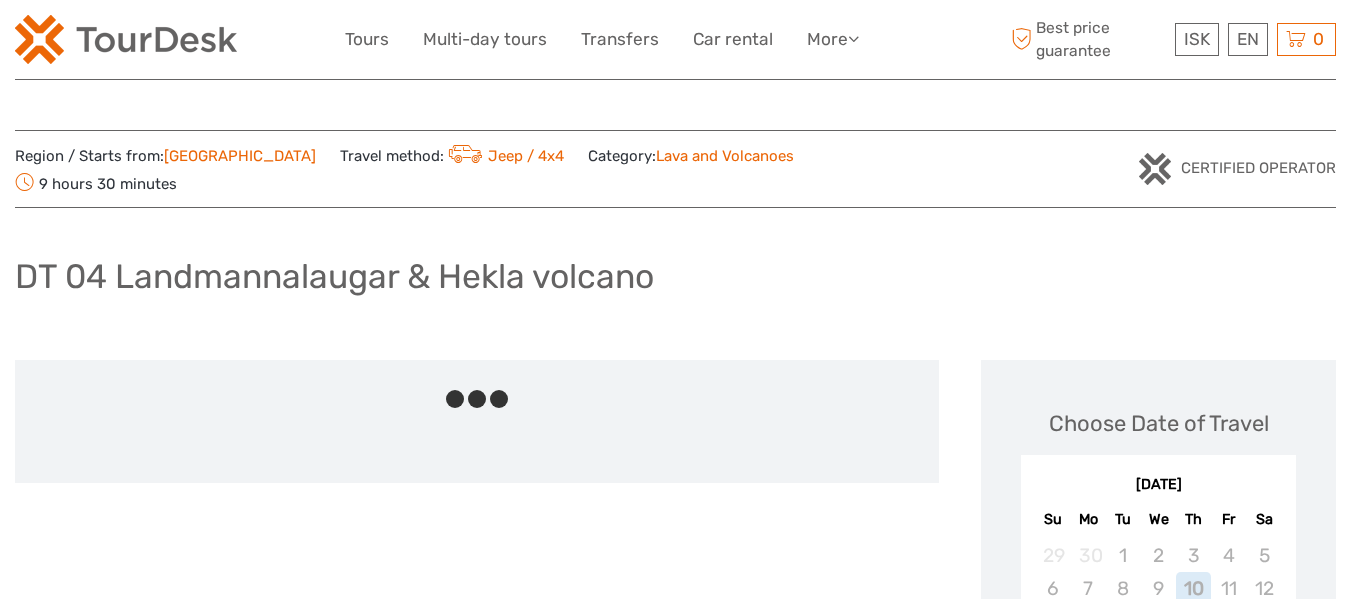 scroll, scrollTop: 0, scrollLeft: 0, axis: both 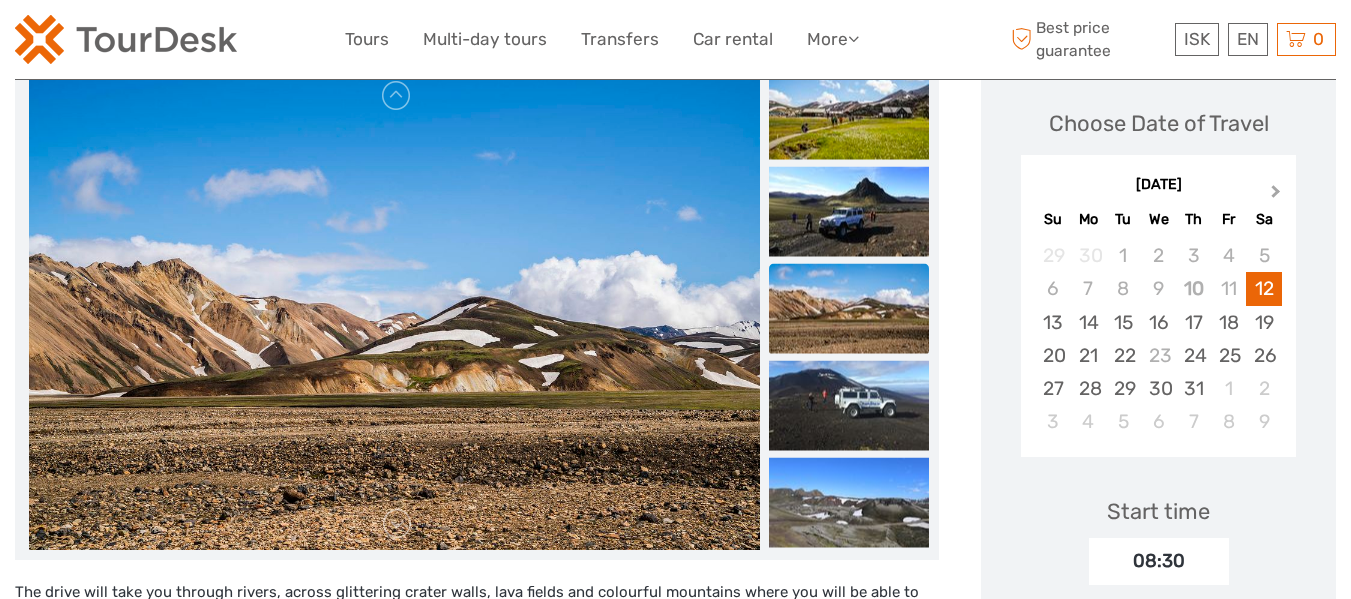 click on "Next Month" at bounding box center [1276, 195] 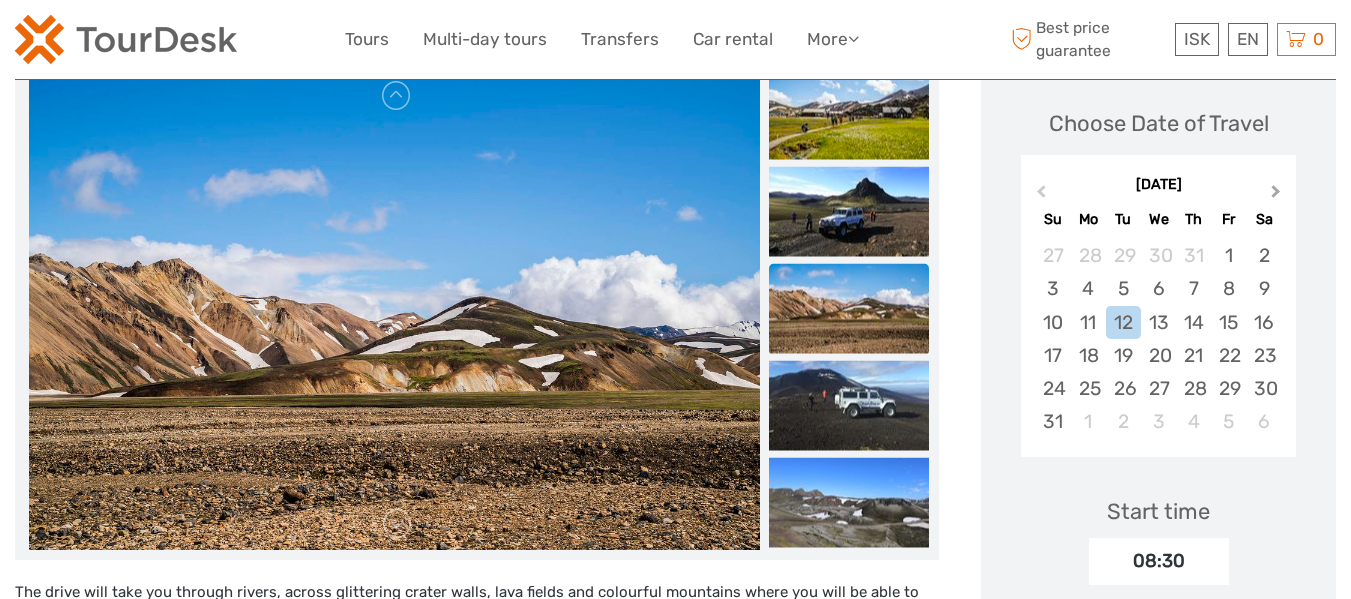 click on "Next Month" at bounding box center [1276, 195] 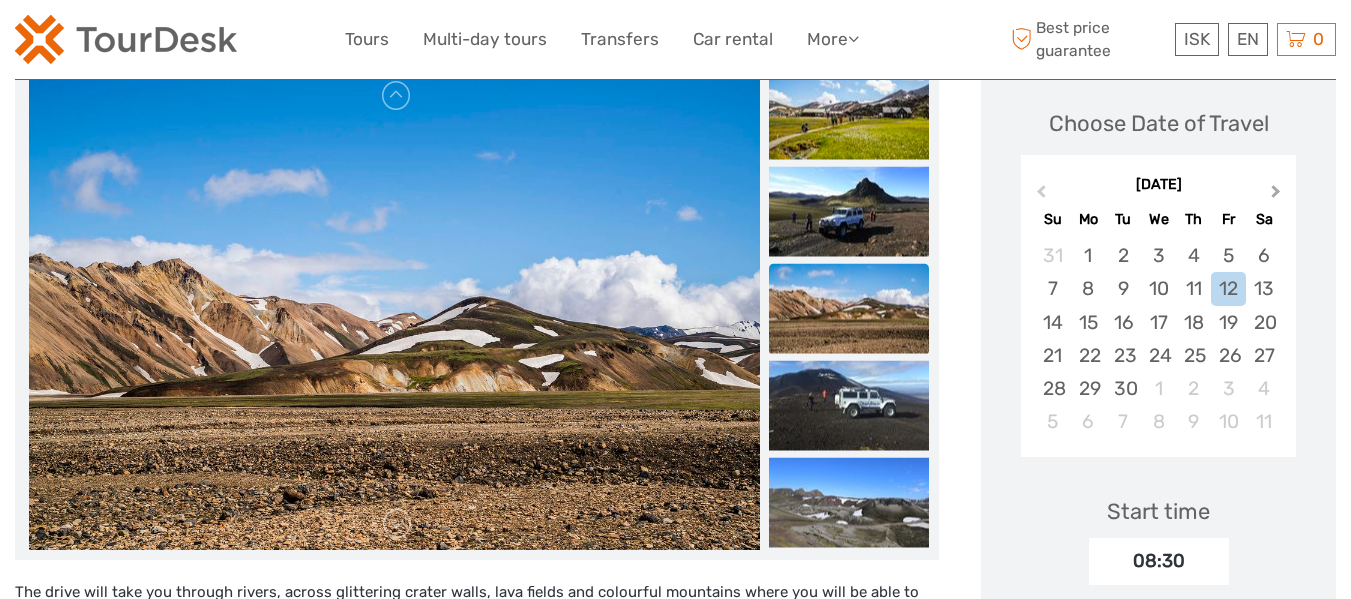 click on "Next Month" at bounding box center (1276, 195) 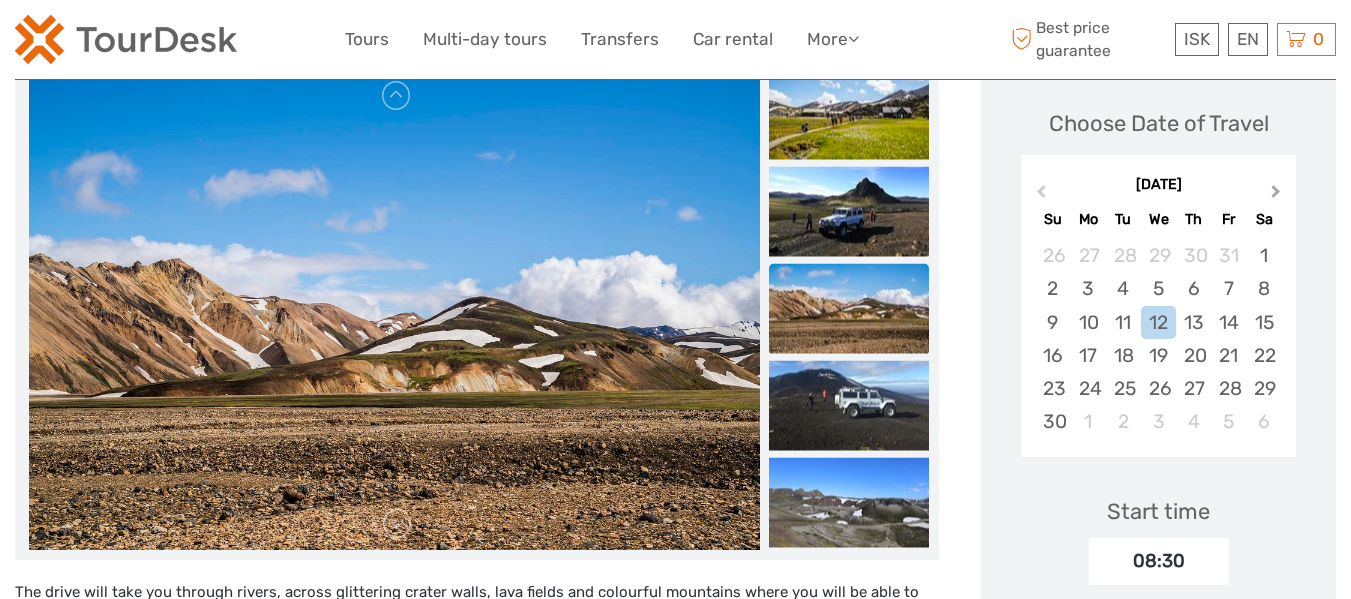 click on "Next Month" at bounding box center [1276, 195] 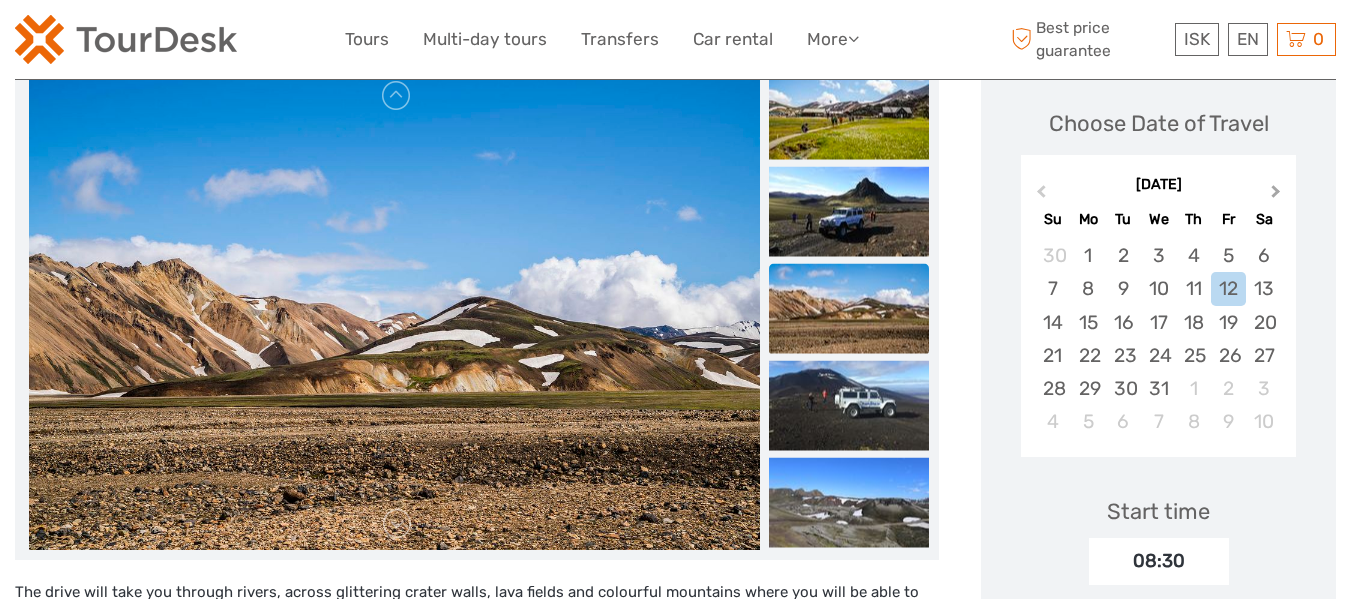 click on "Next Month" at bounding box center [1276, 195] 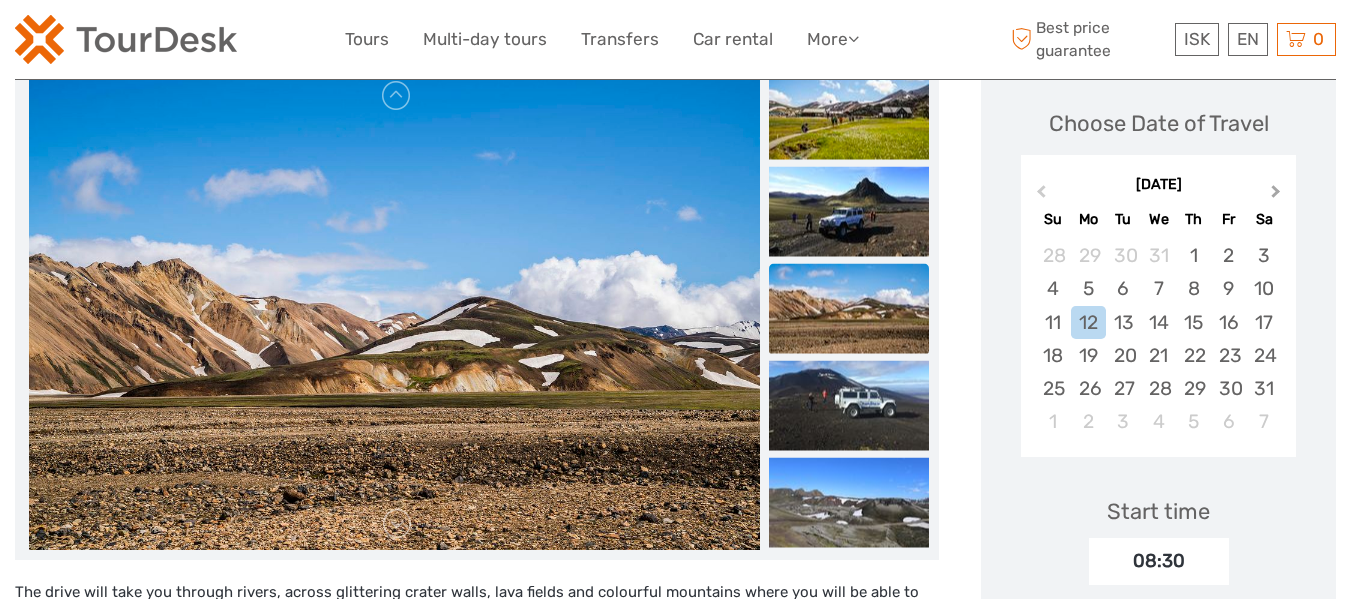 click on "Next Month" at bounding box center [1276, 195] 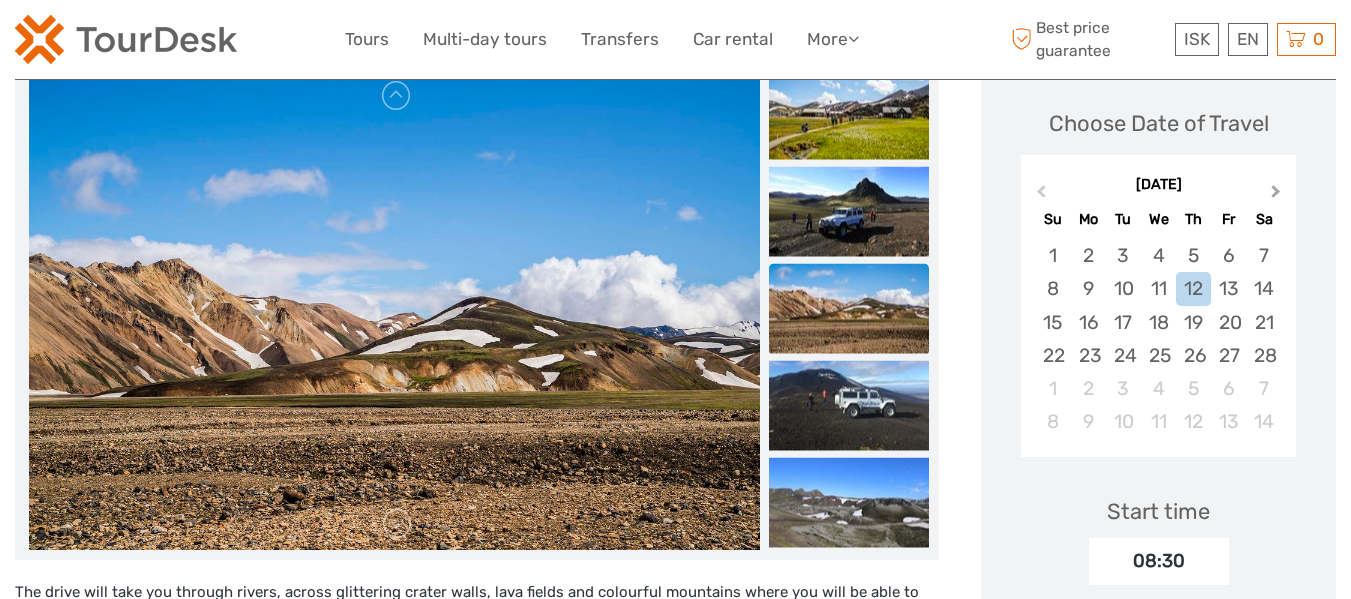 click on "Next Month" at bounding box center (1276, 195) 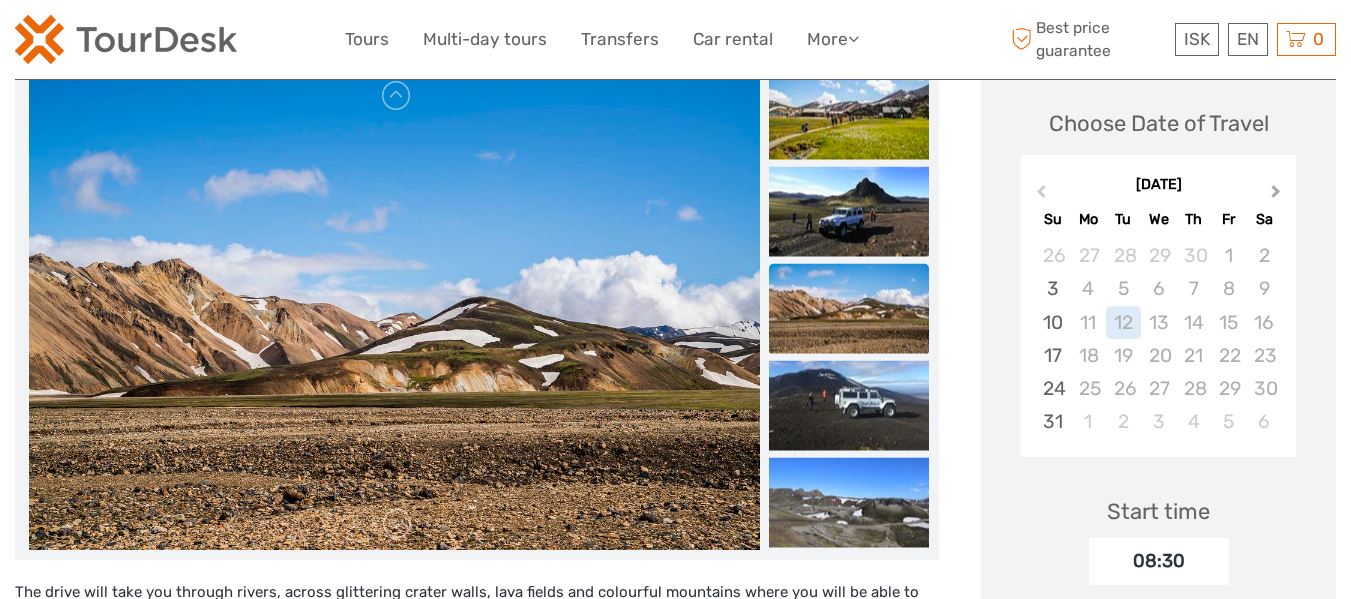 click on "Next Month" at bounding box center [1276, 195] 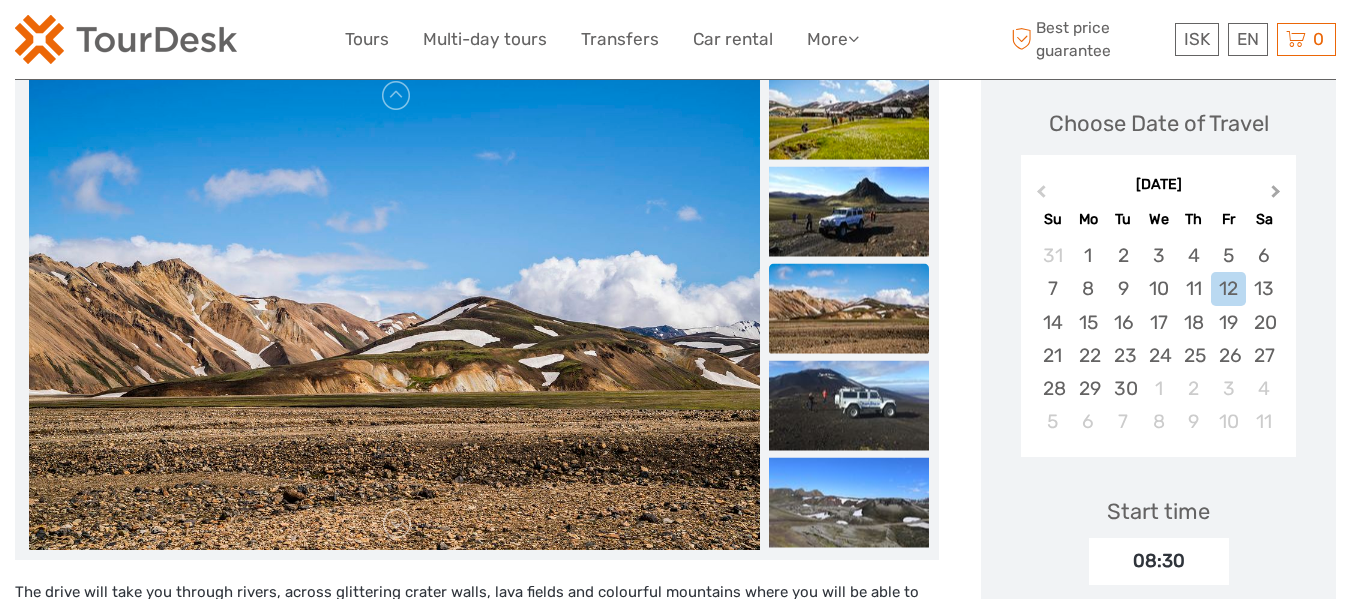 click on "Next Month" at bounding box center (1276, 195) 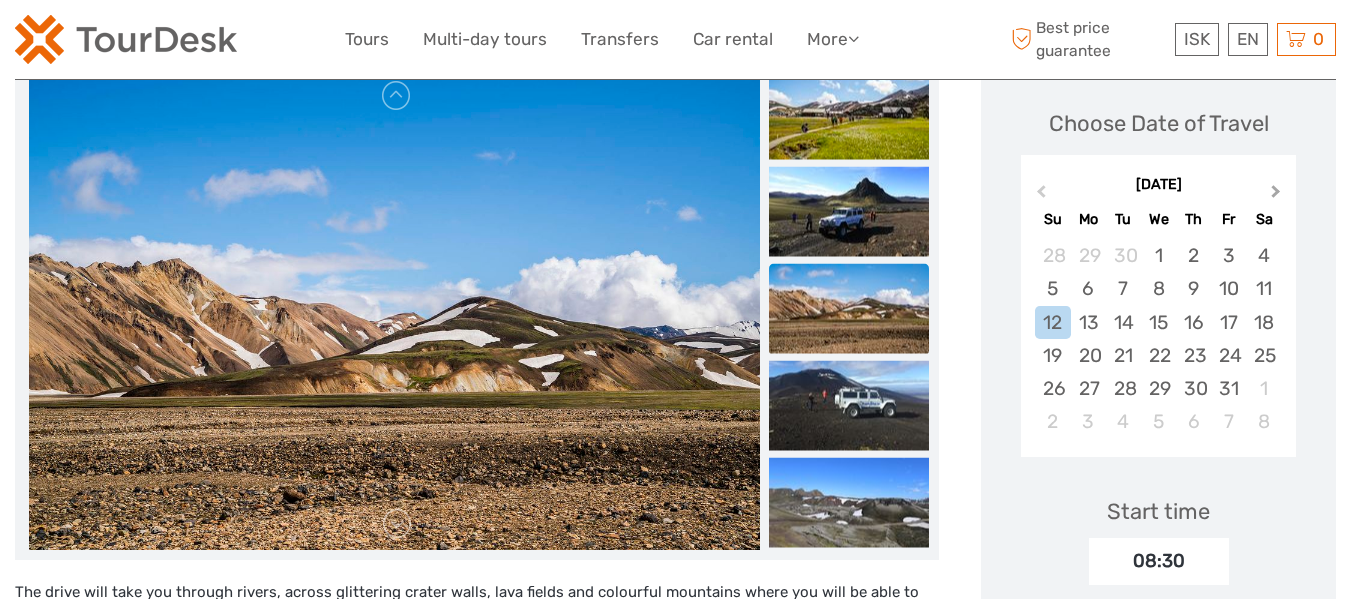 click on "Next Month" at bounding box center (1276, 195) 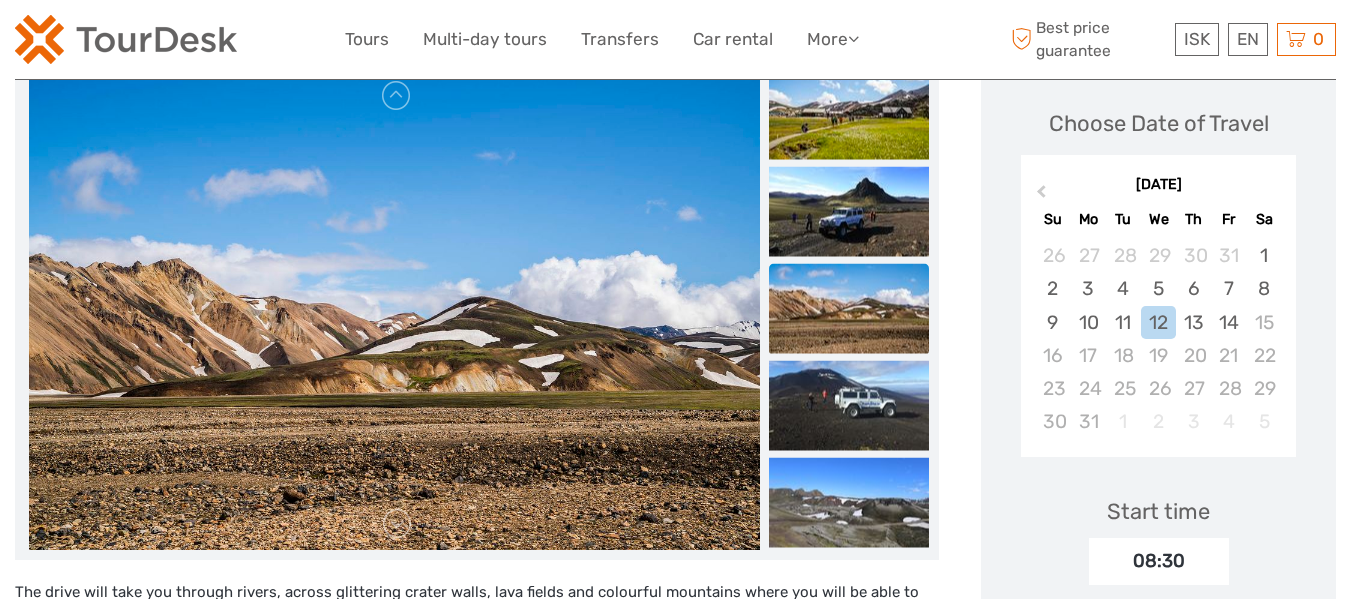 click on "August 2026" at bounding box center (1158, 185) 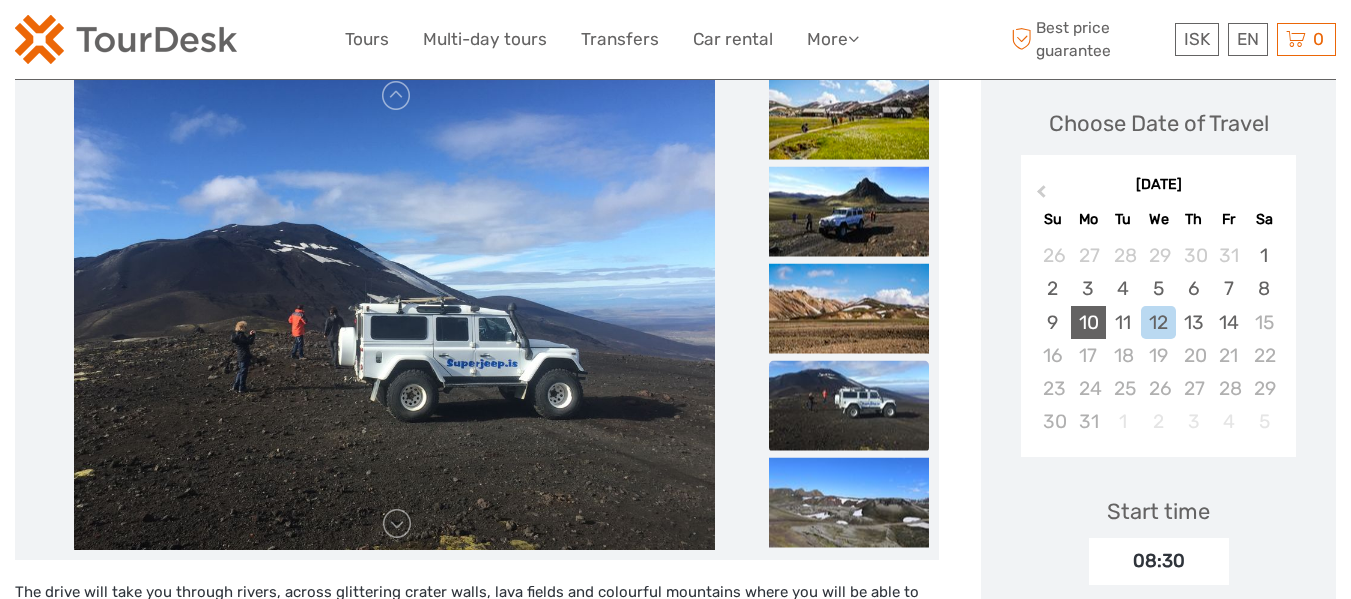 click on "10" at bounding box center (1088, 322) 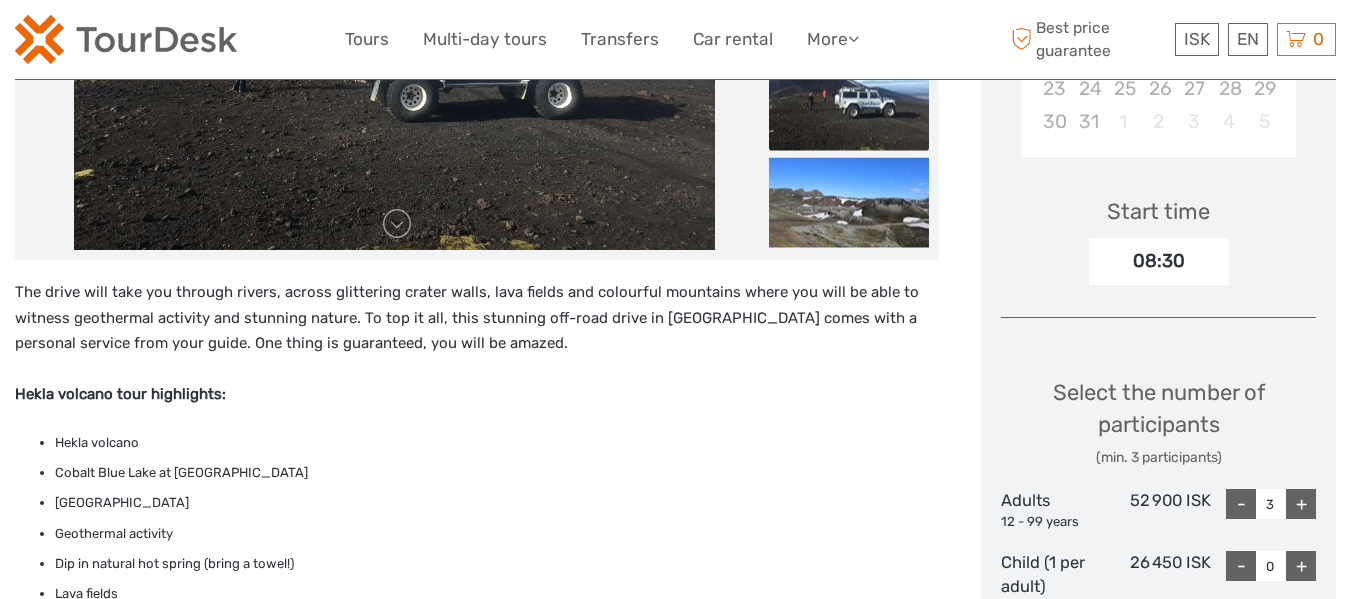 scroll, scrollTop: 700, scrollLeft: 0, axis: vertical 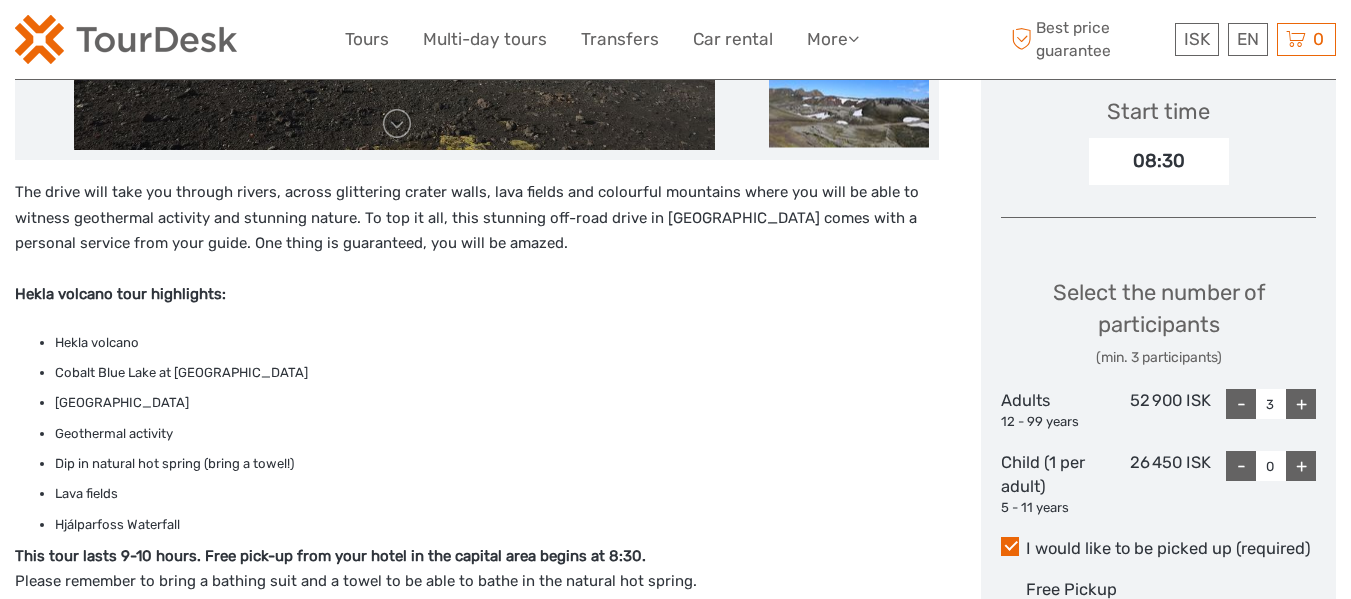 click on "-" at bounding box center [1241, 404] 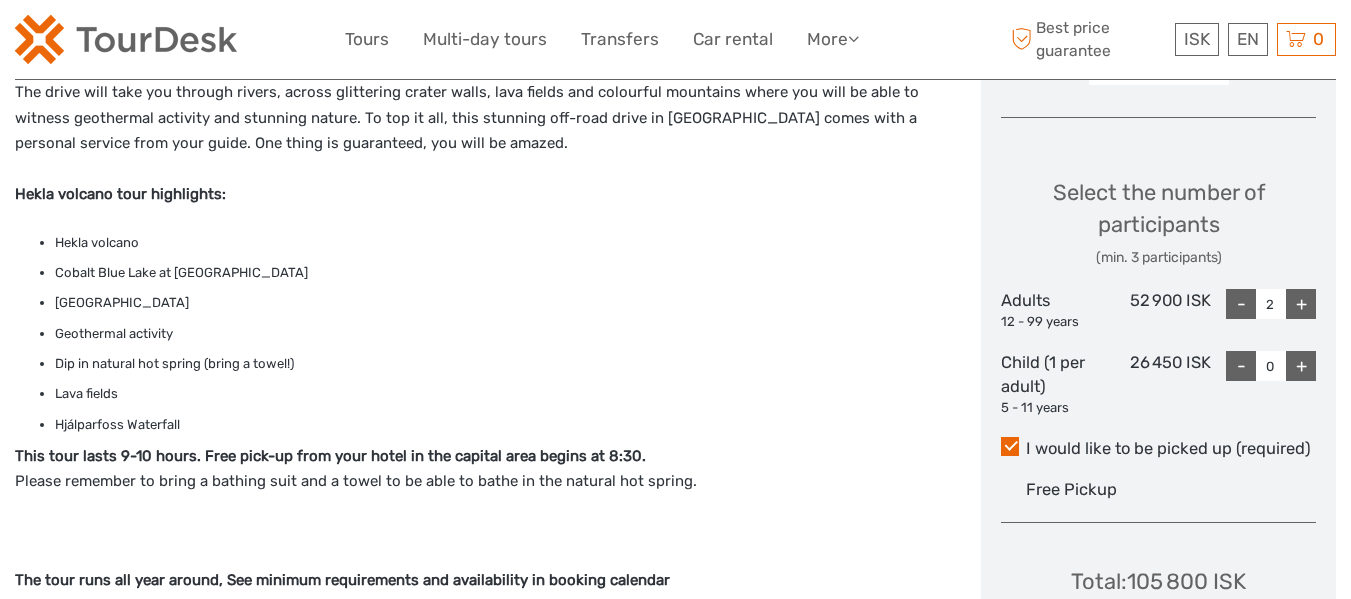 scroll, scrollTop: 300, scrollLeft: 0, axis: vertical 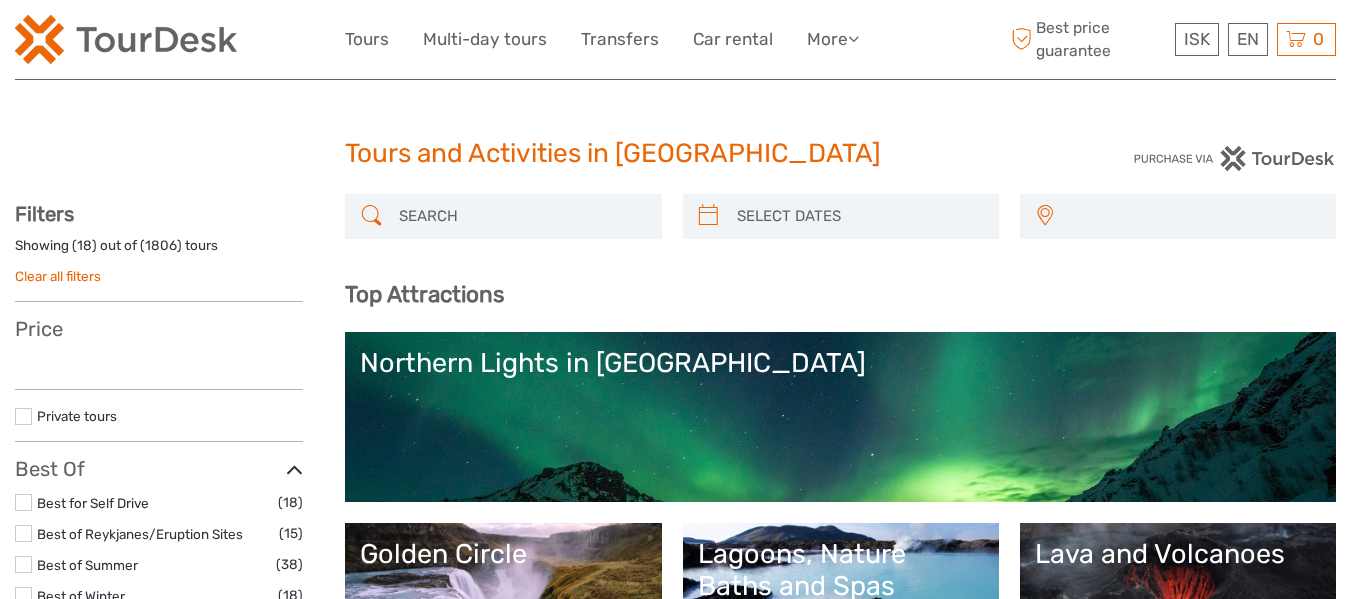 select 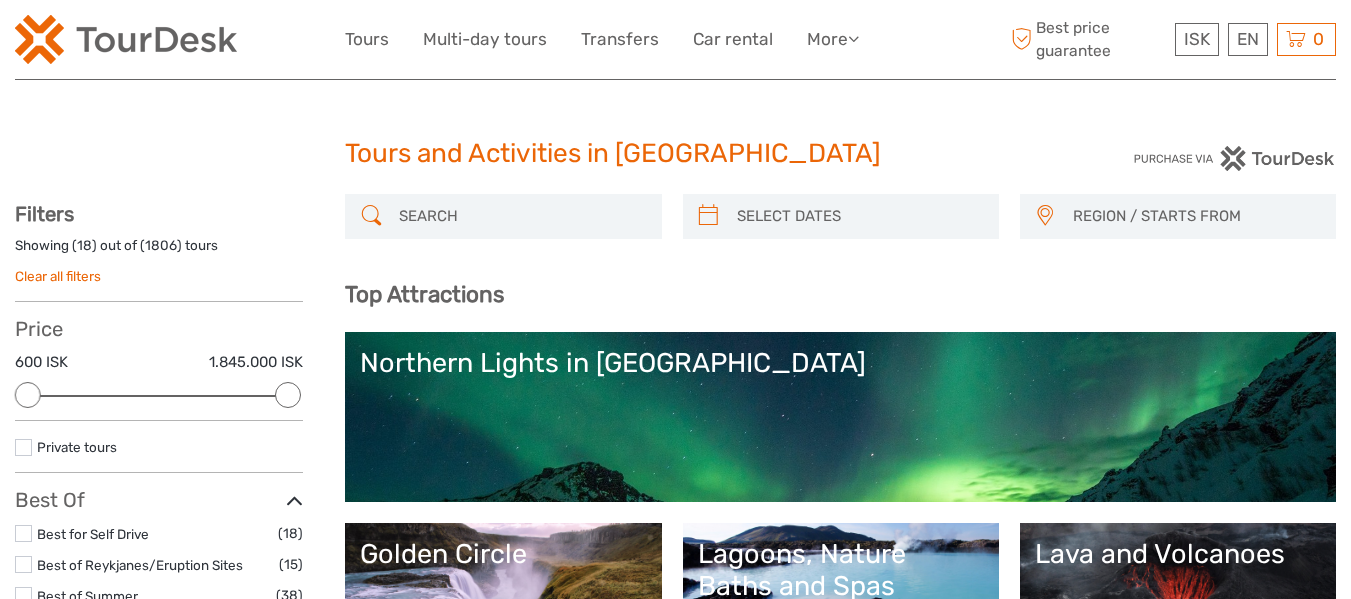 scroll, scrollTop: 300, scrollLeft: 0, axis: vertical 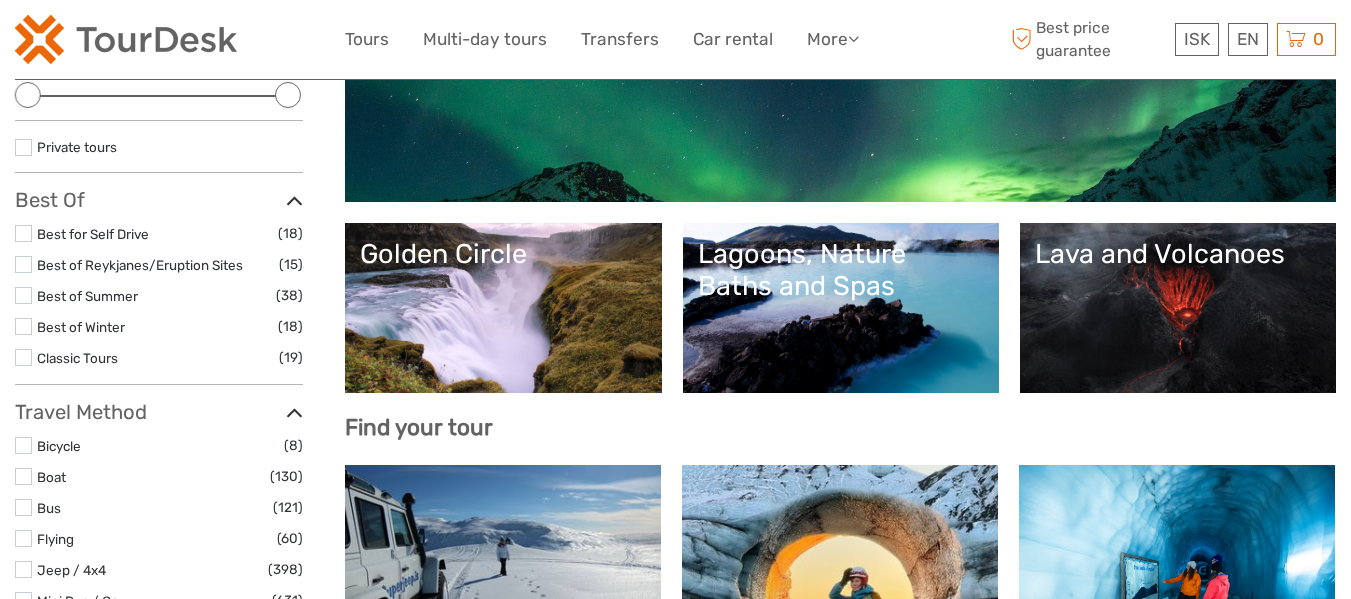 click on "Lava and Volcanoes" at bounding box center (1178, 308) 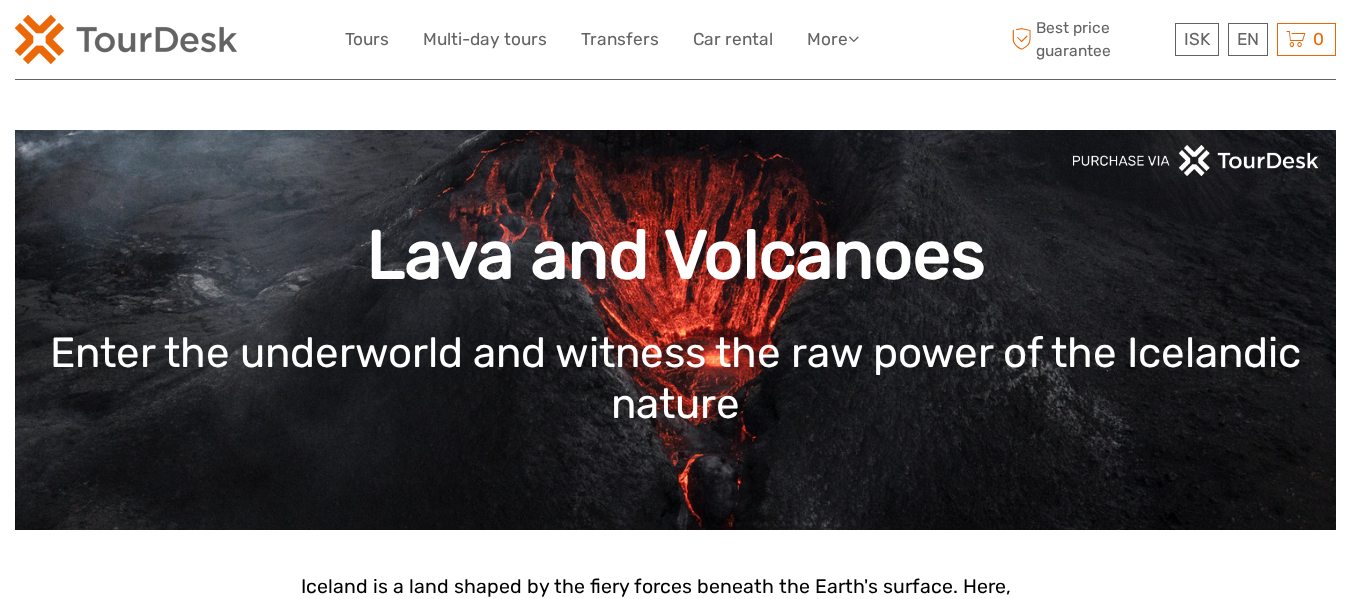 scroll, scrollTop: 400, scrollLeft: 0, axis: vertical 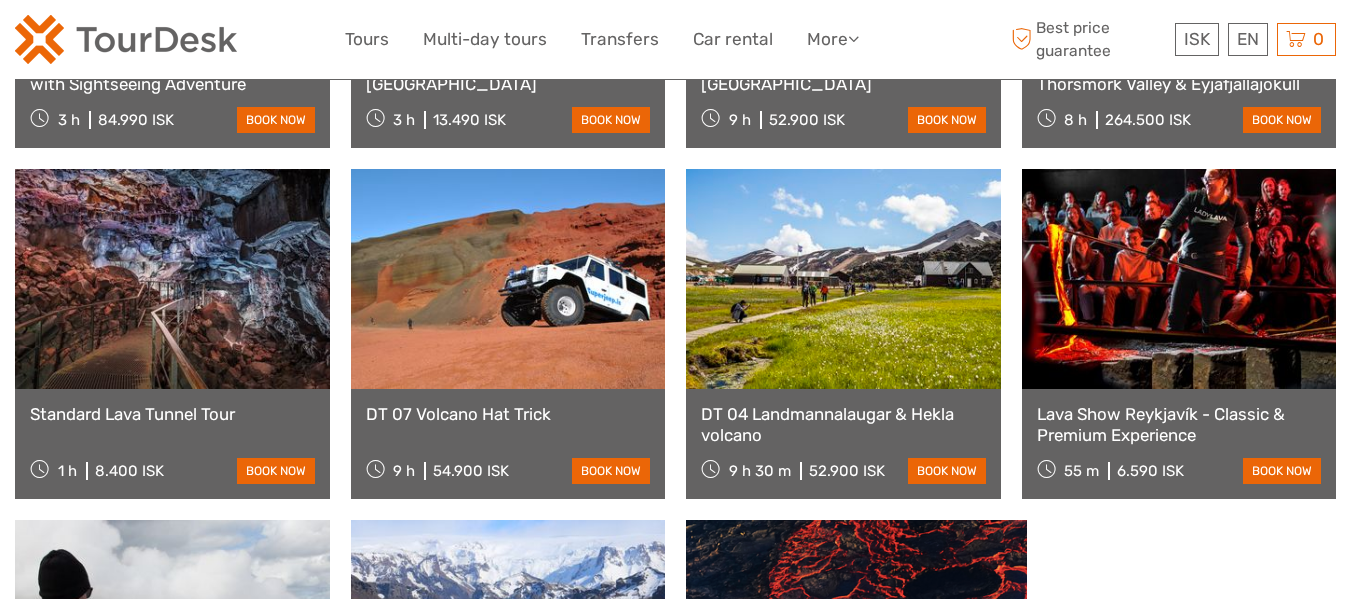 click on "DT 07 Volcano Hat Trick" at bounding box center (508, 414) 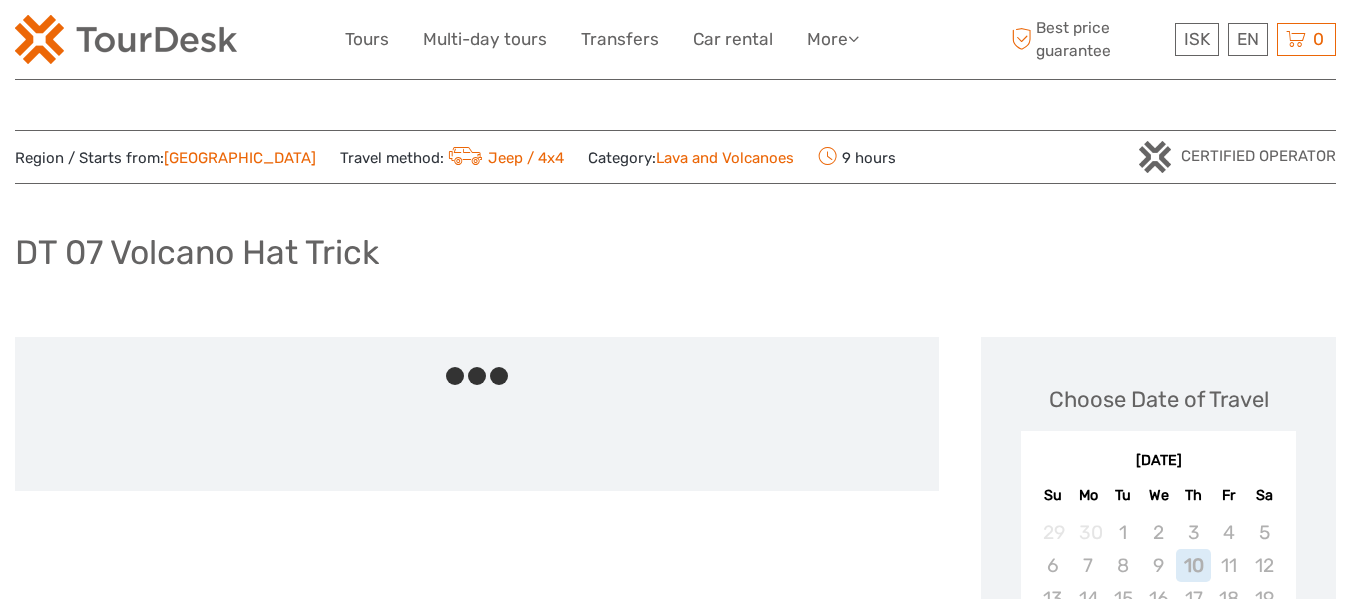 scroll, scrollTop: 0, scrollLeft: 0, axis: both 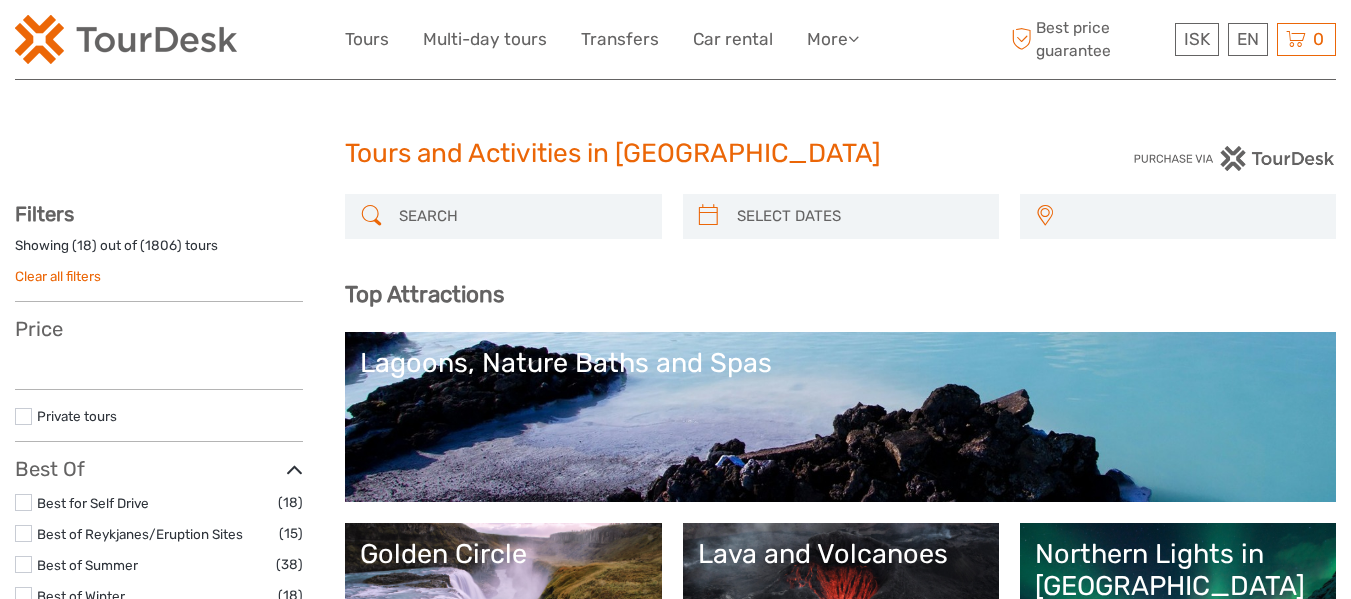 select 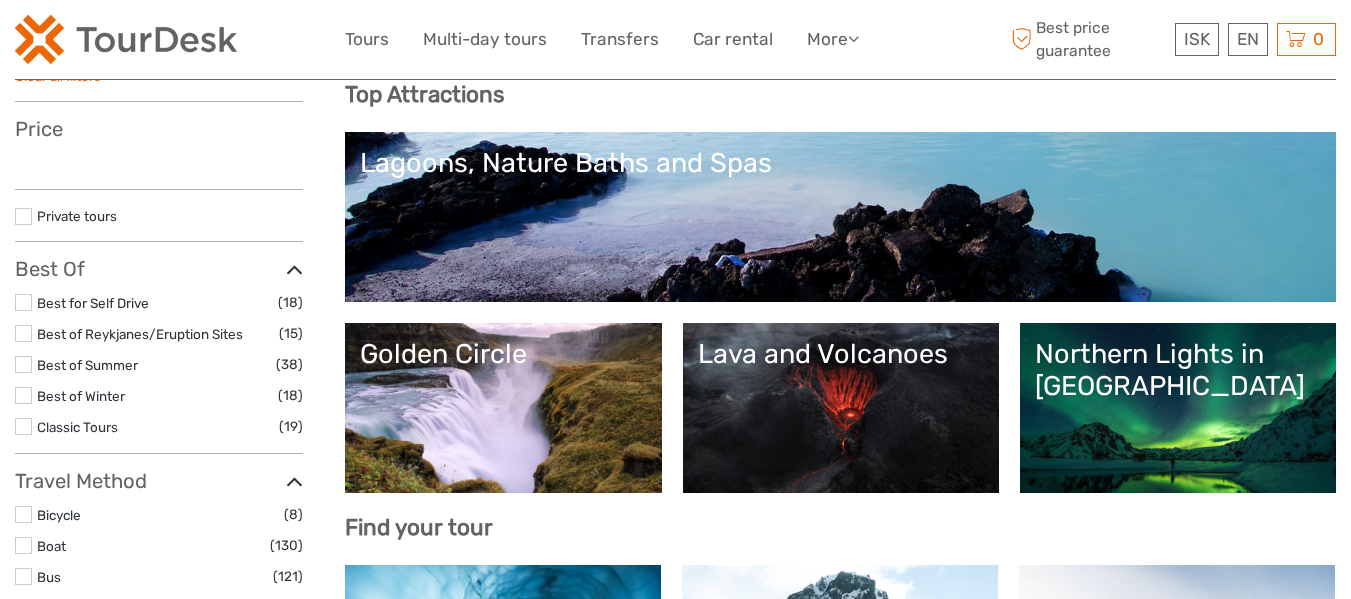 select 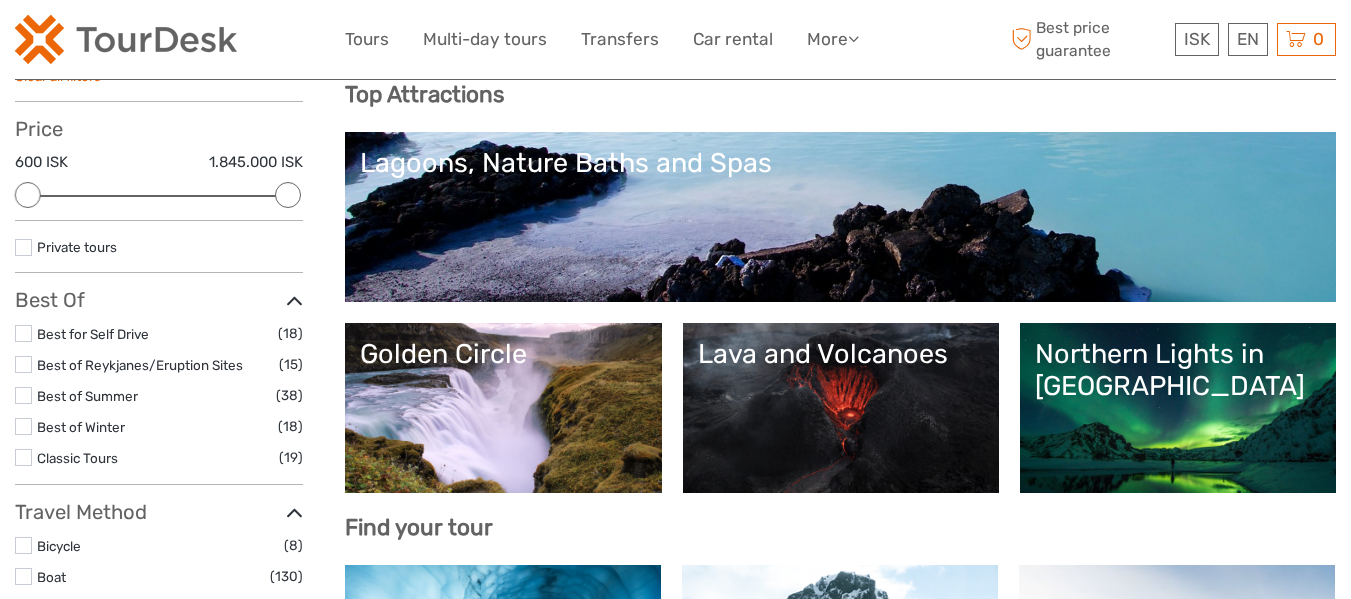 scroll, scrollTop: 0, scrollLeft: 0, axis: both 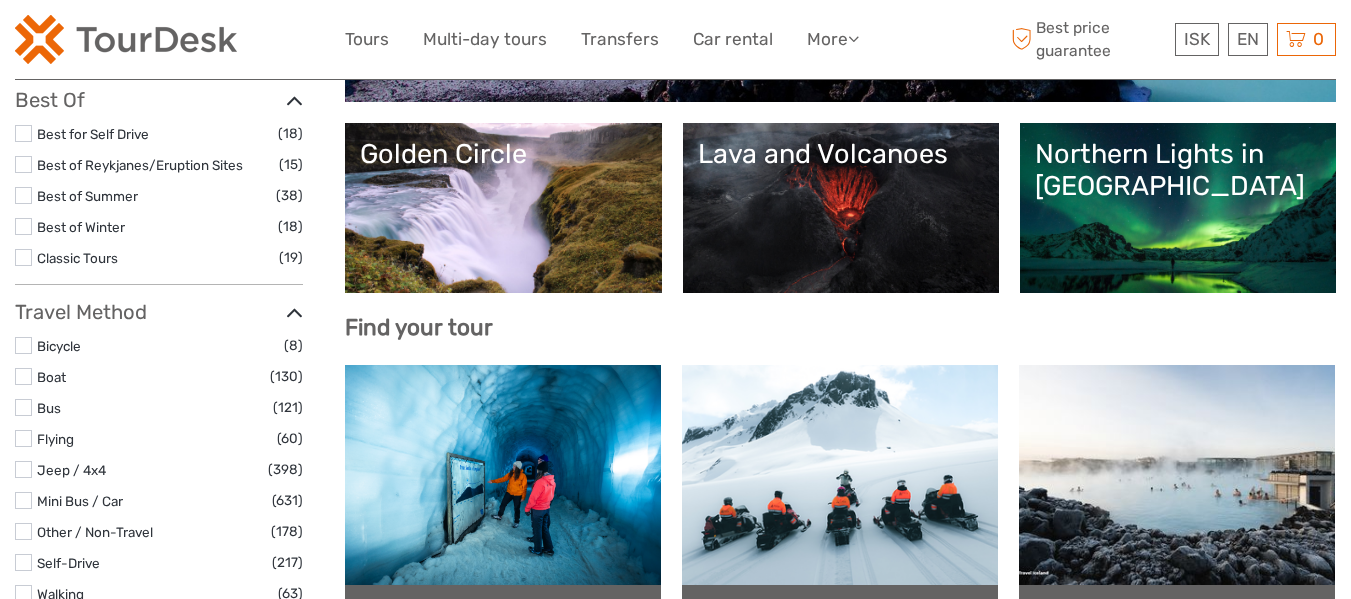 click on "Lava and Volcanoes" at bounding box center (841, 208) 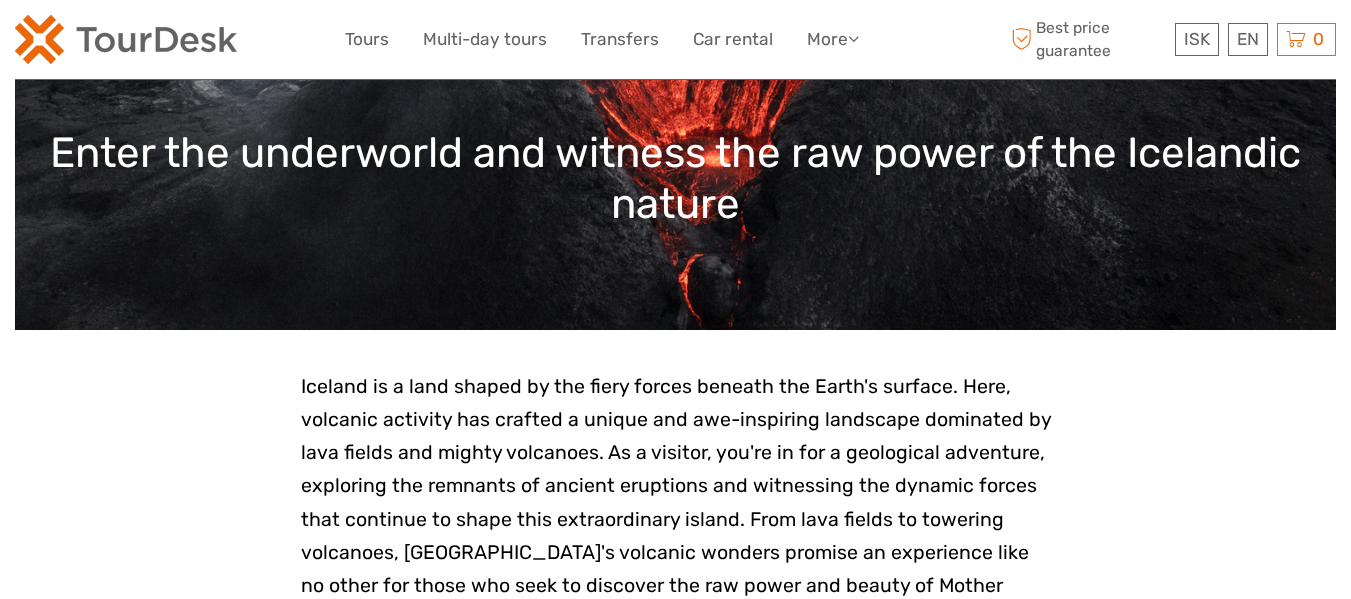 scroll, scrollTop: 400, scrollLeft: 0, axis: vertical 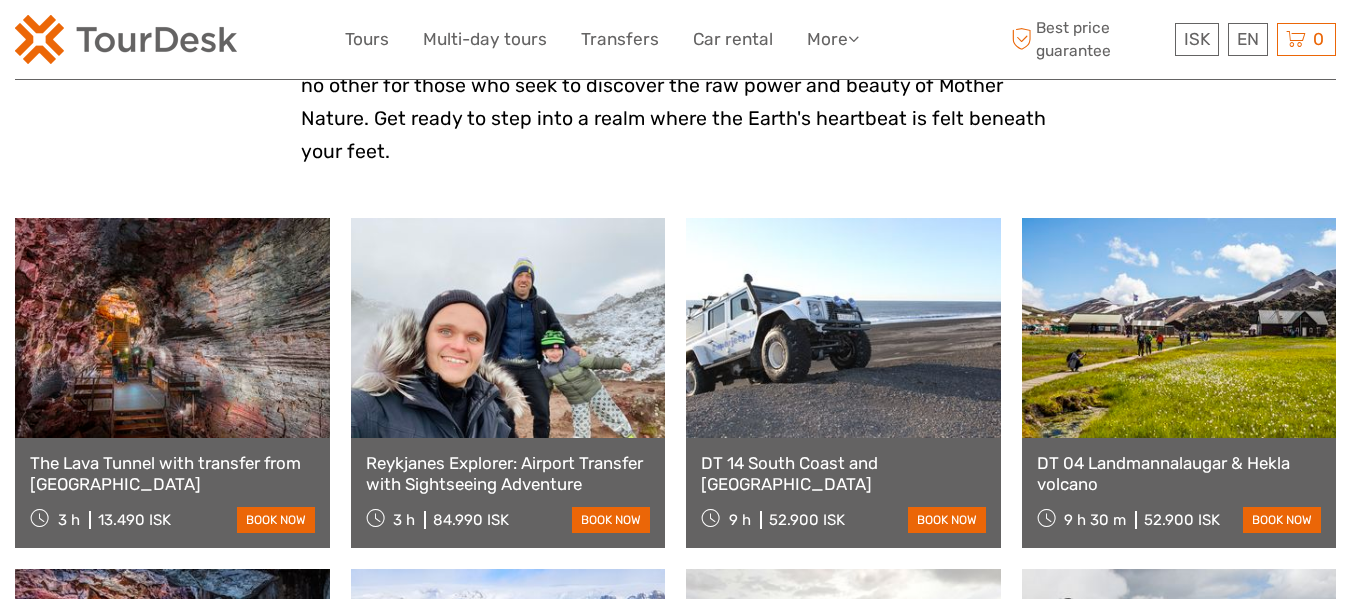 click on "DT 14 South Coast and [GEOGRAPHIC_DATA]" at bounding box center [843, 473] 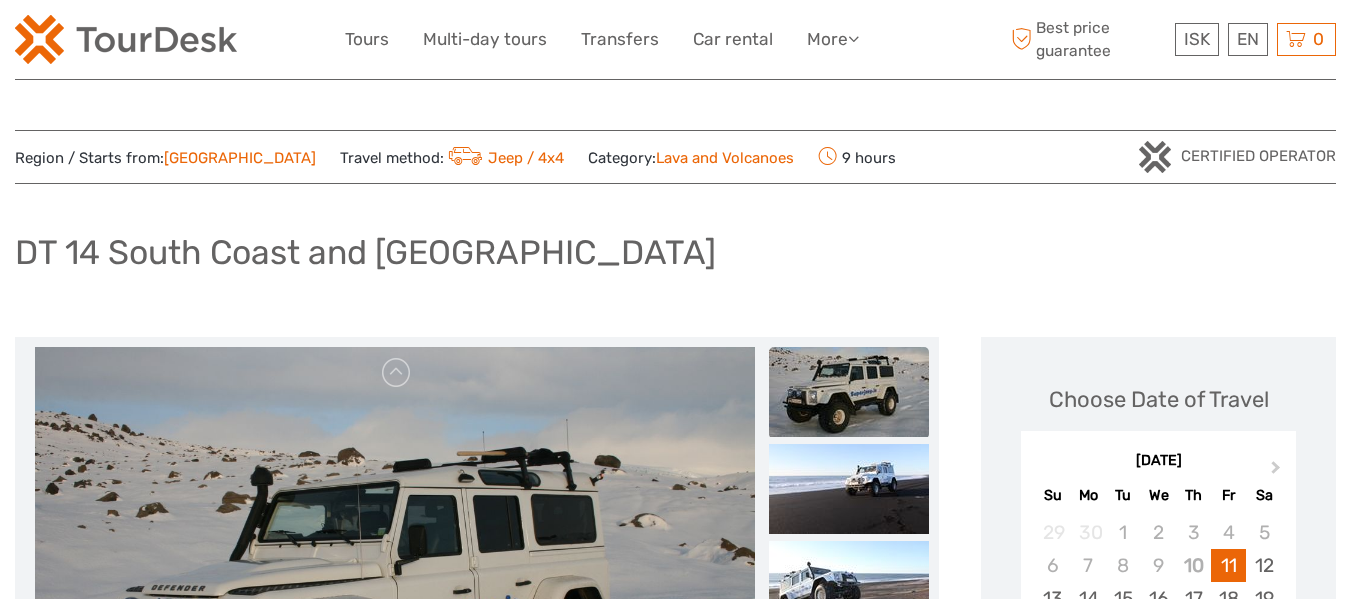 scroll, scrollTop: 200, scrollLeft: 0, axis: vertical 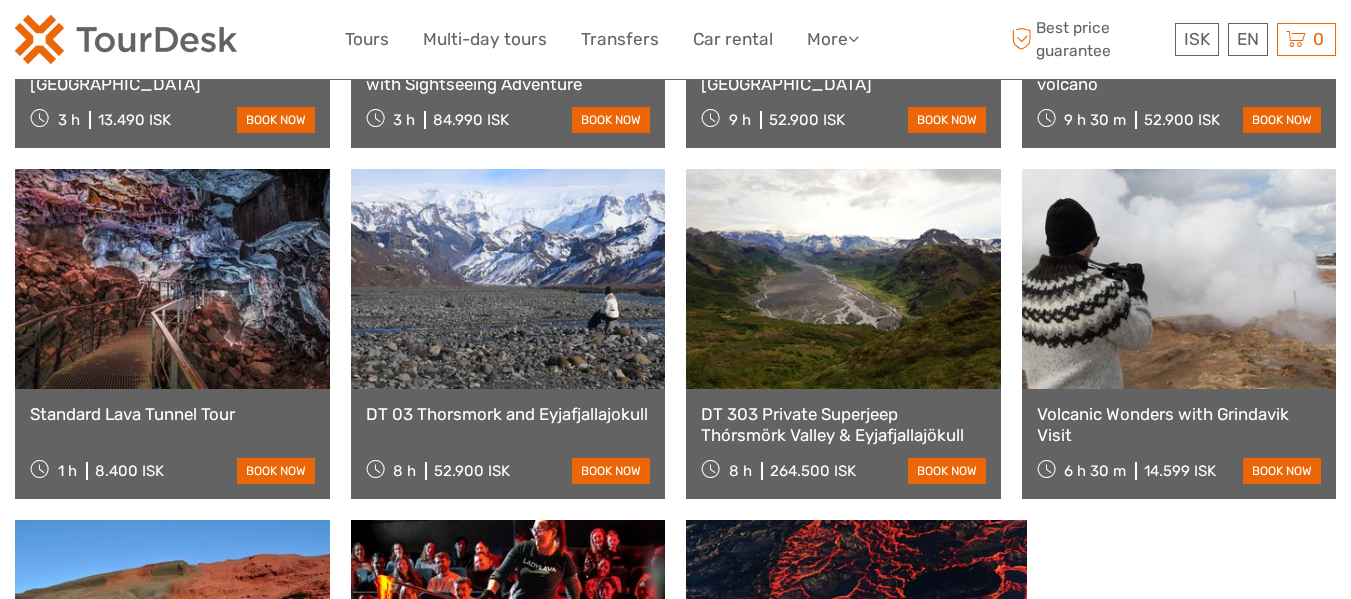 click on "Volcanic Wonders with Grindavik Visit" at bounding box center (1179, 424) 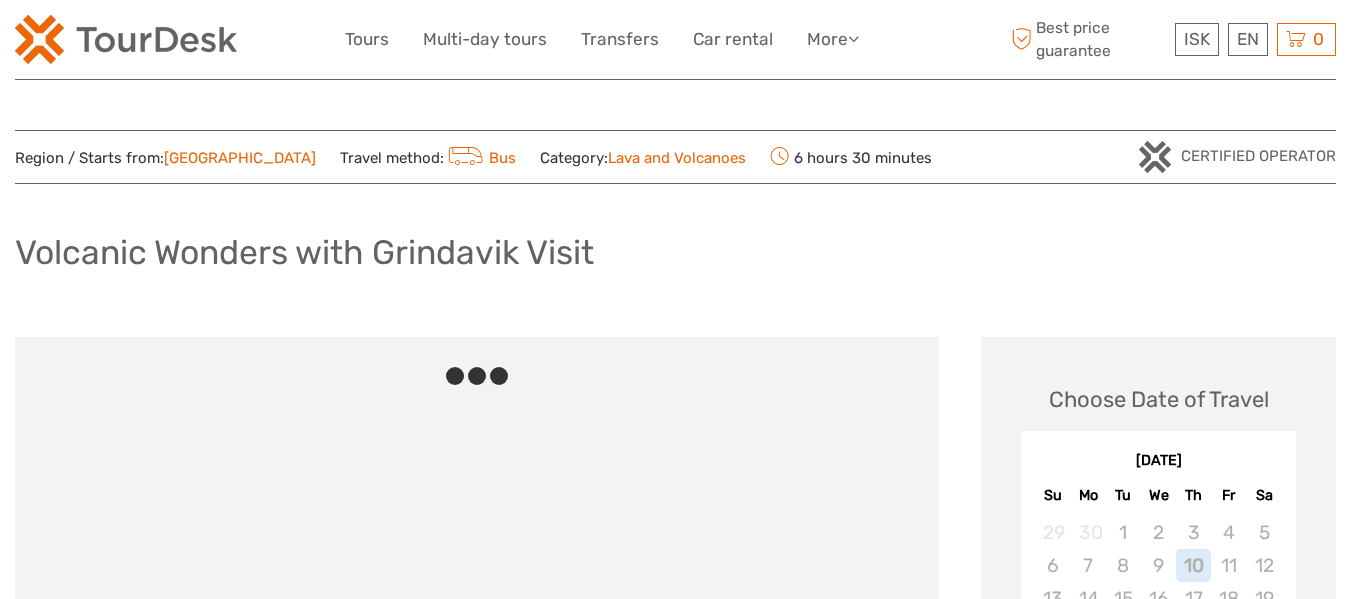 scroll, scrollTop: 0, scrollLeft: 0, axis: both 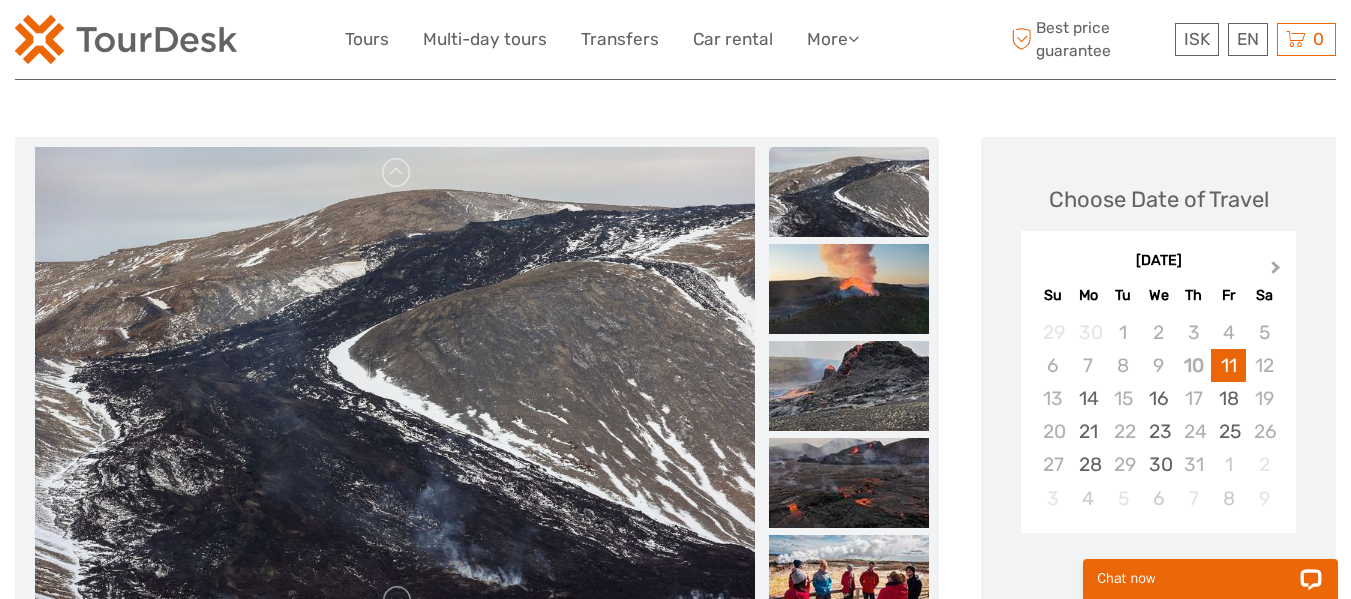 click on "Next Month" at bounding box center (1278, 272) 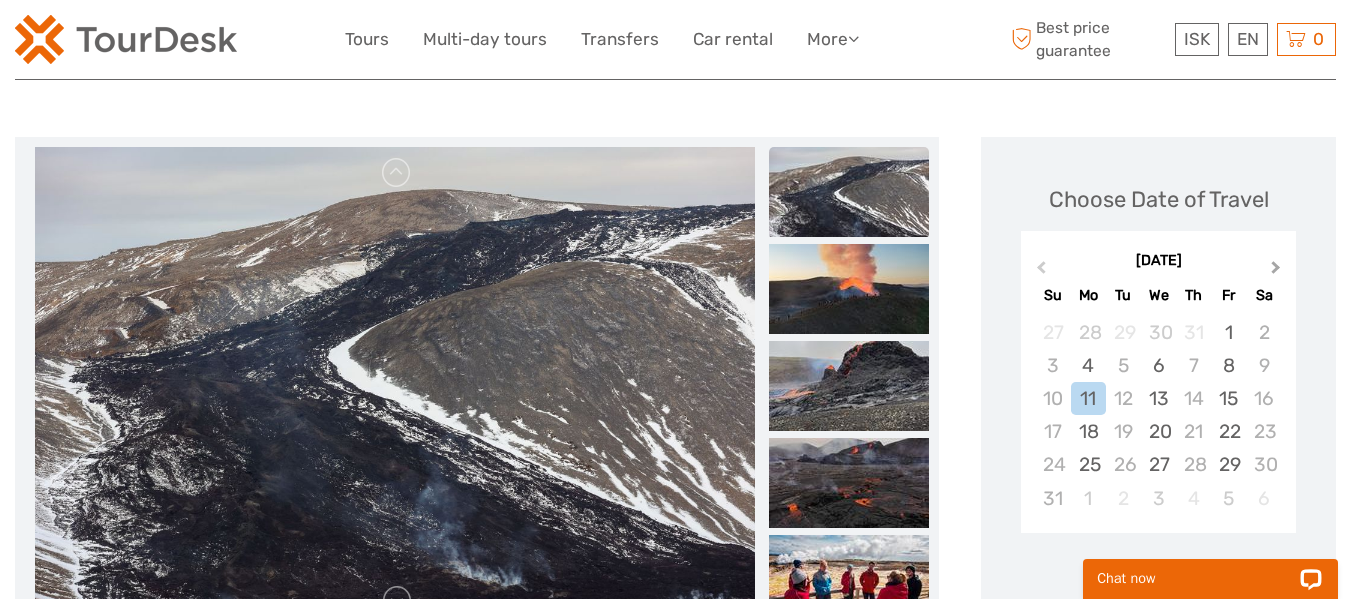 click on "Next Month" at bounding box center [1276, 271] 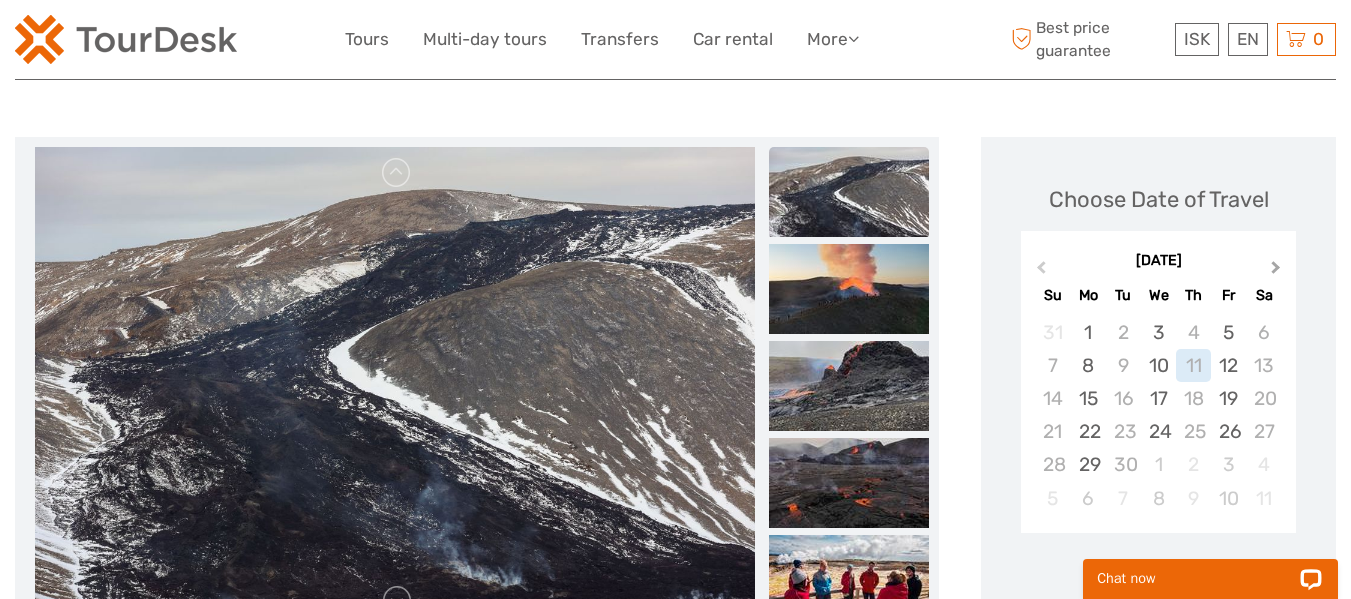 click on "Next Month" at bounding box center (1276, 271) 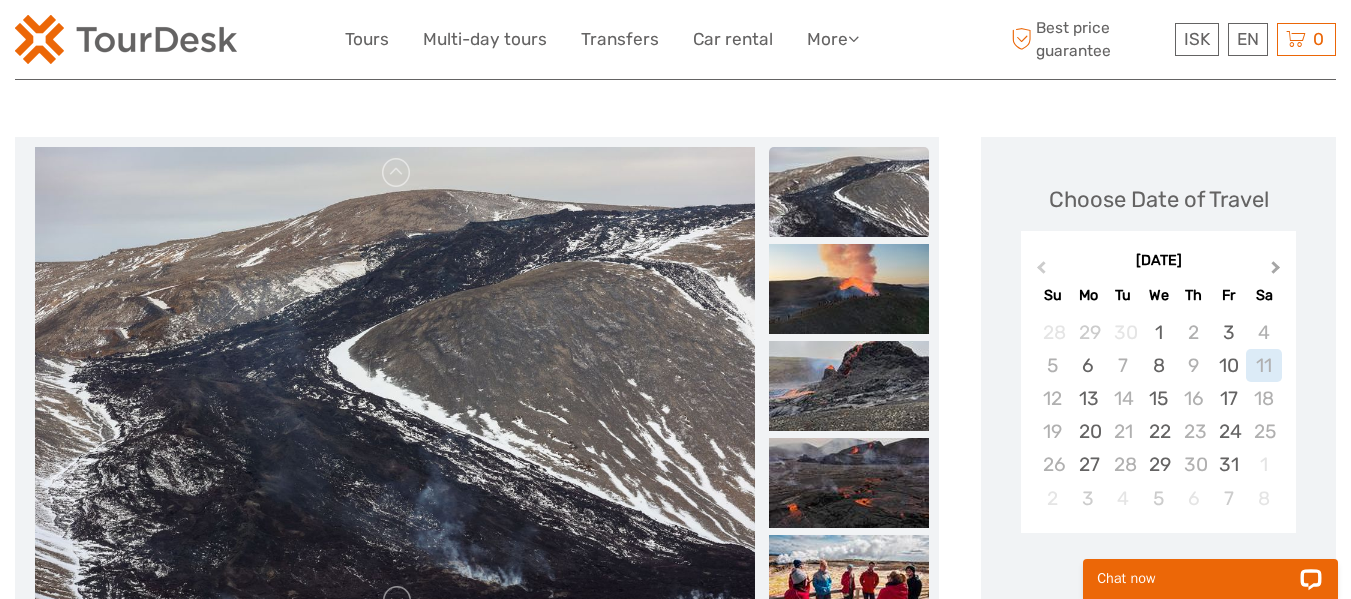click on "Next Month" at bounding box center [1276, 271] 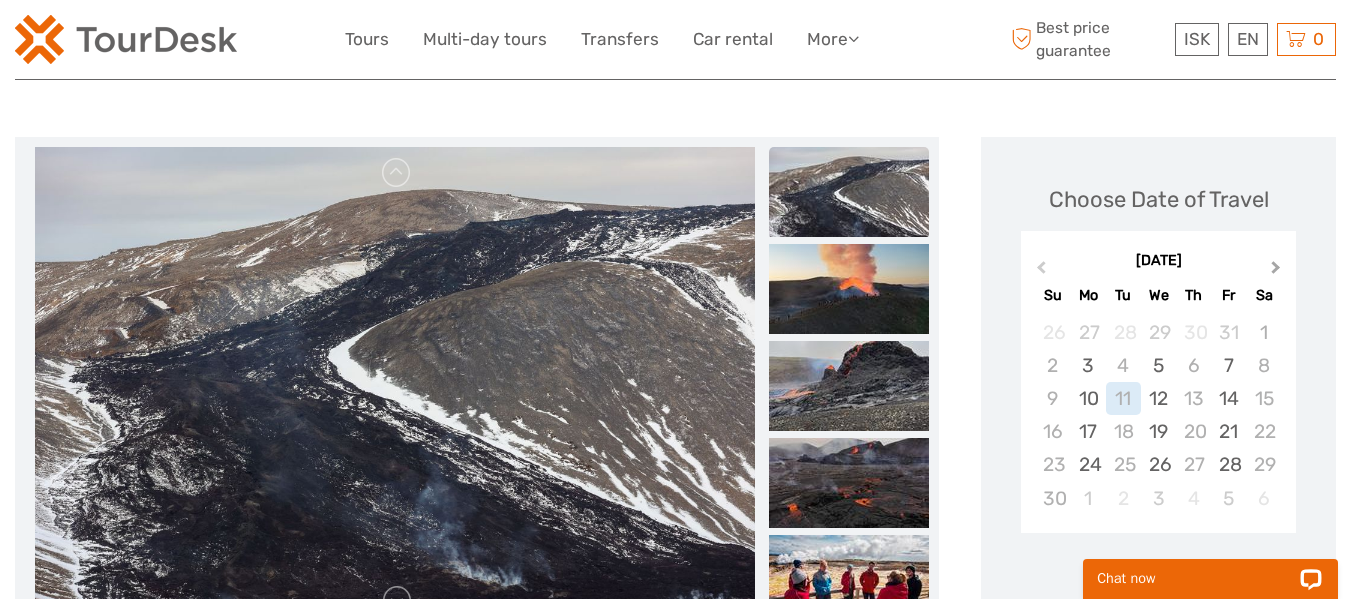 click on "Next Month" at bounding box center [1276, 271] 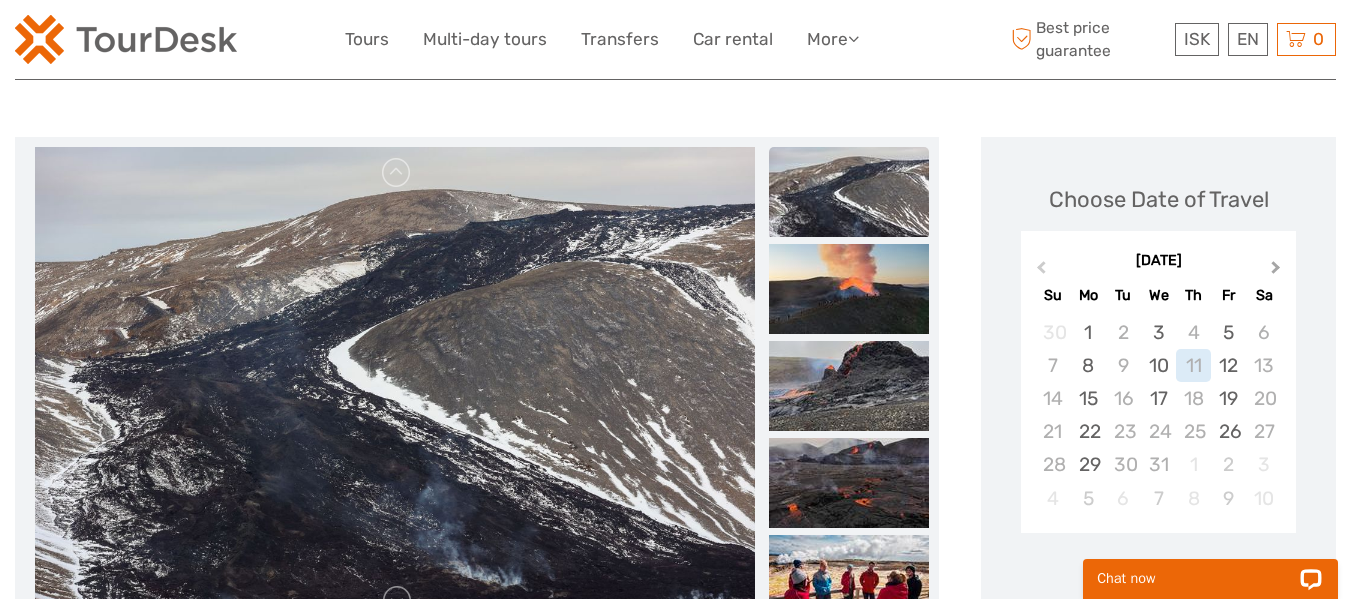 click on "Next Month" at bounding box center [1276, 271] 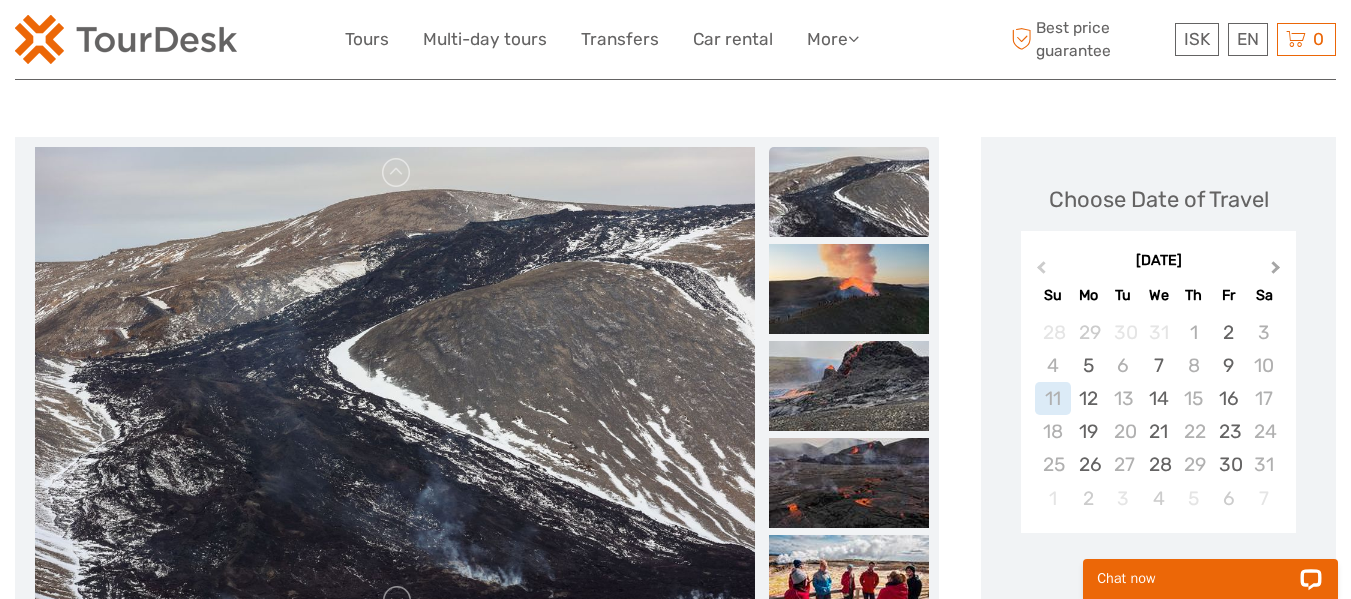 click on "Next Month" at bounding box center [1276, 271] 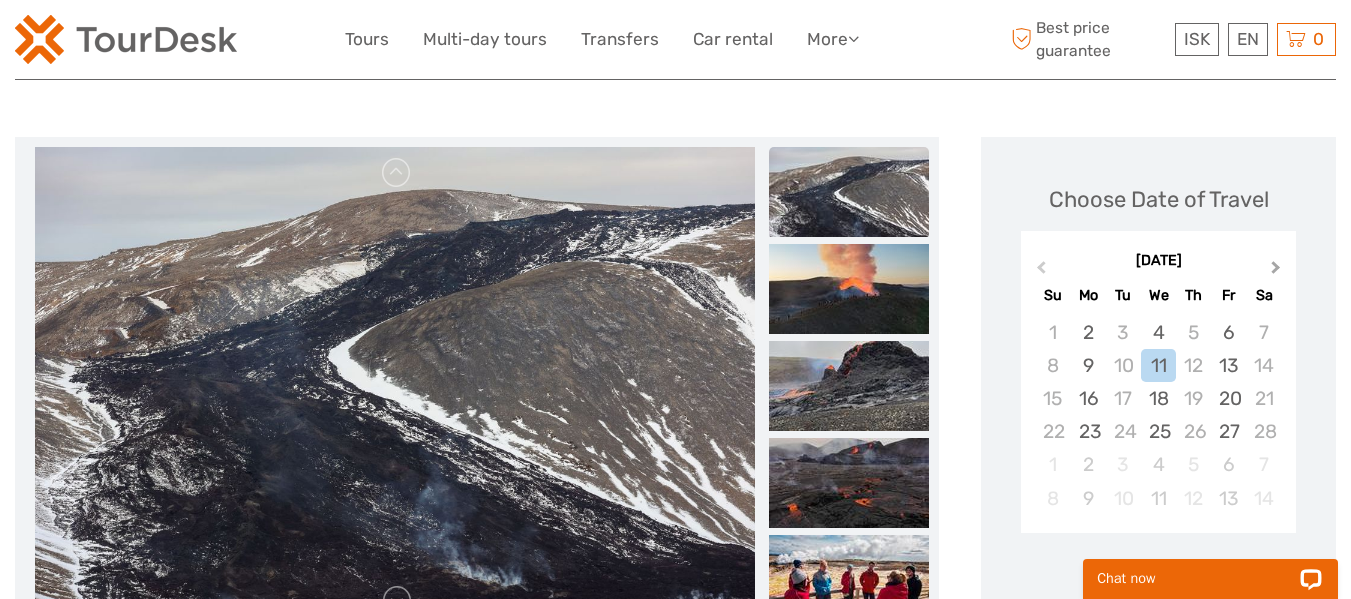 click on "Next Month" at bounding box center (1276, 271) 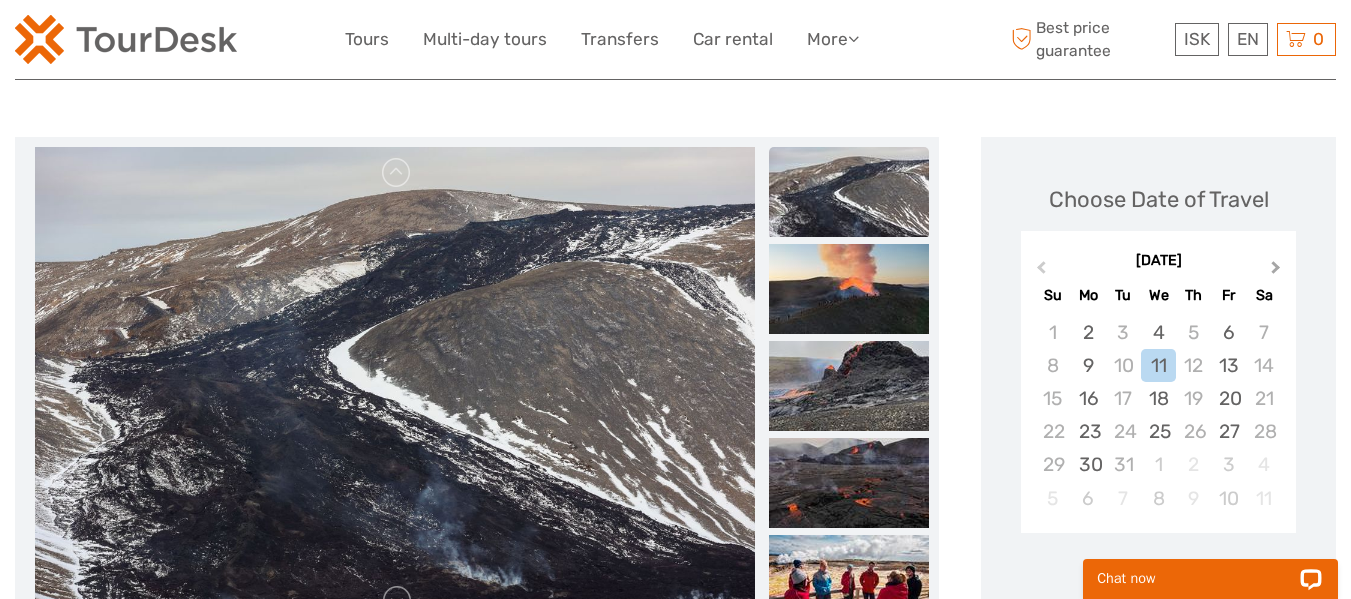 click on "Next Month" at bounding box center (1276, 271) 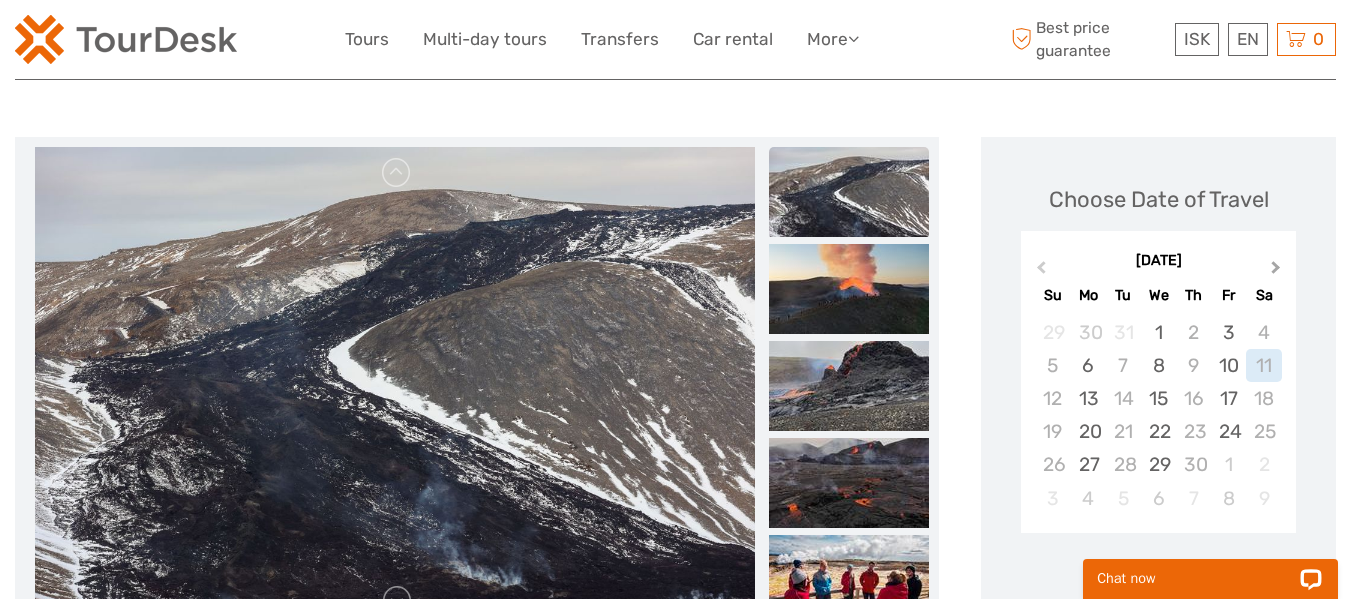 click on "Next Month" at bounding box center (1276, 271) 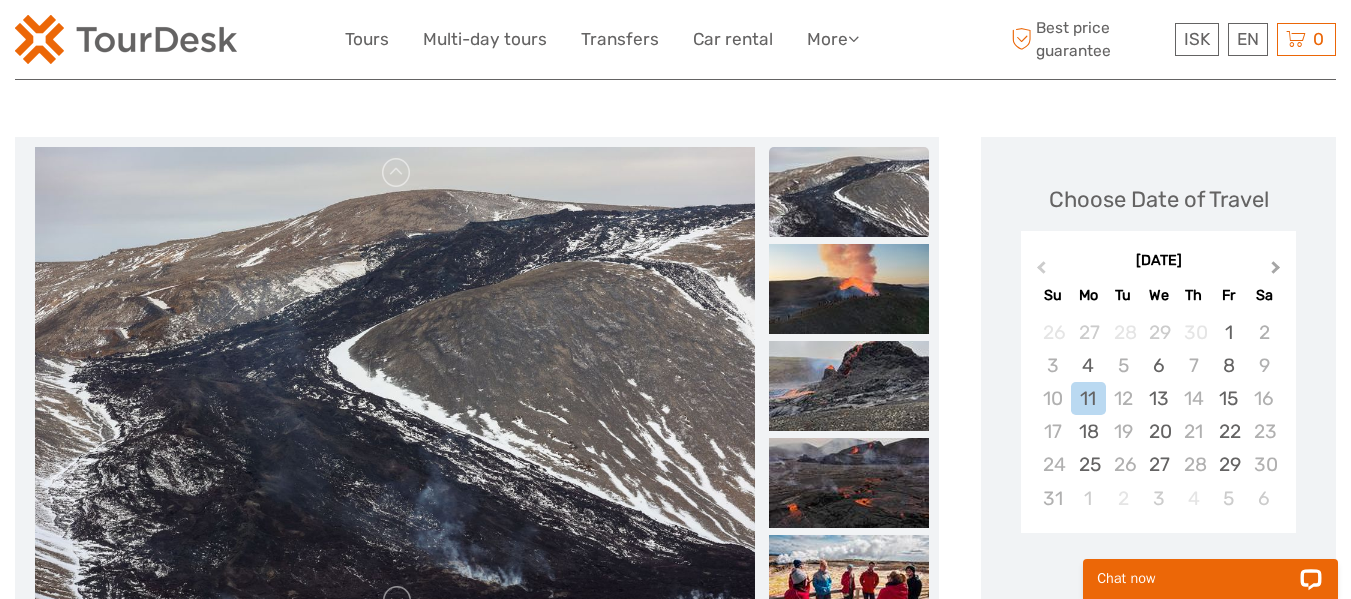 click on "Next Month" at bounding box center (1276, 271) 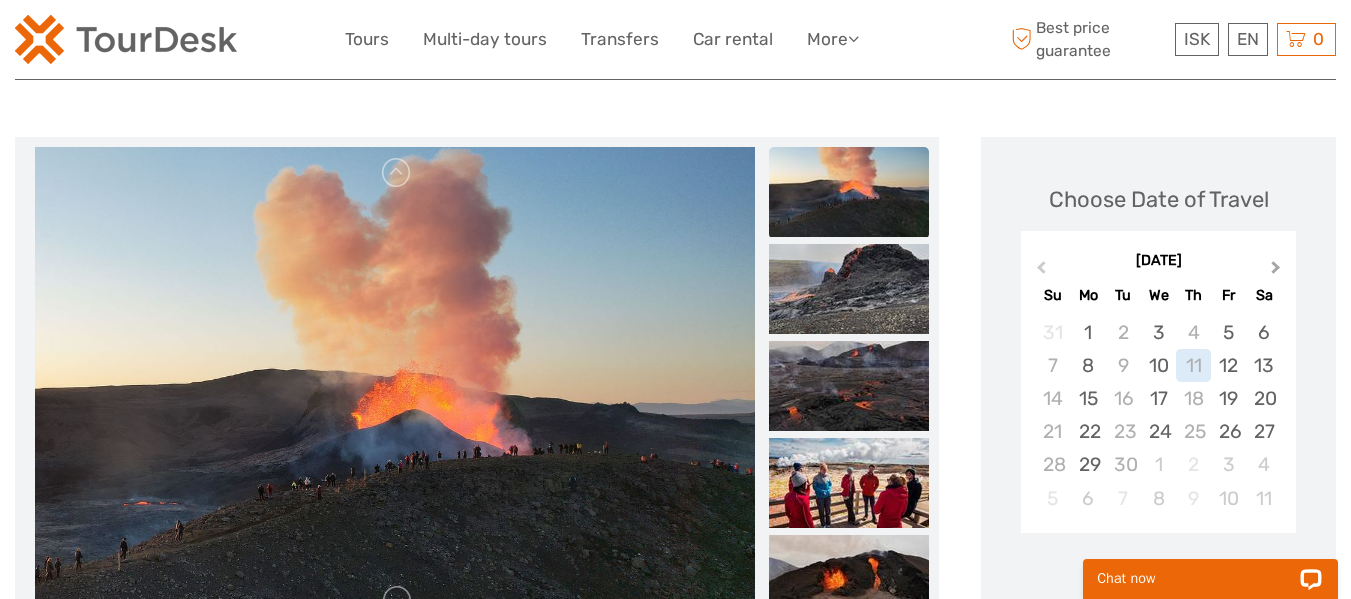 click on "Next Month" at bounding box center (1276, 271) 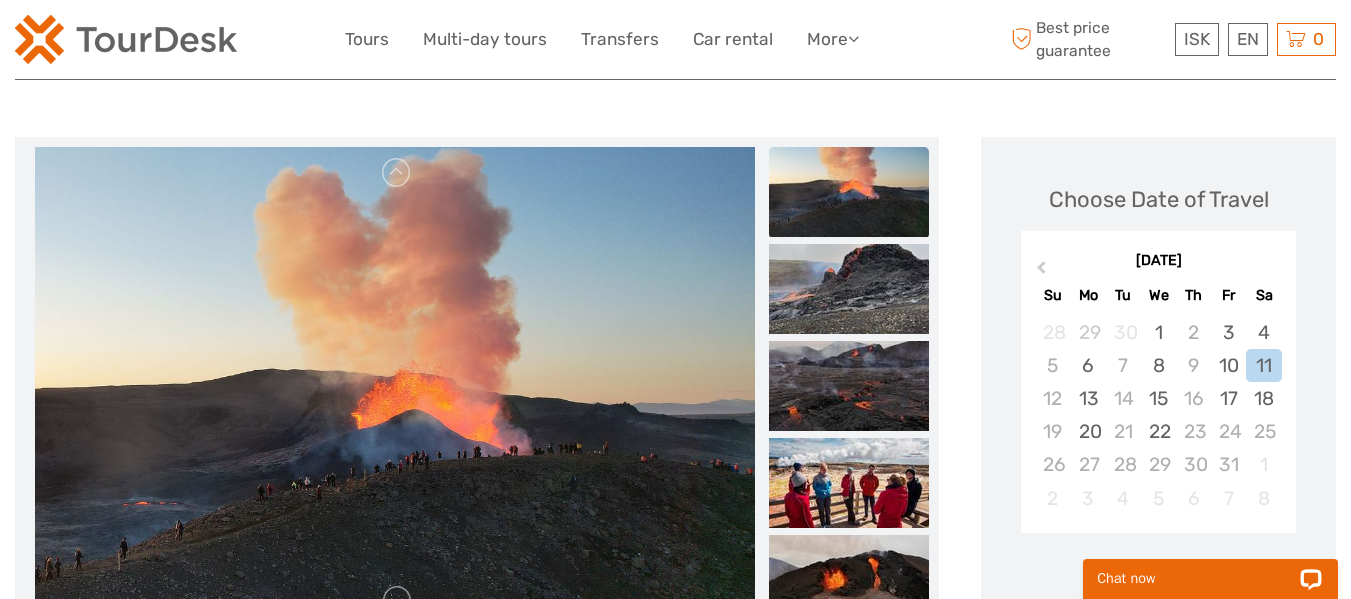 click on "July 2026" at bounding box center [1158, 261] 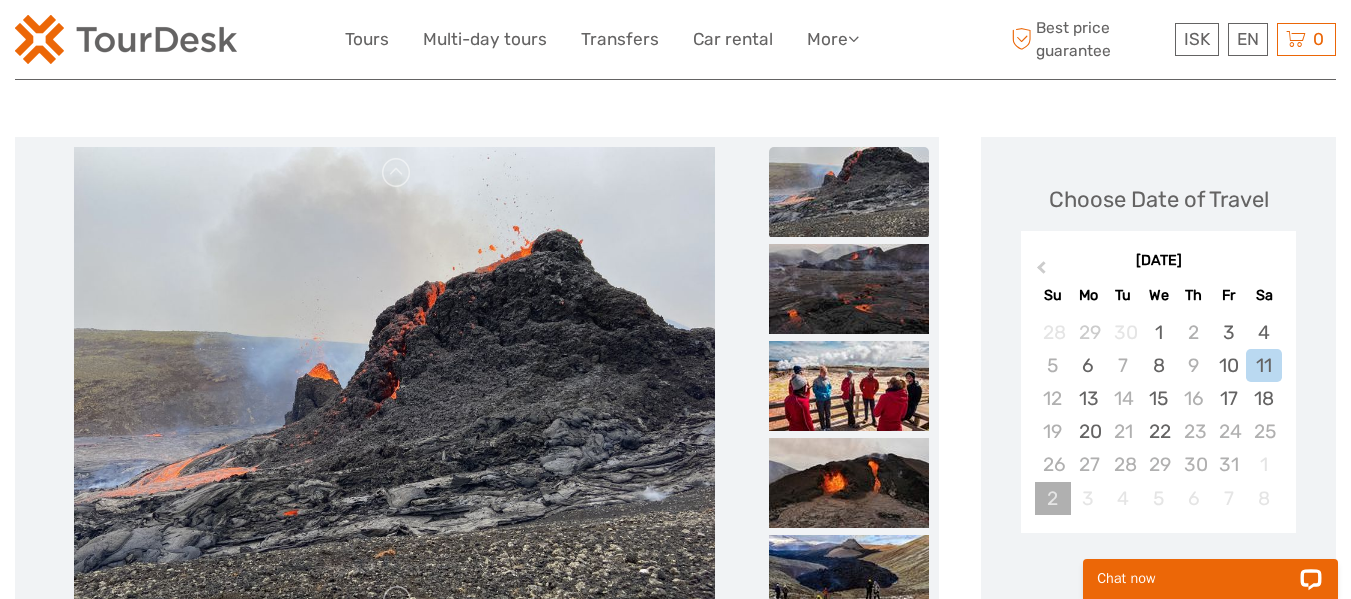 scroll, scrollTop: 300, scrollLeft: 0, axis: vertical 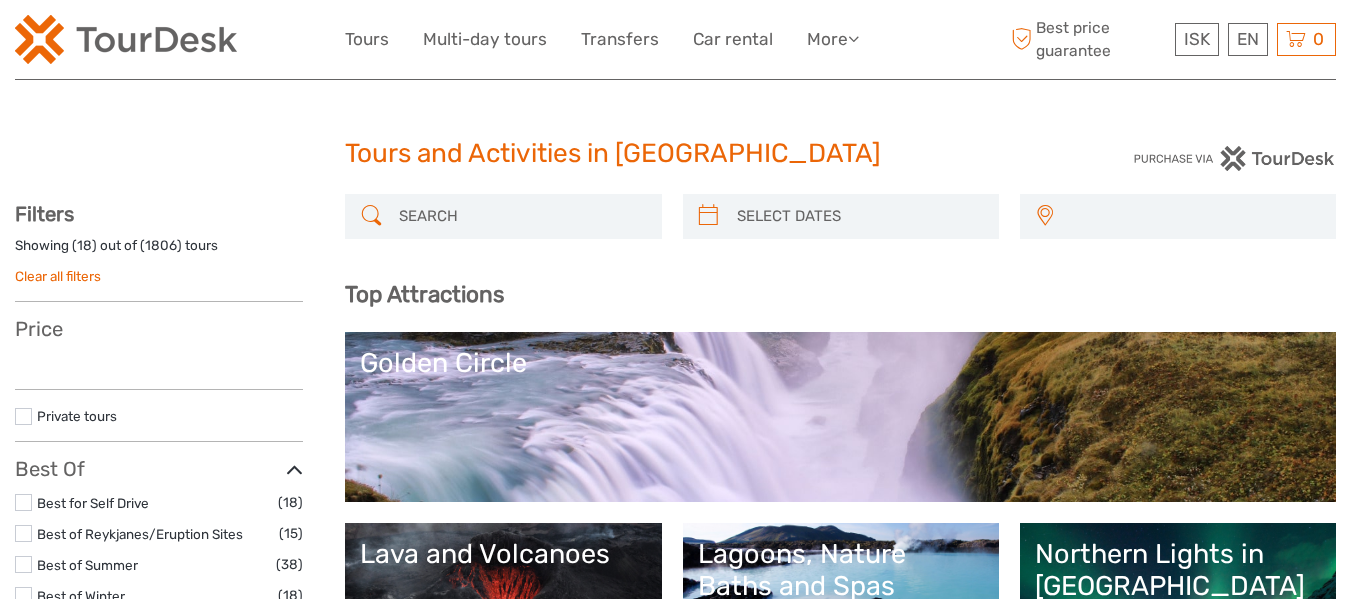 select 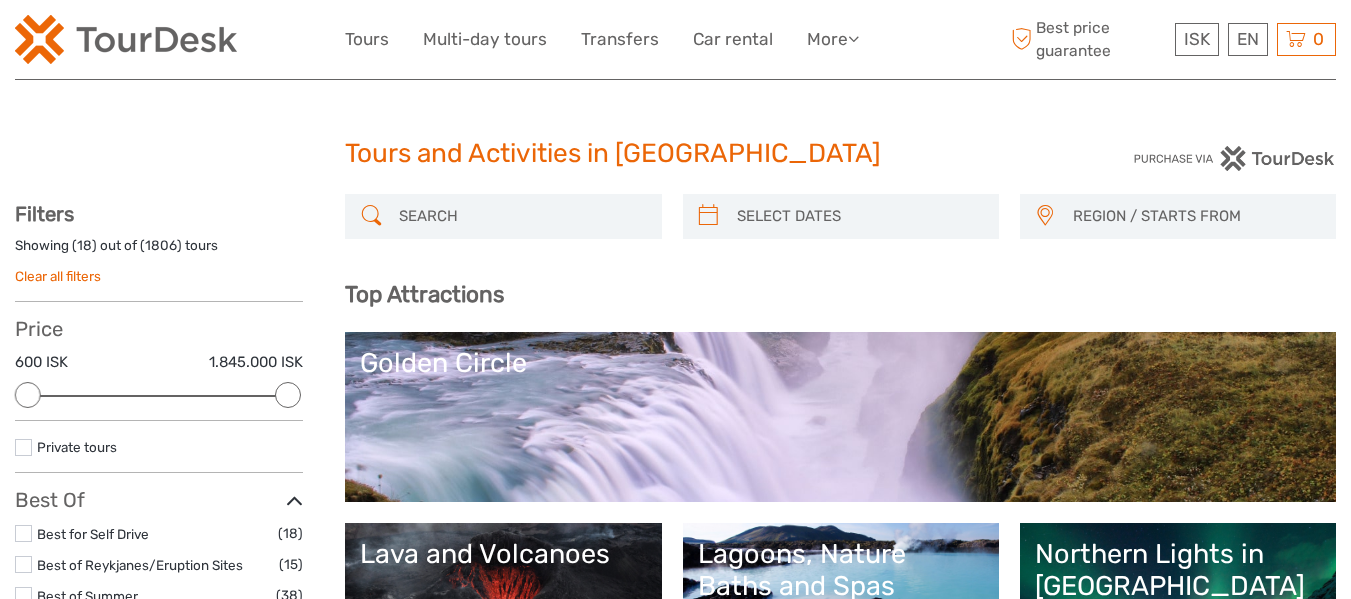 scroll, scrollTop: 0, scrollLeft: 0, axis: both 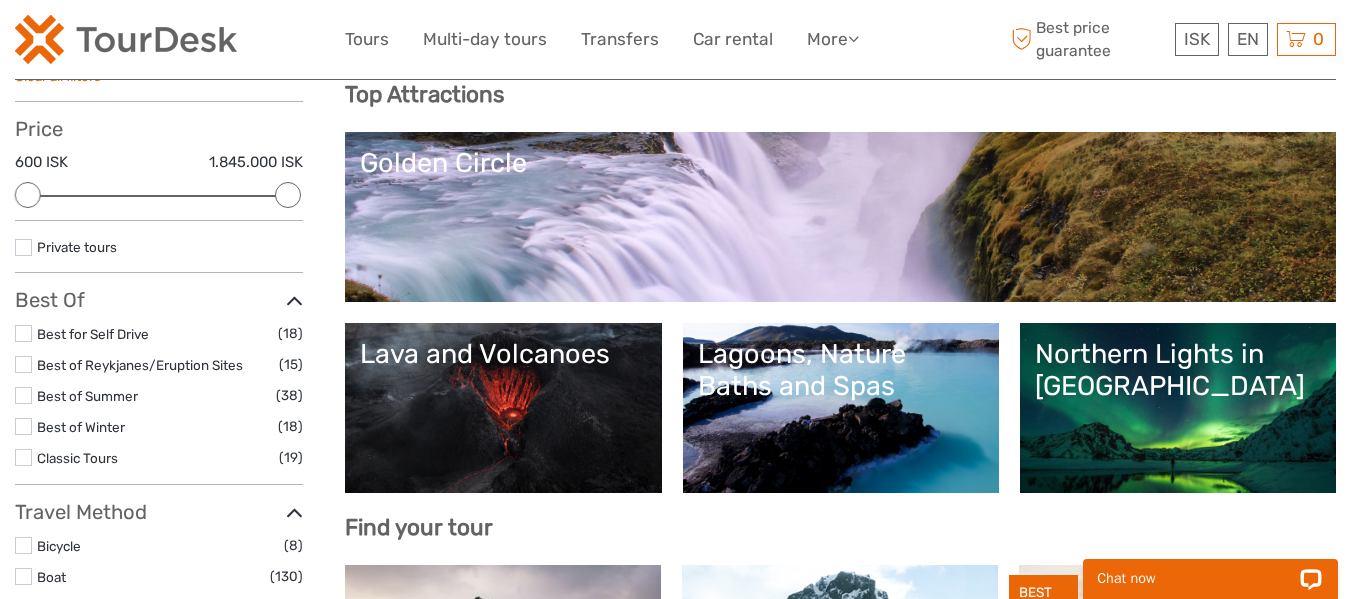 click on "Top Attractions
Northern Lights in Iceland
Lagoons, Nature Baths and Spas
Lava and Volcanoes
Golden Circle
Northern Lights in Iceland
Lagoons, Nature Baths and Spas
Golden Circle
Lava and Volcanoes
Northern Lights in Iceland
Lagoons, Nature Baths and Spas
Golden Circle
Lava and Volcanoes
Northern Lights in Iceland
Lagoons, Nature Baths and Spas
Golden Circle" at bounding box center [840, 311] 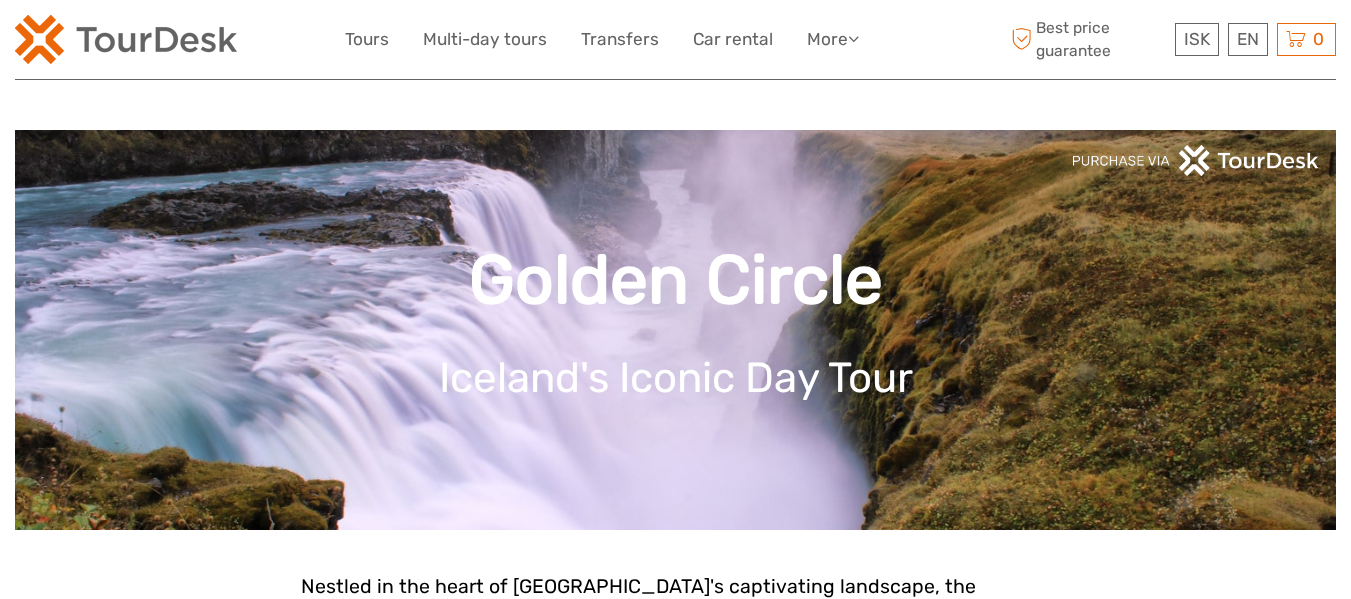scroll, scrollTop: 300, scrollLeft: 0, axis: vertical 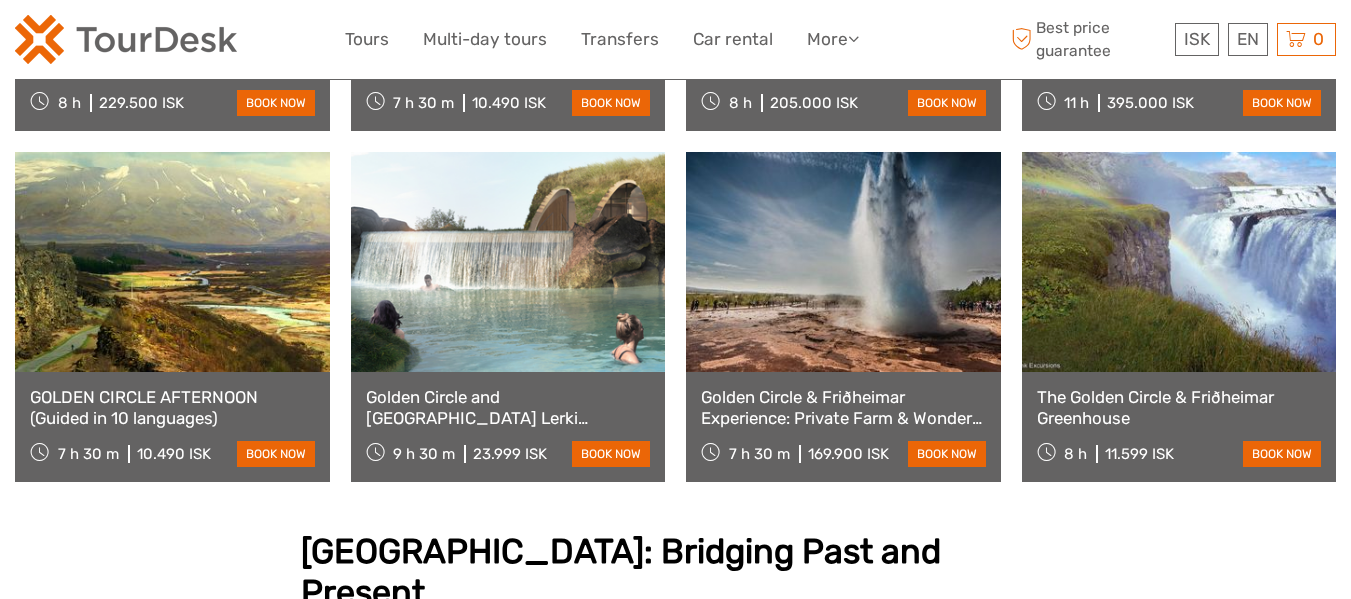 click on "Golden Circle and [GEOGRAPHIC_DATA] Lerki Admission" at bounding box center [508, 407] 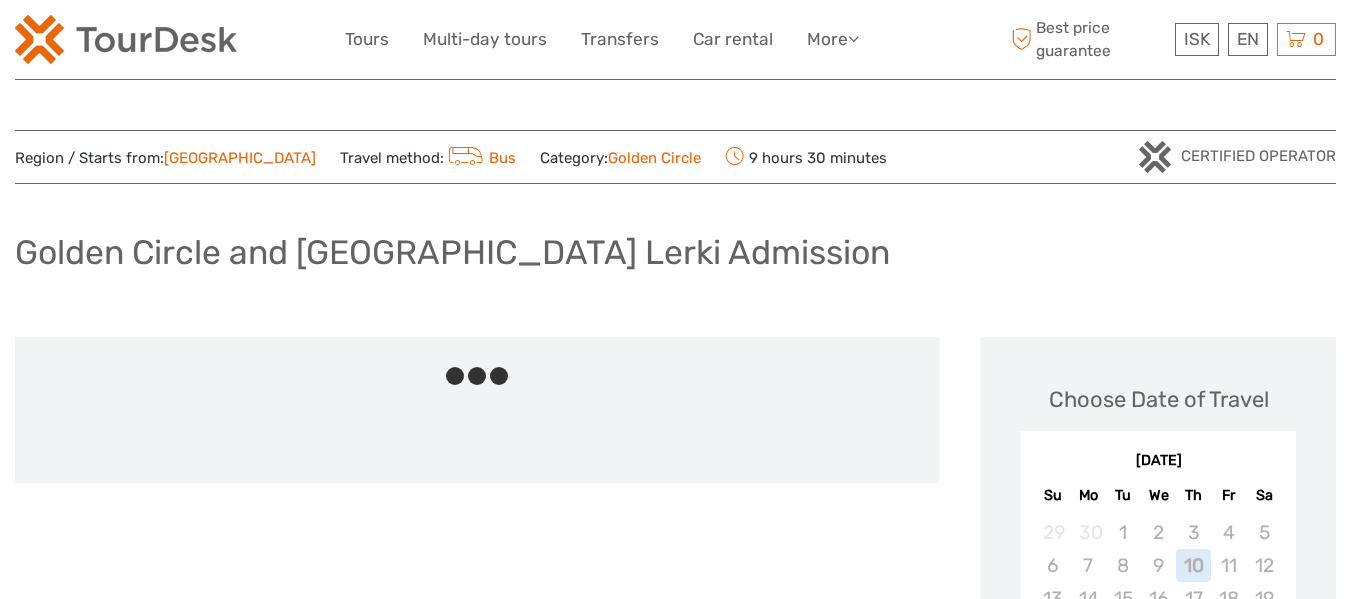 scroll, scrollTop: 0, scrollLeft: 0, axis: both 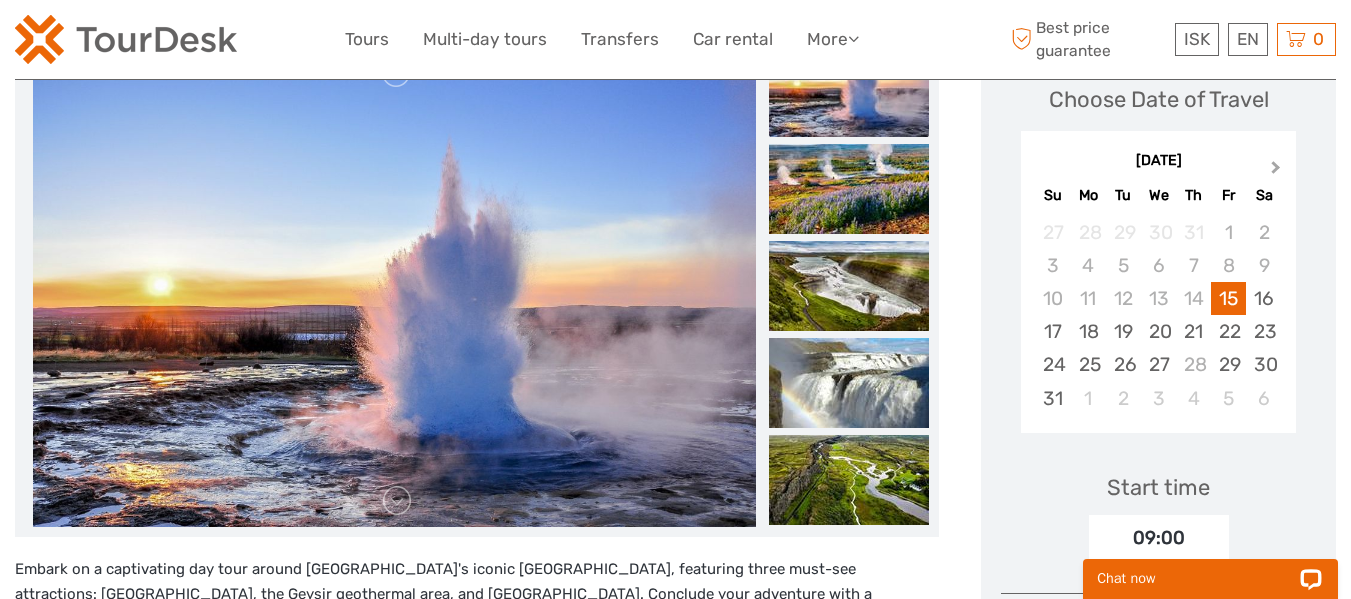 click on "Next Month" at bounding box center (1278, 172) 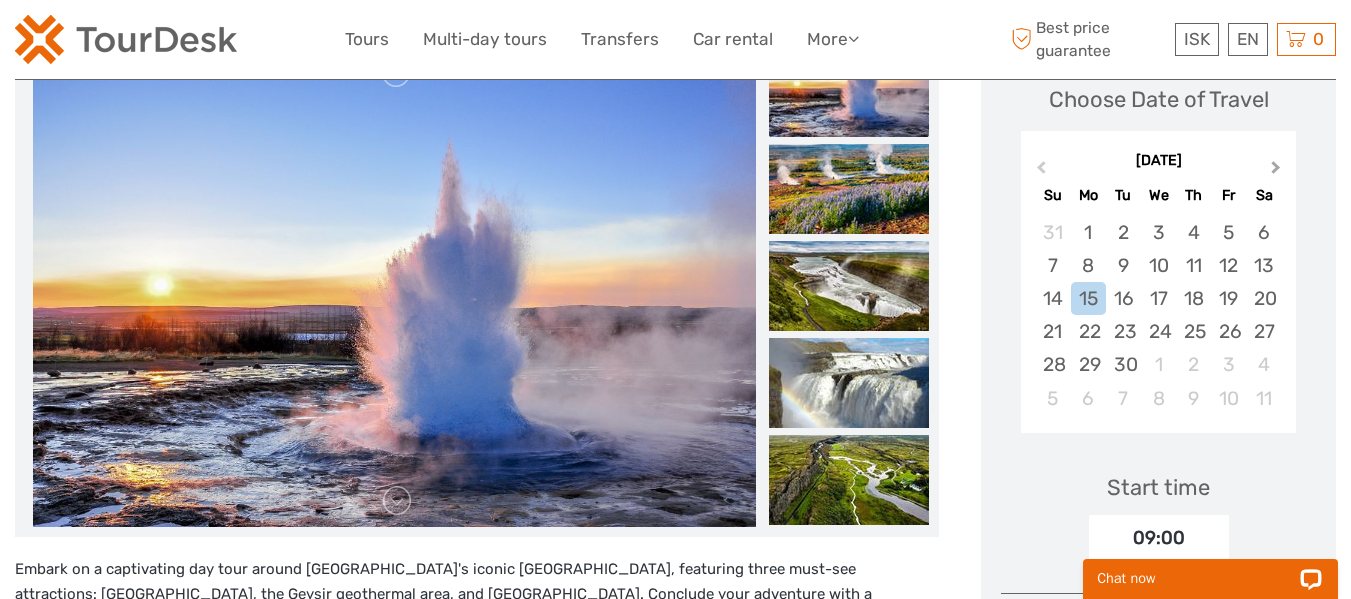 click on "Next Month" at bounding box center [1276, 171] 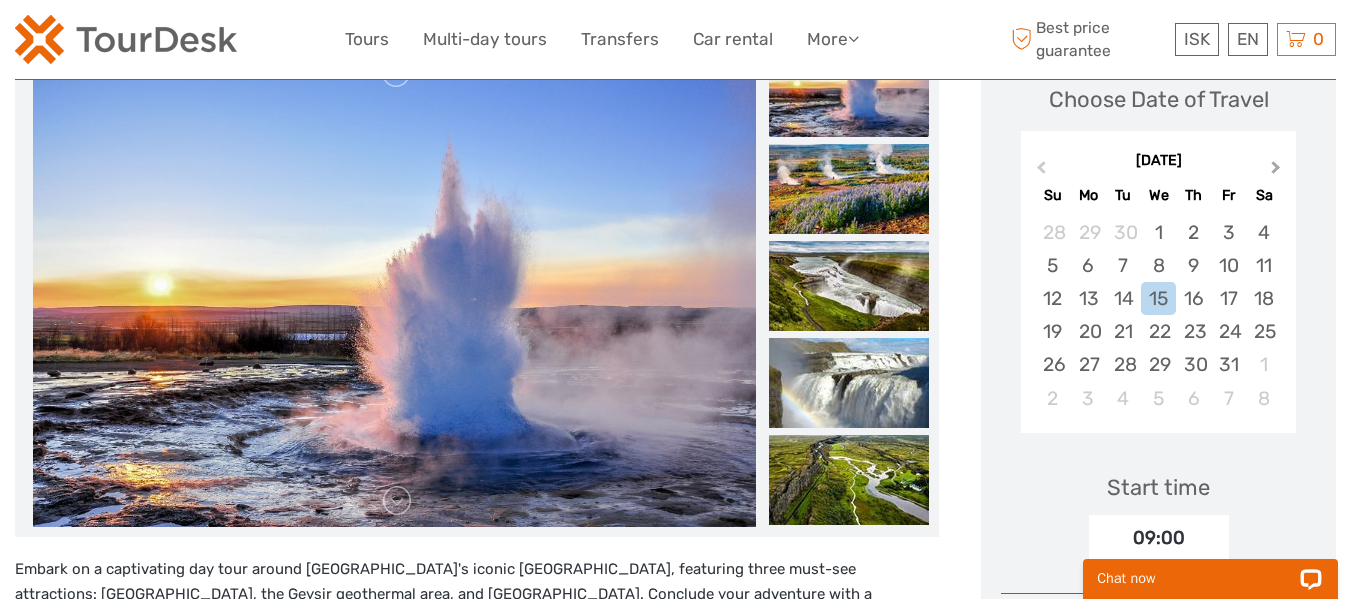 click on "Next Month" at bounding box center (1276, 171) 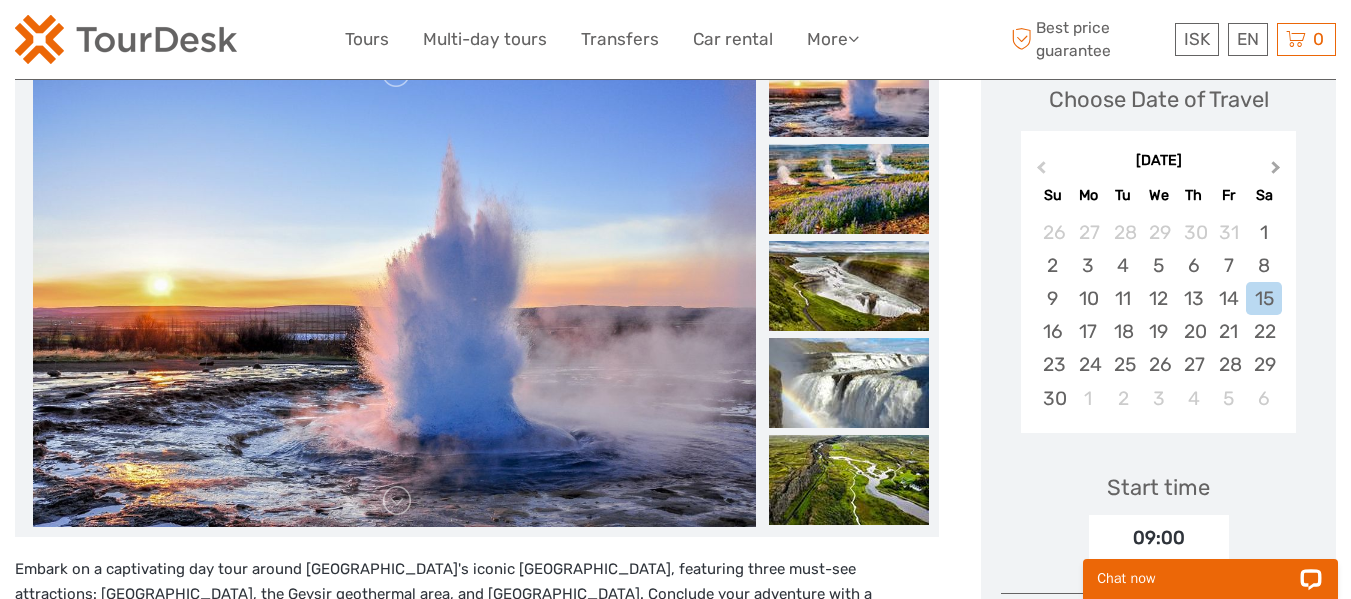 click on "Next Month" at bounding box center (1276, 171) 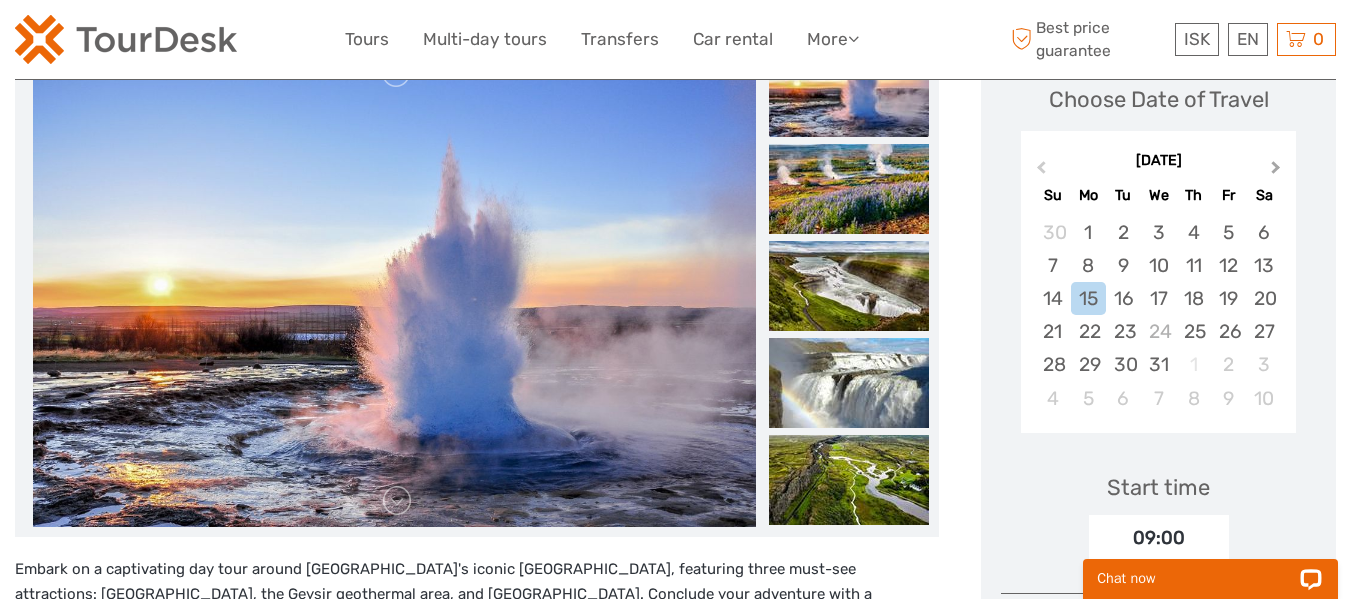 click on "Next Month" at bounding box center [1276, 171] 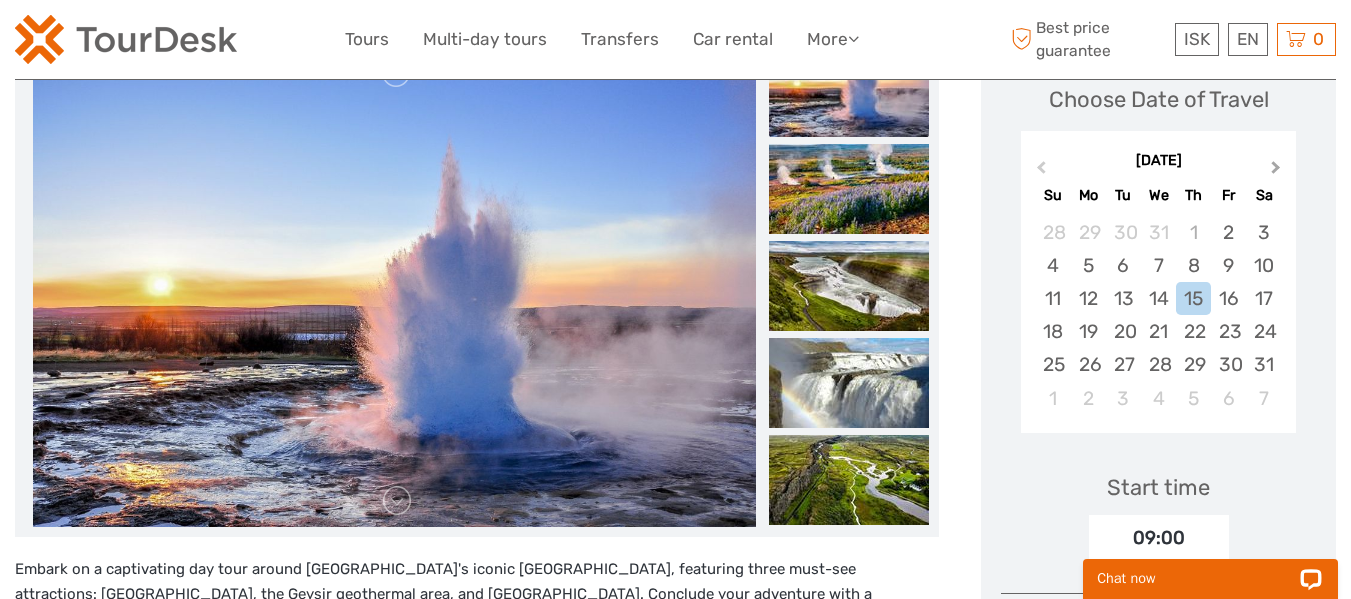 click on "Next Month" at bounding box center [1276, 171] 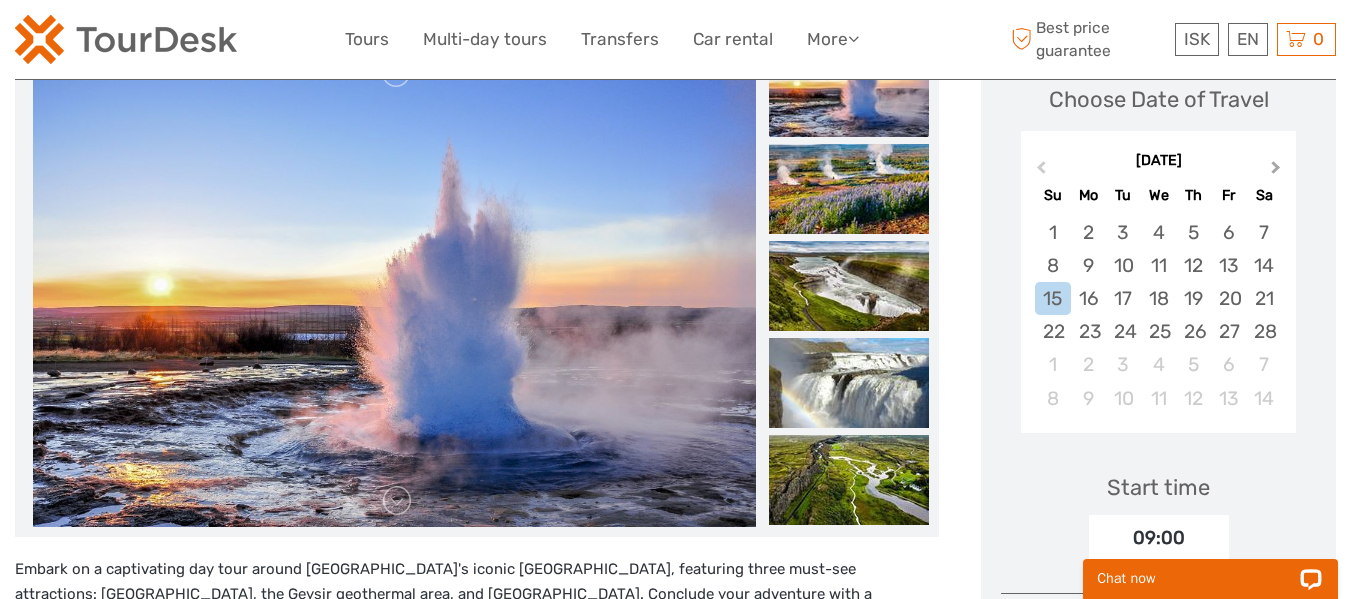 click on "Next Month" at bounding box center (1276, 171) 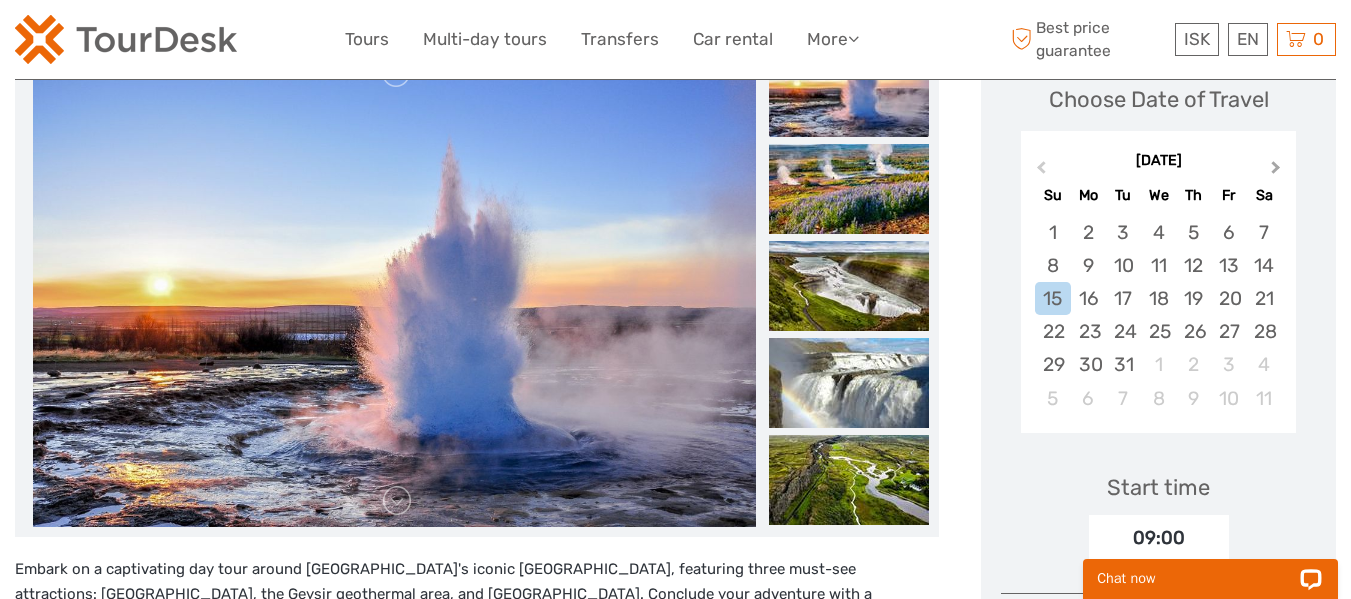 click on "Next Month" at bounding box center (1276, 171) 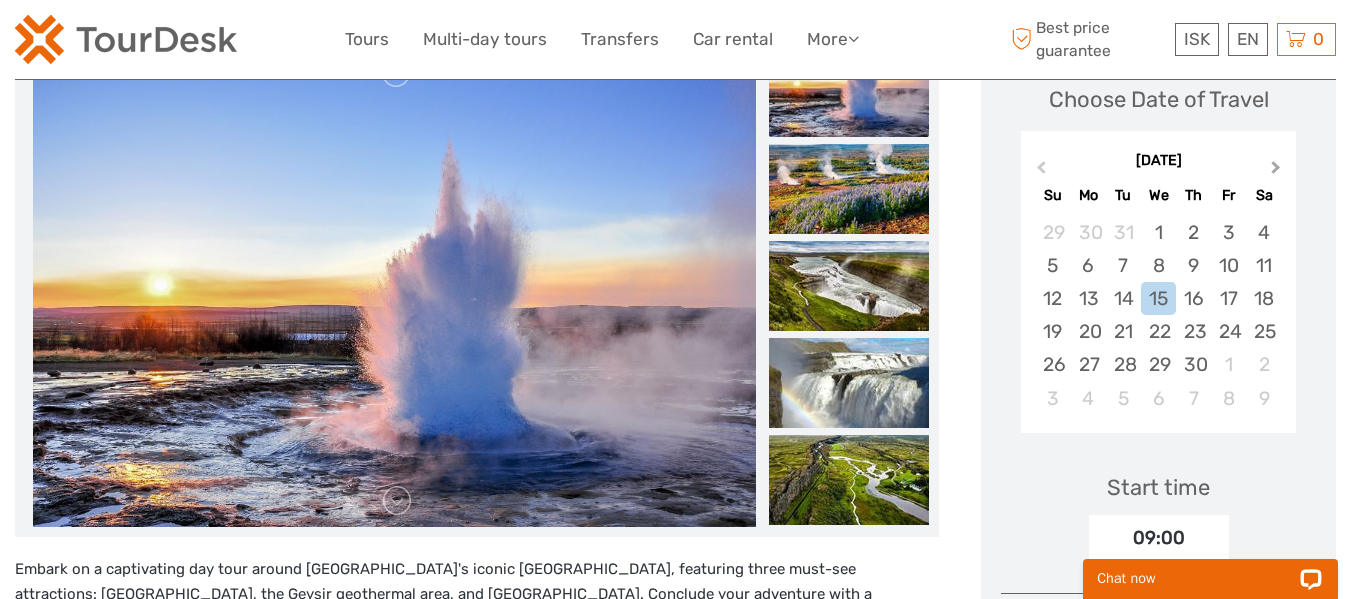 click on "Next Month" at bounding box center (1276, 171) 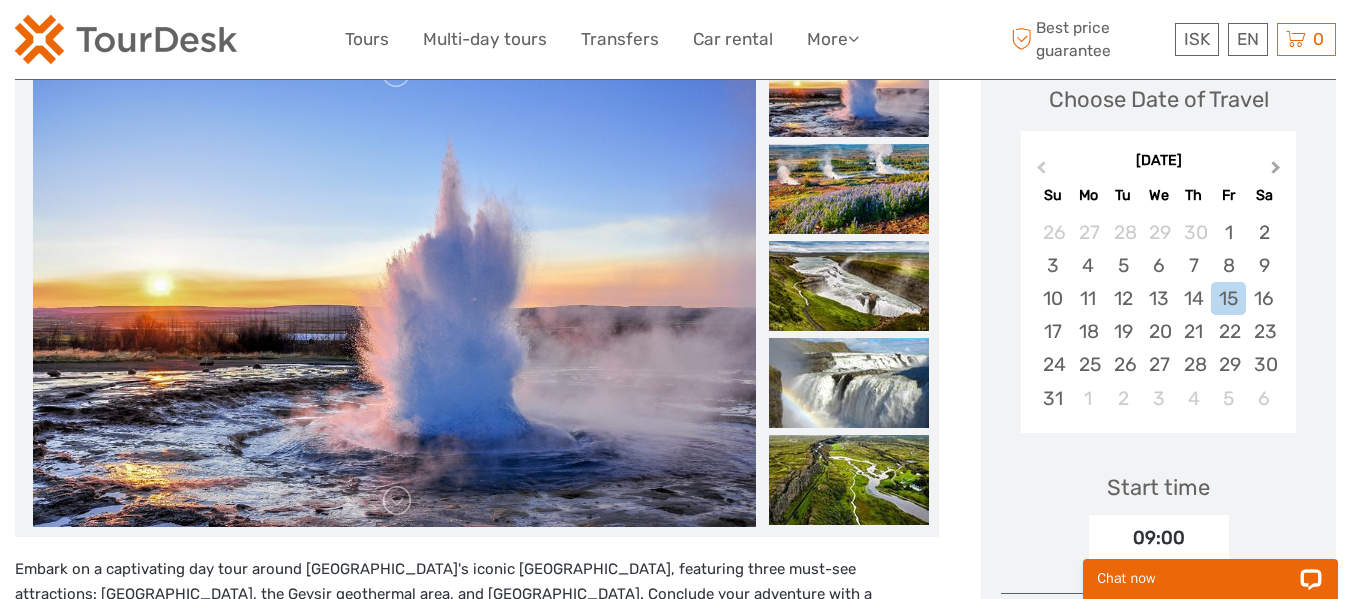 click on "Next Month" at bounding box center (1276, 171) 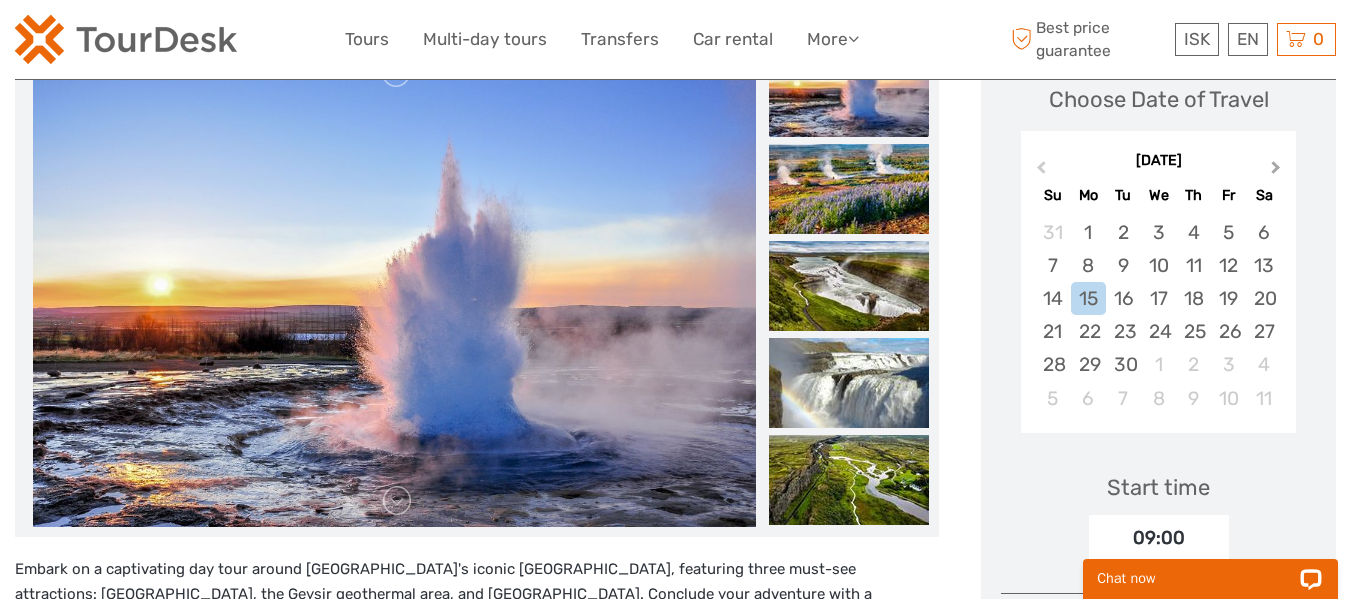 click on "Next Month" at bounding box center (1276, 171) 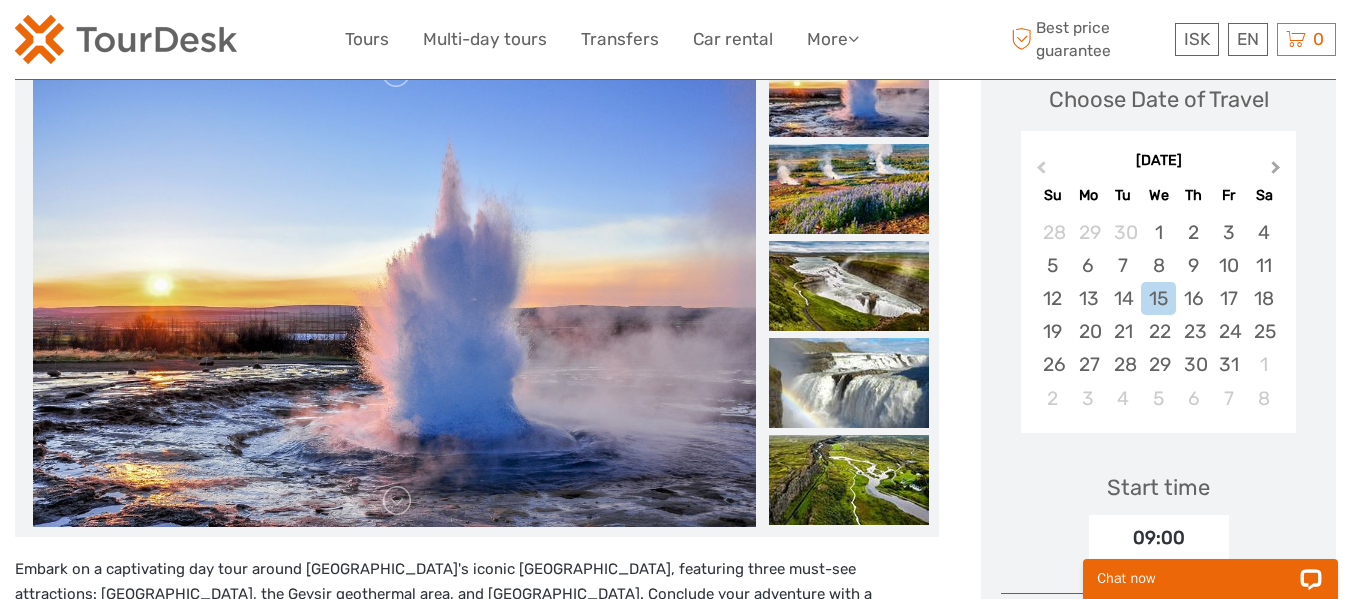 click on "Next Month" at bounding box center [1276, 171] 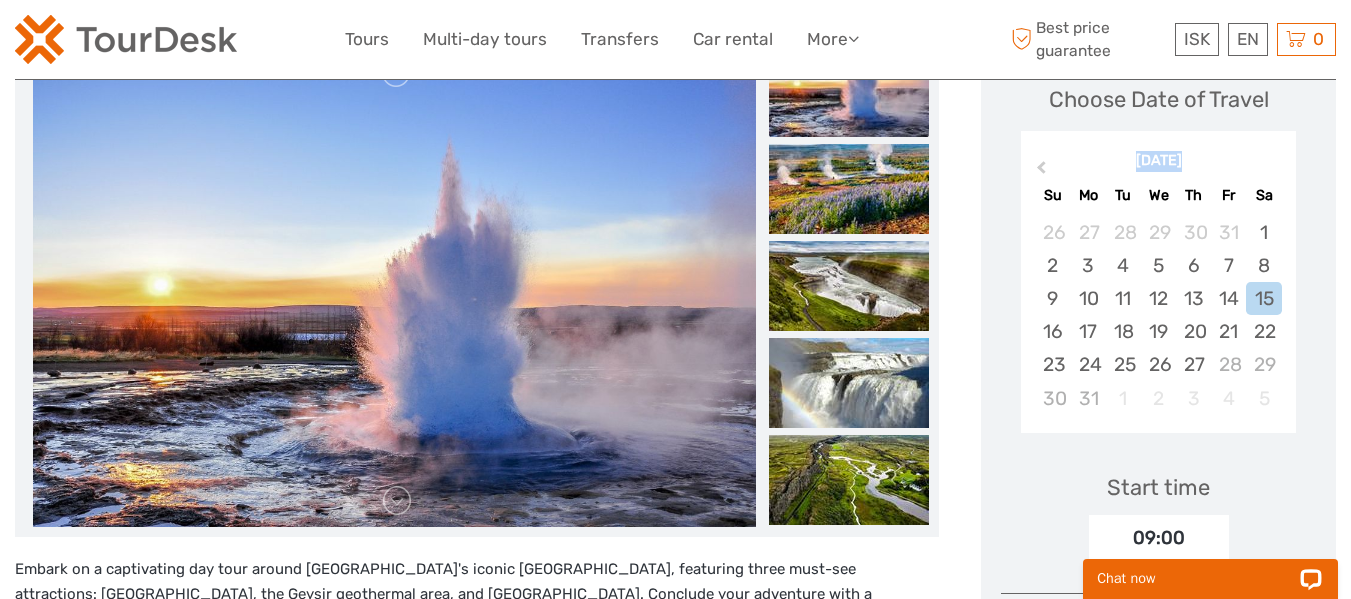 click on "August 2026" at bounding box center [1158, 161] 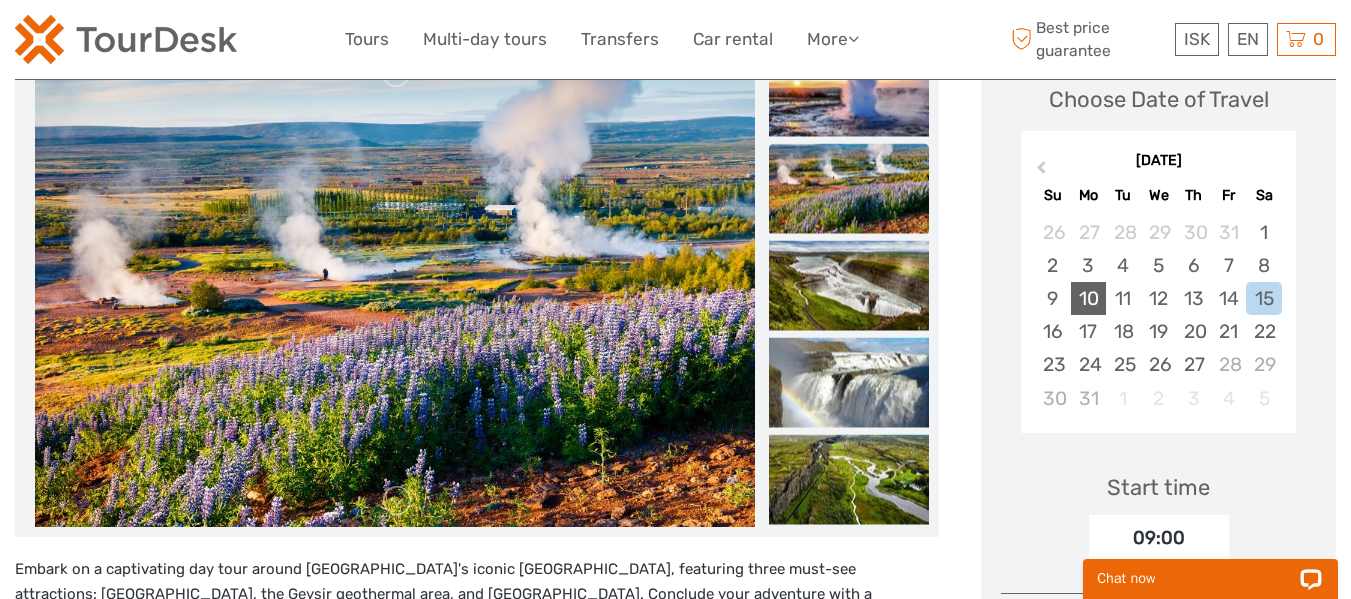 click on "10" at bounding box center (1088, 298) 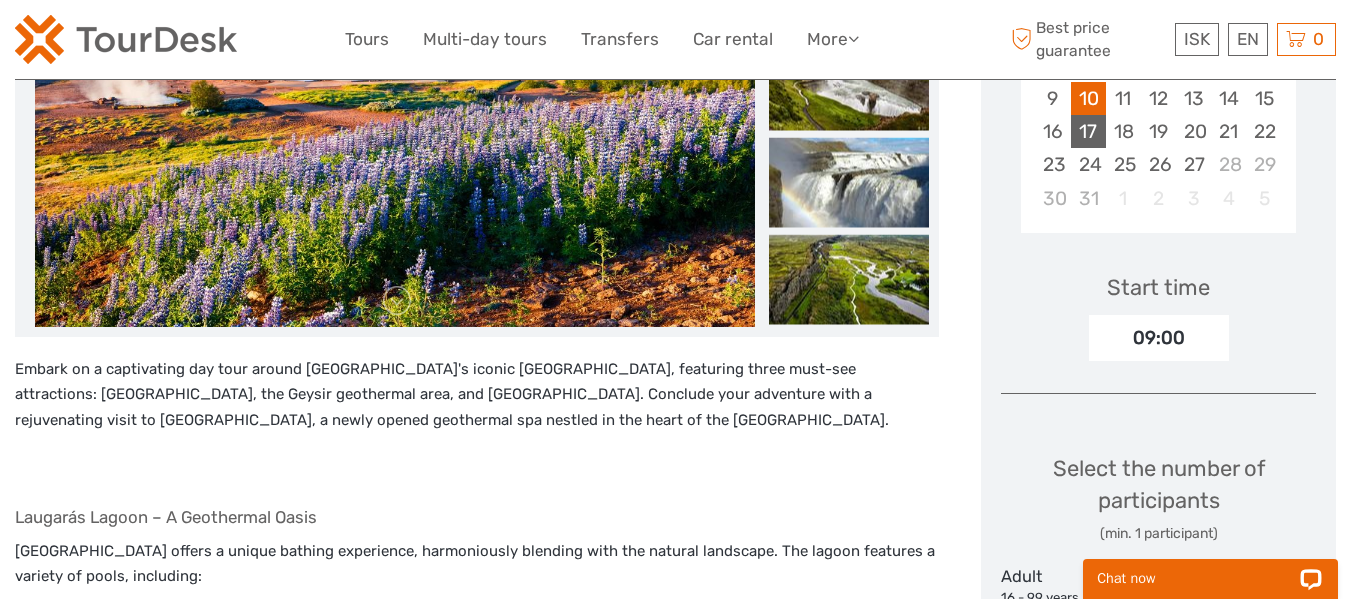 scroll, scrollTop: 700, scrollLeft: 0, axis: vertical 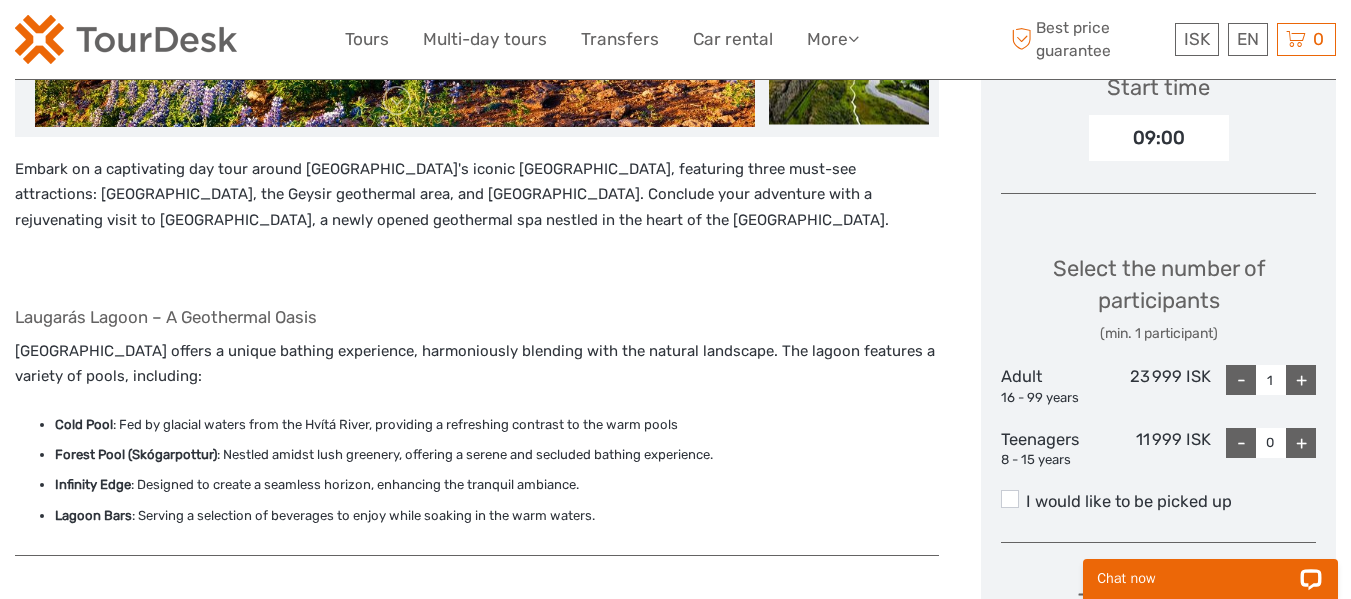 click on "+" at bounding box center [1301, 380] 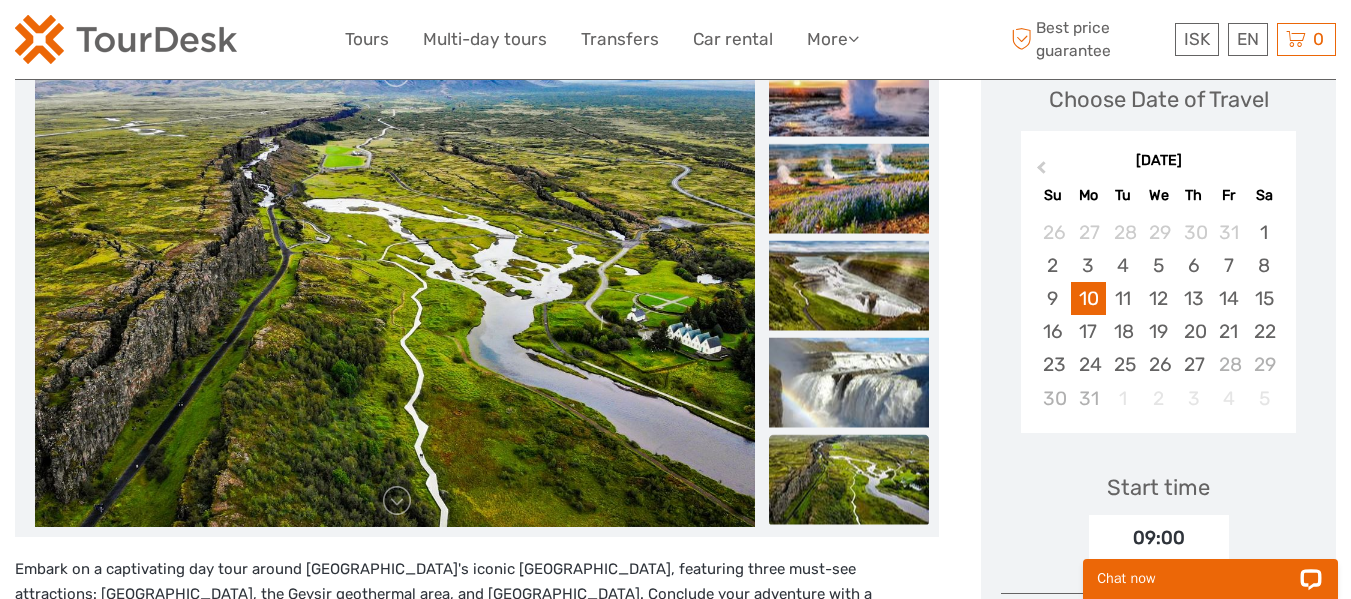 scroll, scrollTop: 100, scrollLeft: 0, axis: vertical 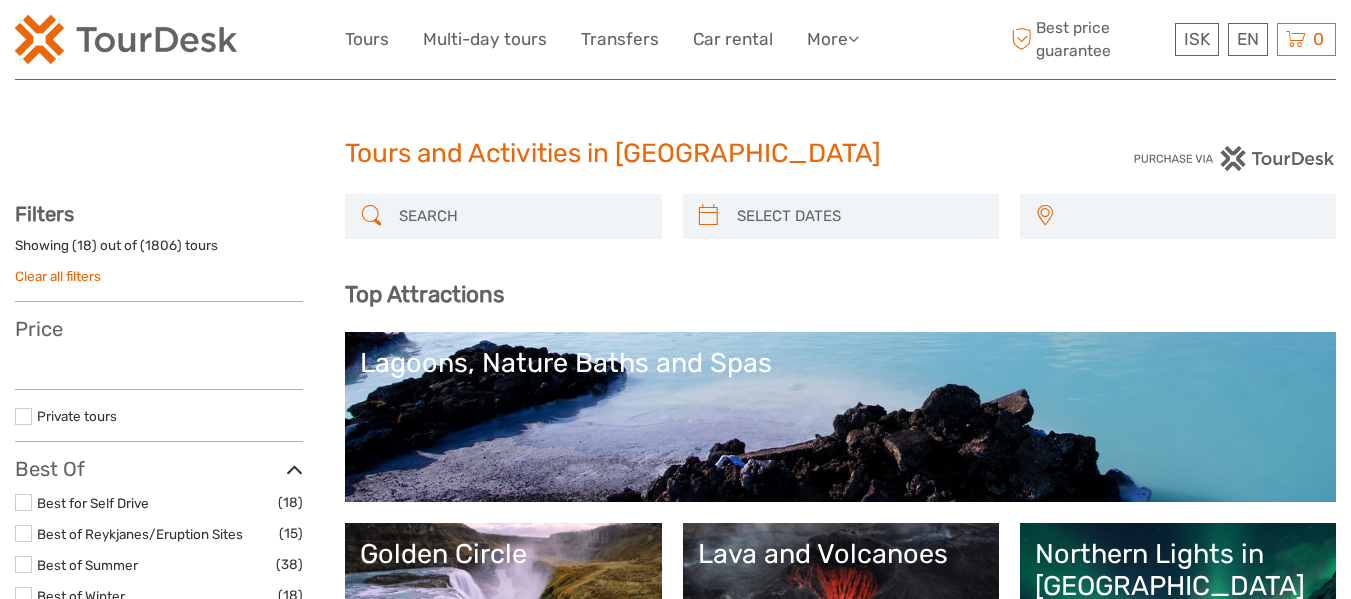 select 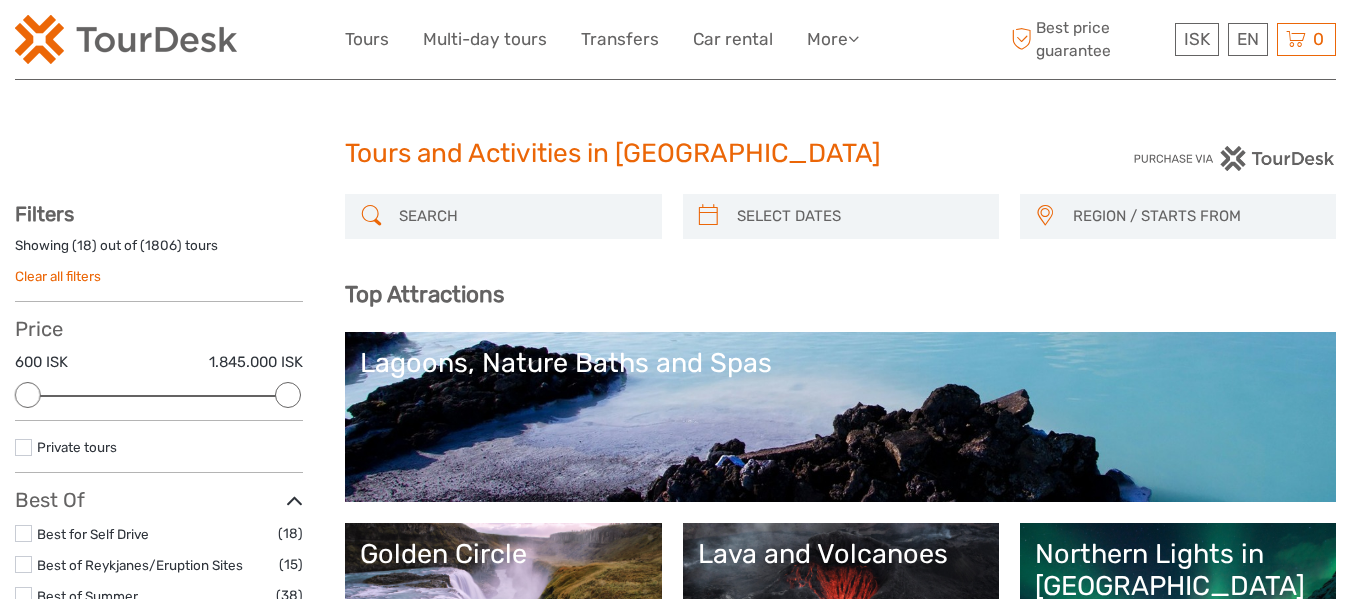 scroll, scrollTop: 200, scrollLeft: 0, axis: vertical 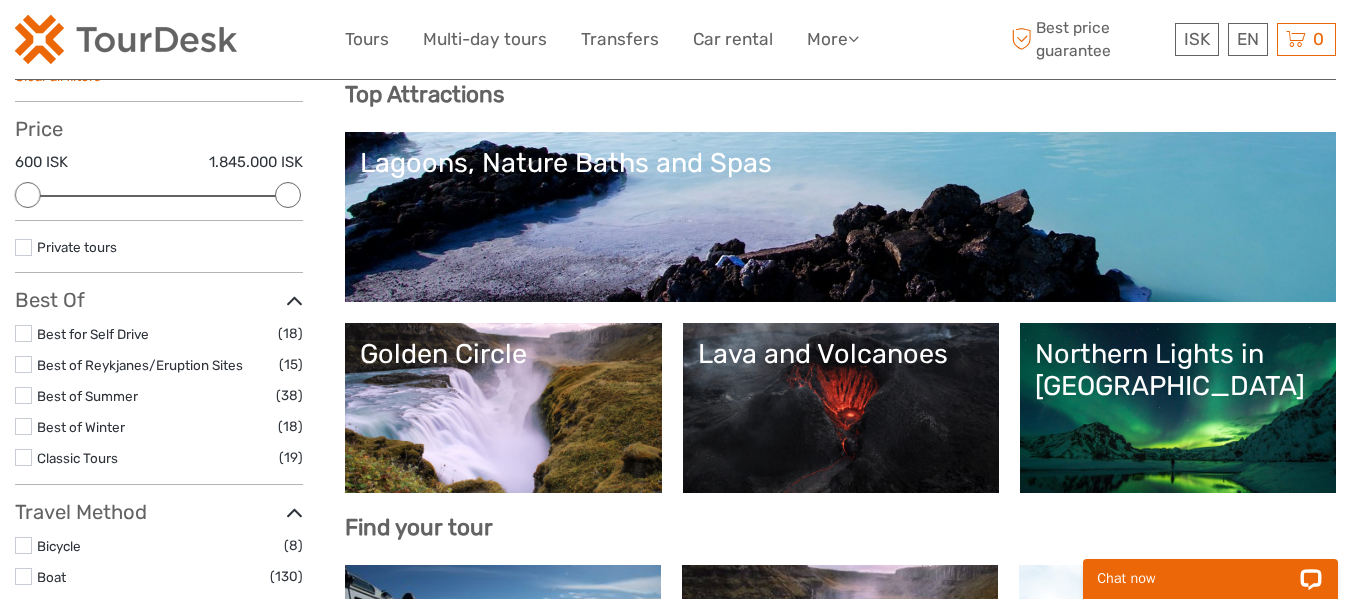 click on "Lava and Volcanoes" at bounding box center [841, 408] 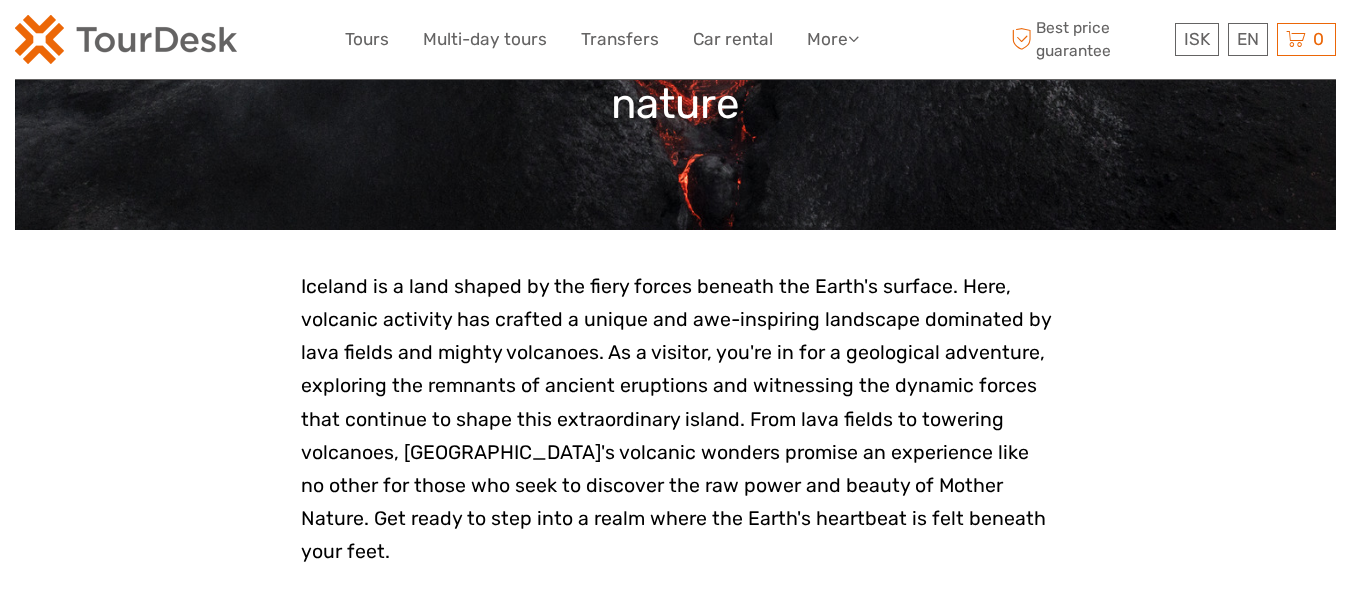scroll, scrollTop: 700, scrollLeft: 0, axis: vertical 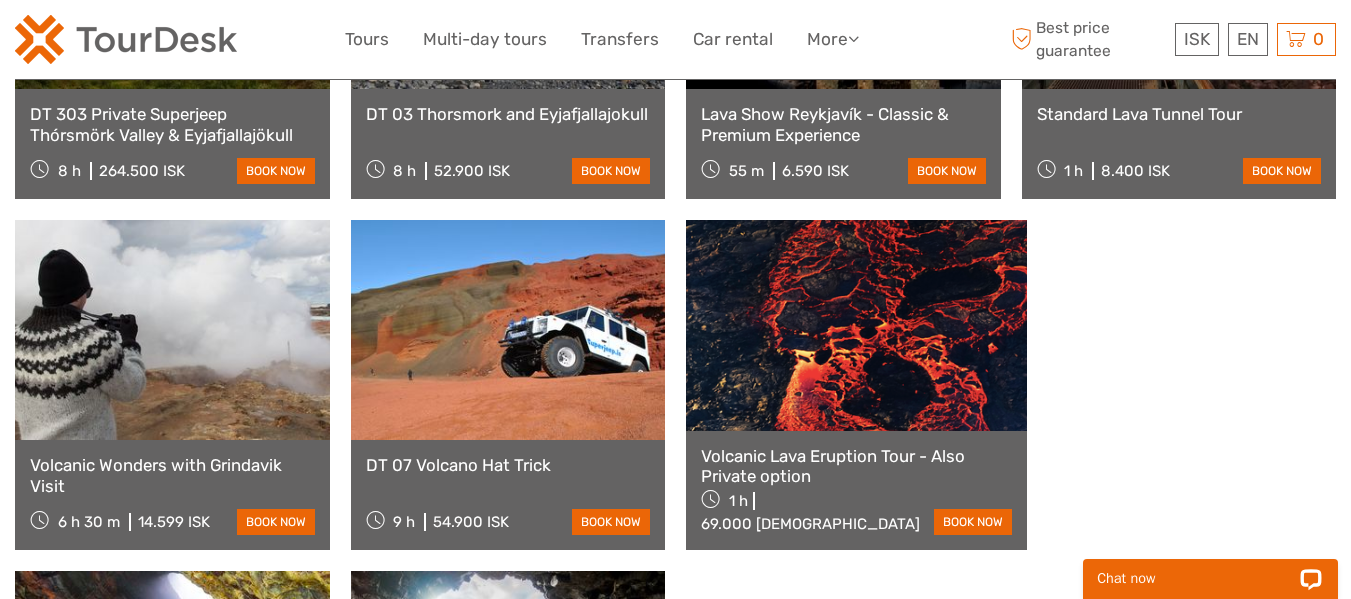click at bounding box center (856, 325) 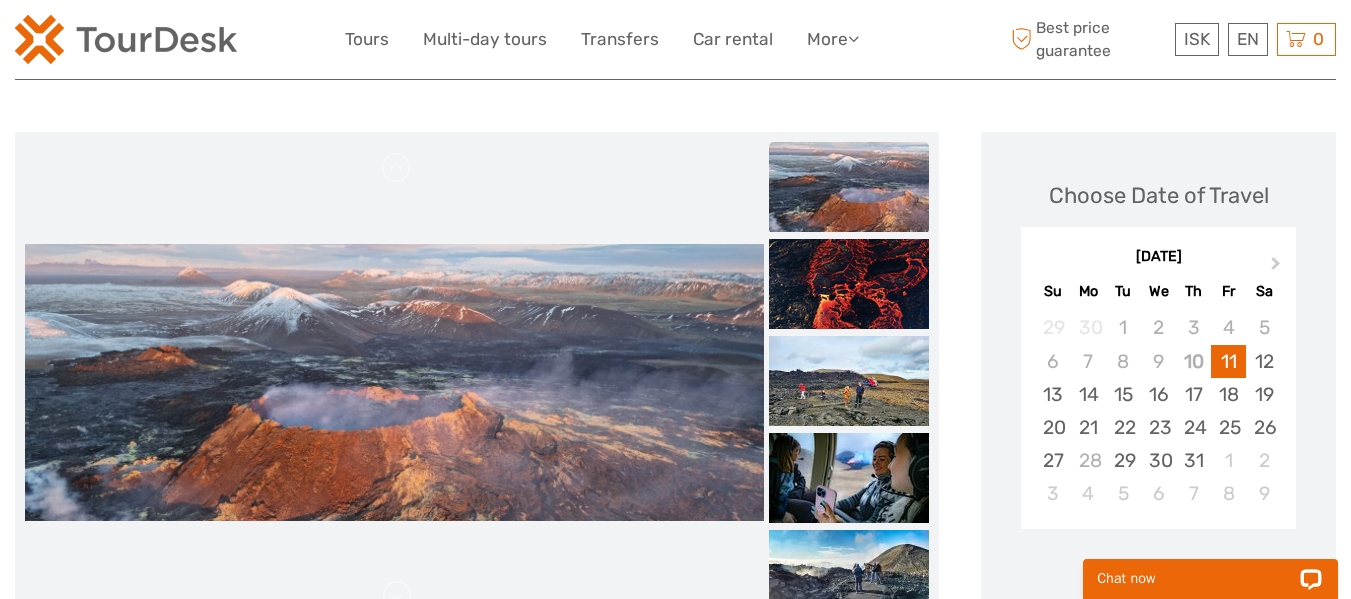 scroll, scrollTop: 300, scrollLeft: 0, axis: vertical 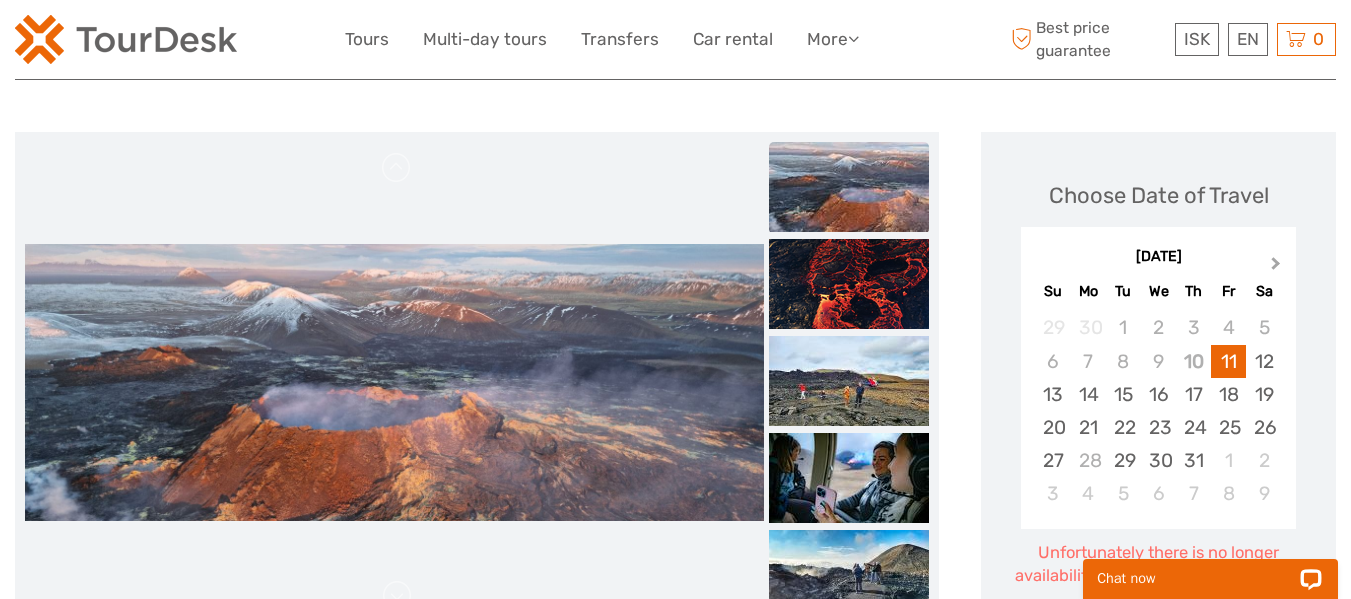 click on "Next Month" at bounding box center [1276, 267] 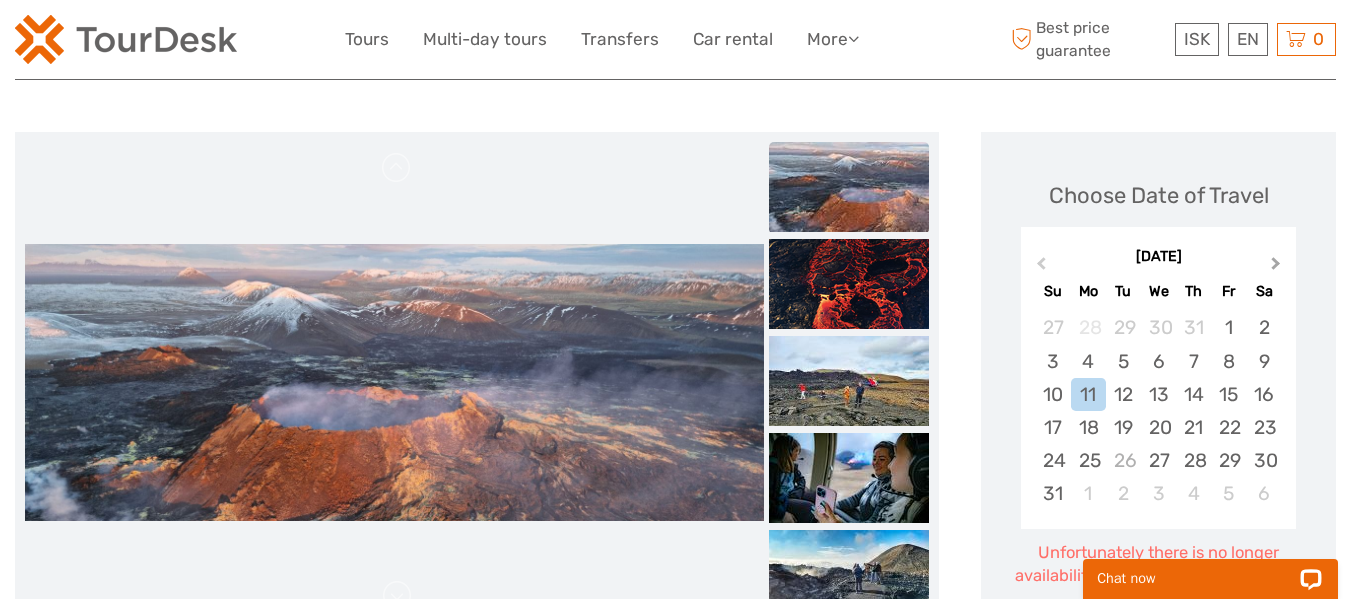 click on "Next Month" at bounding box center (1276, 267) 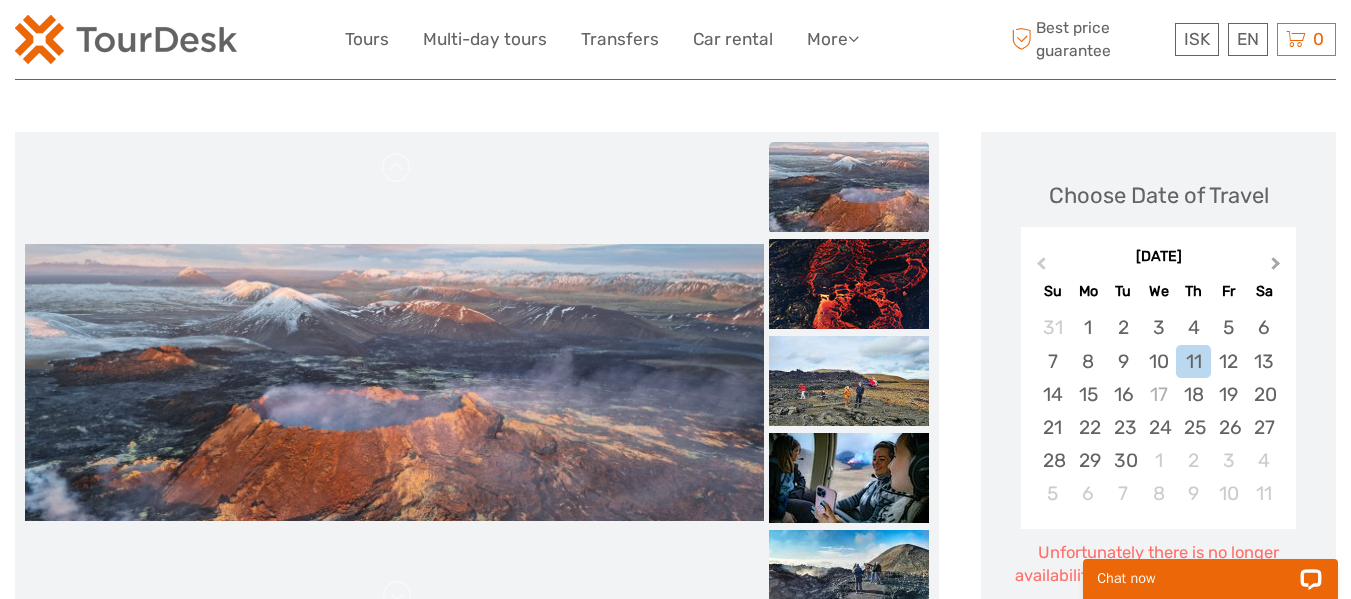 click on "Next Month" at bounding box center (1276, 267) 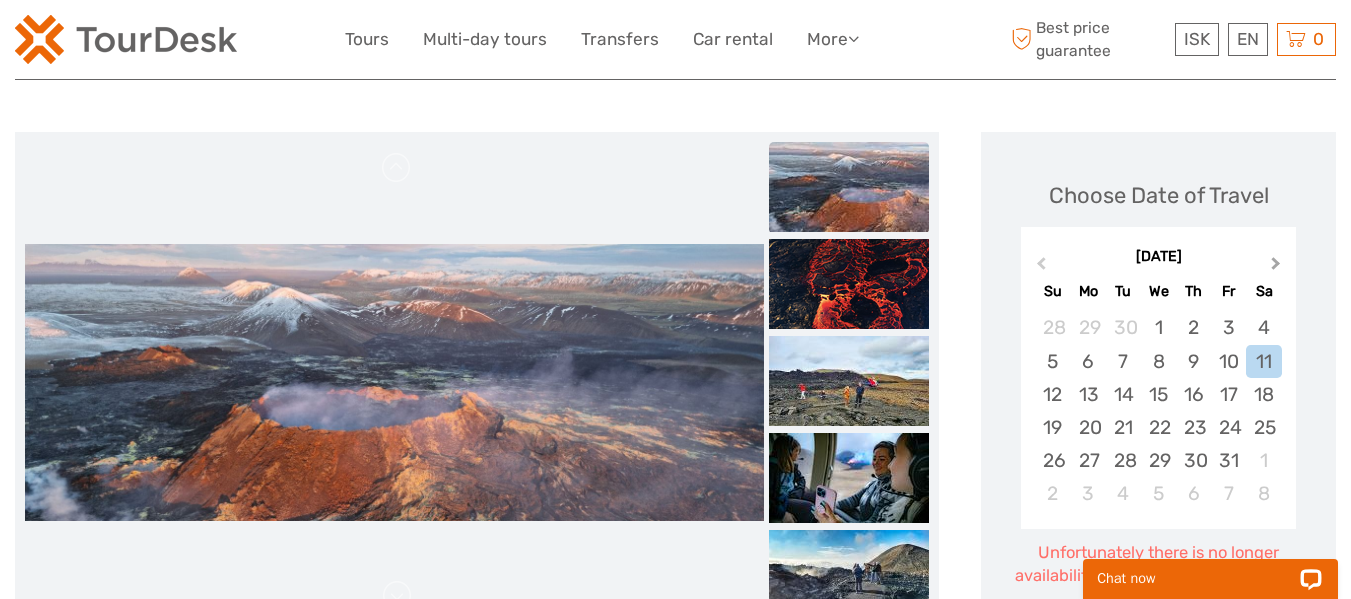 click on "Next Month" at bounding box center (1276, 267) 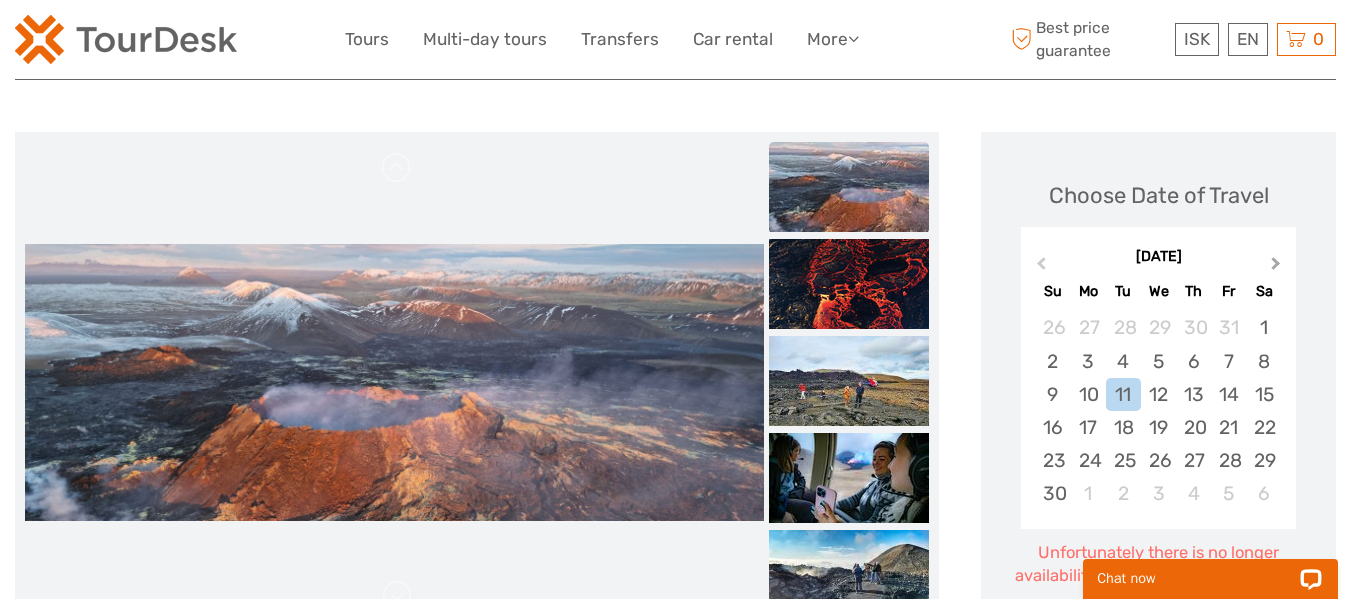 click on "Next Month" at bounding box center [1276, 267] 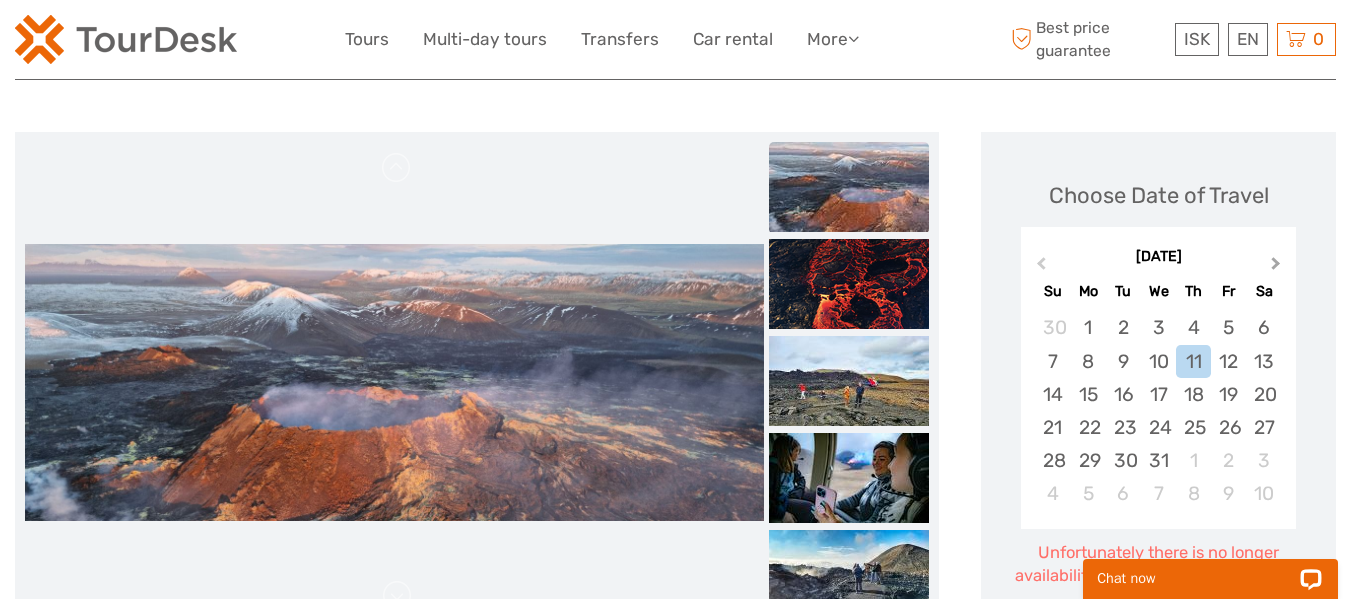 click on "Next Month" at bounding box center [1276, 267] 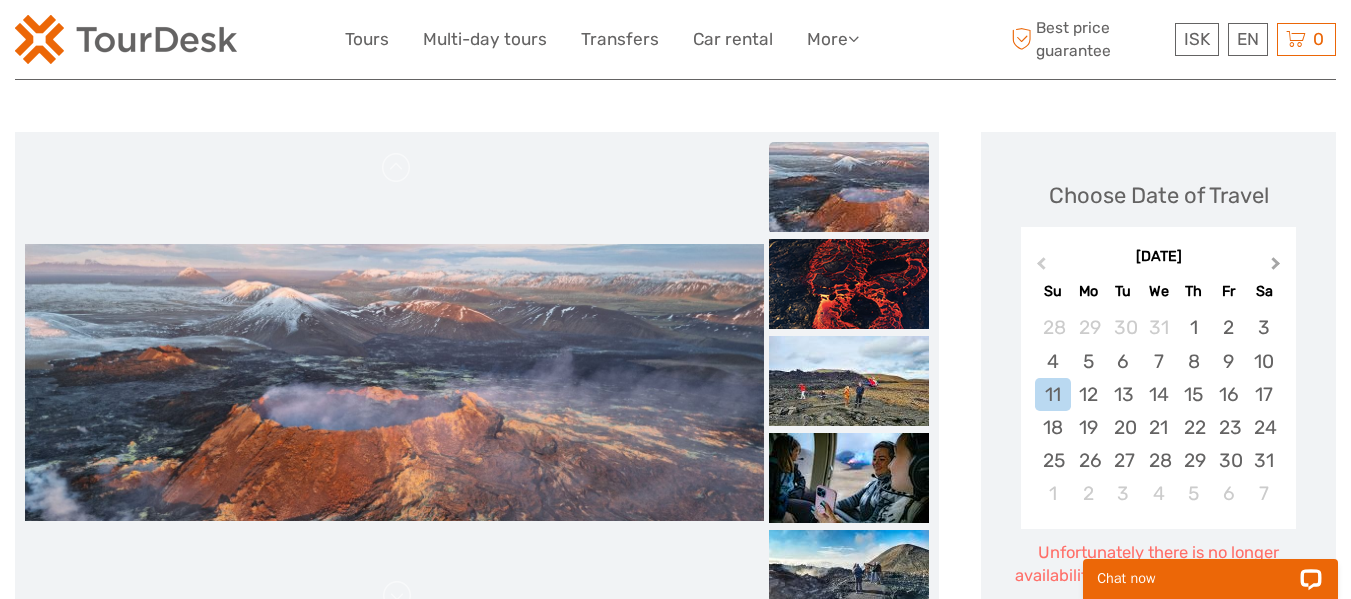 click on "Next Month" at bounding box center (1276, 267) 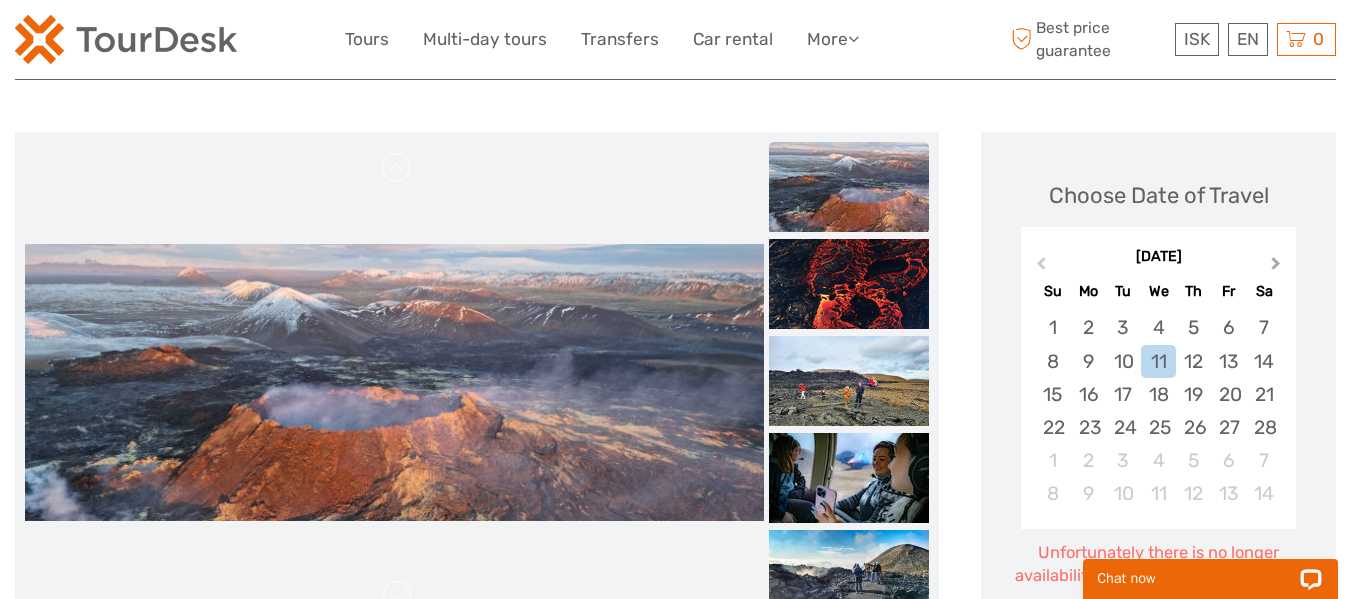 click on "Next Month" at bounding box center (1276, 267) 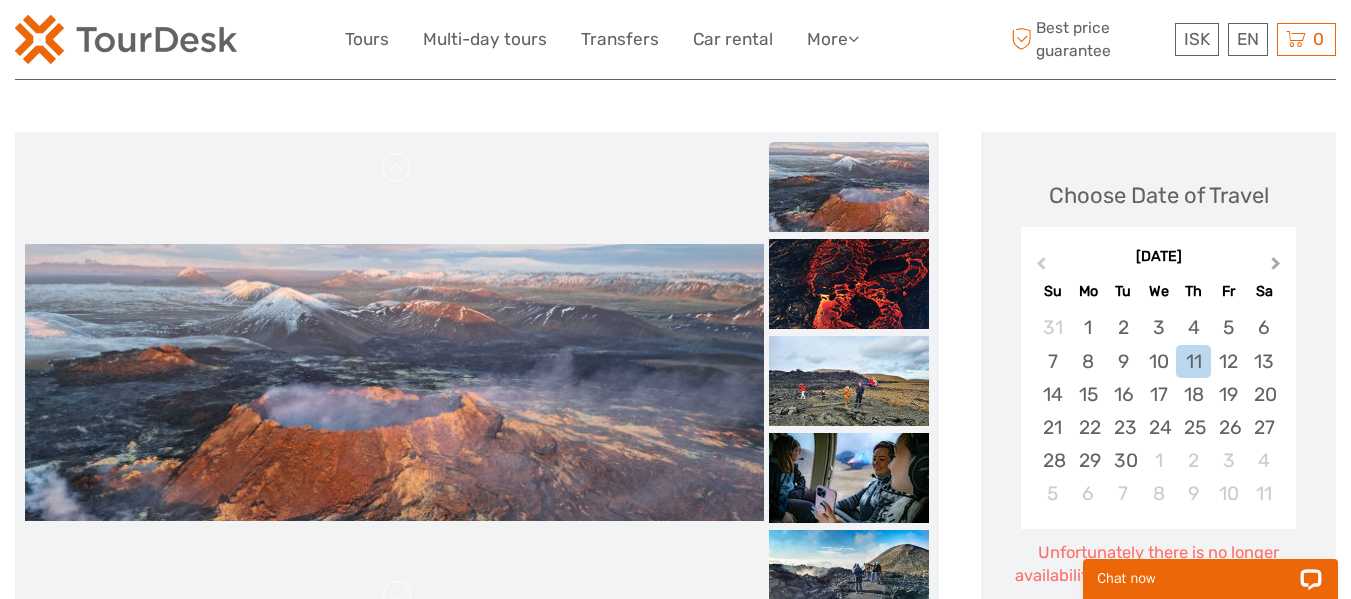 click on "Next Month" at bounding box center [1276, 267] 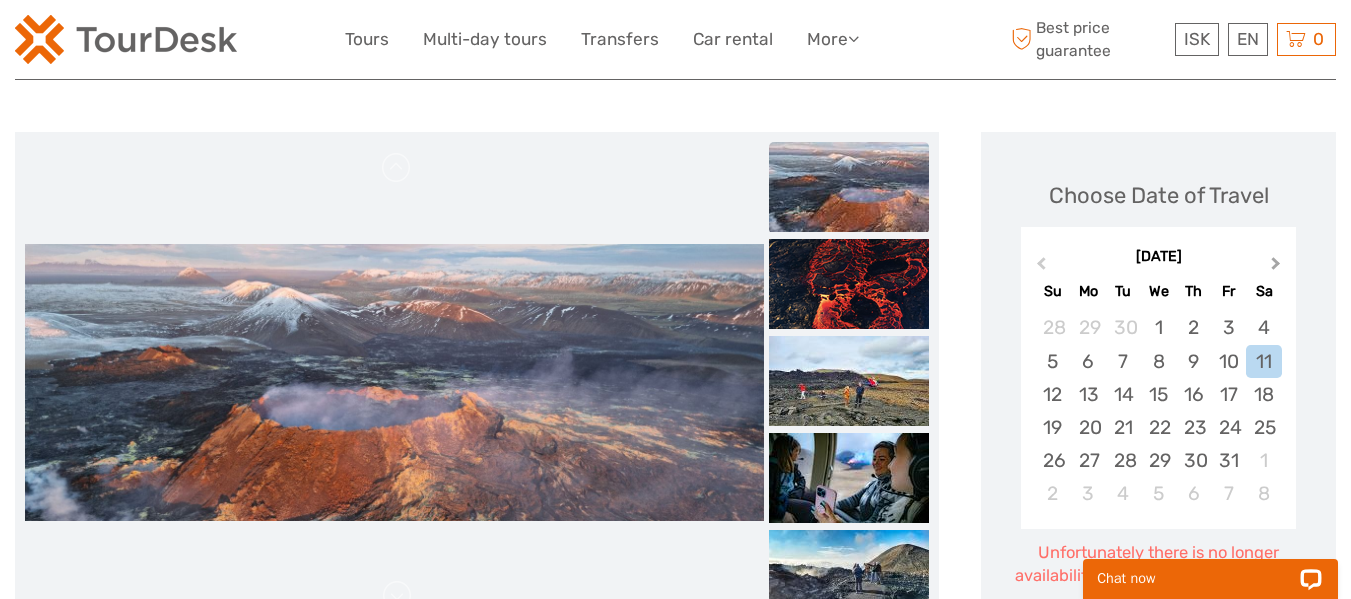 click on "Next Month" at bounding box center [1276, 267] 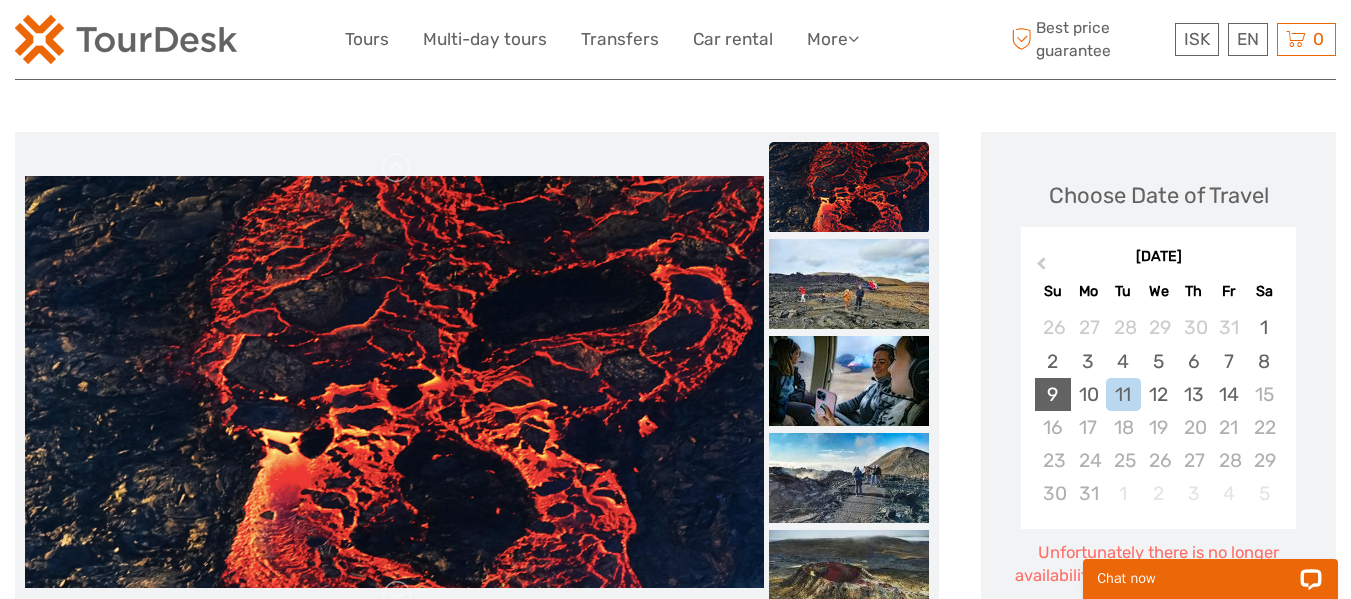 click on "9" at bounding box center [1052, 394] 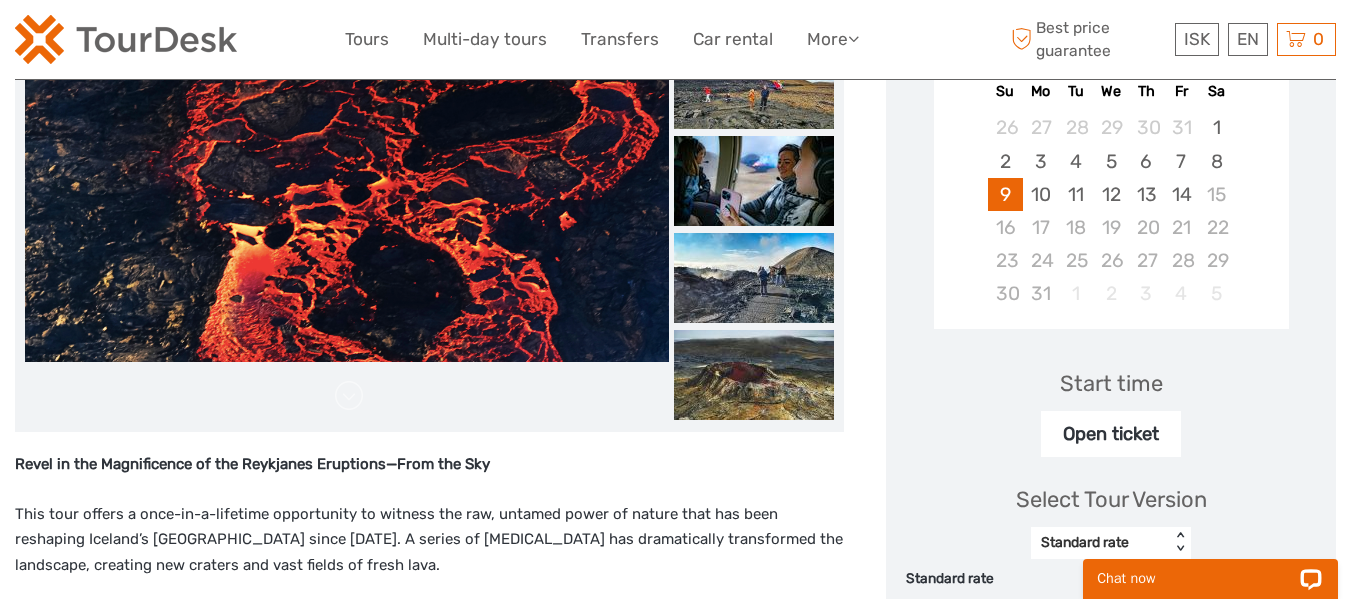 scroll, scrollTop: 600, scrollLeft: 0, axis: vertical 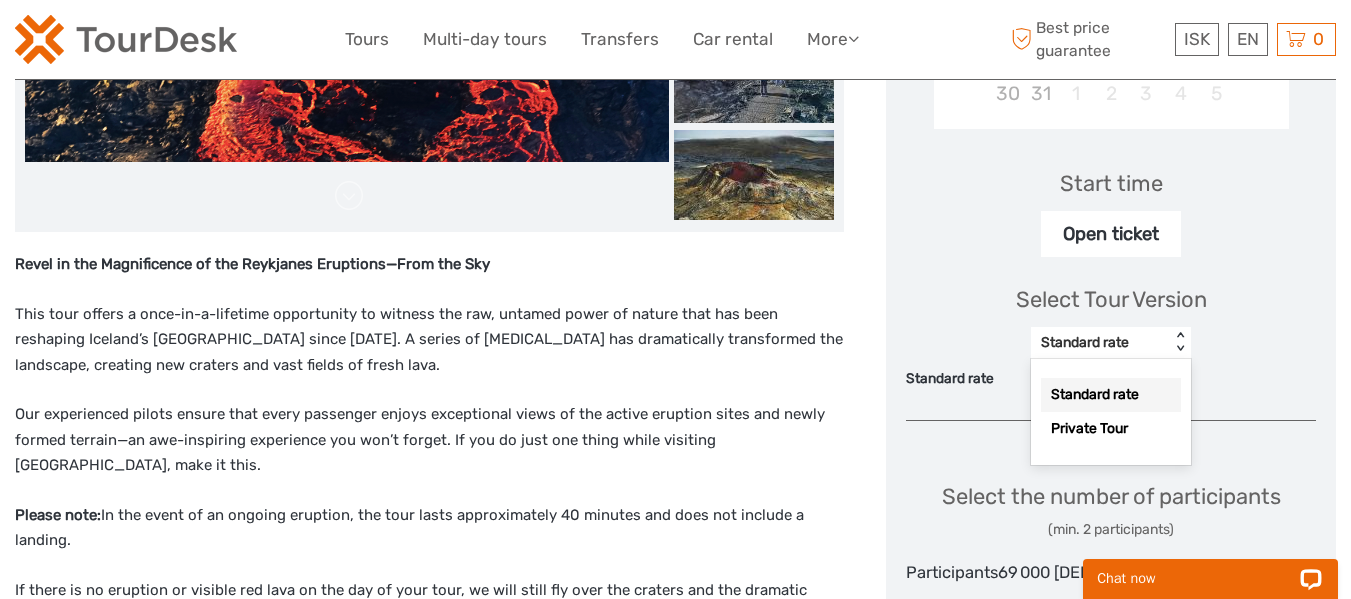 click on "< >" at bounding box center [1180, 342] 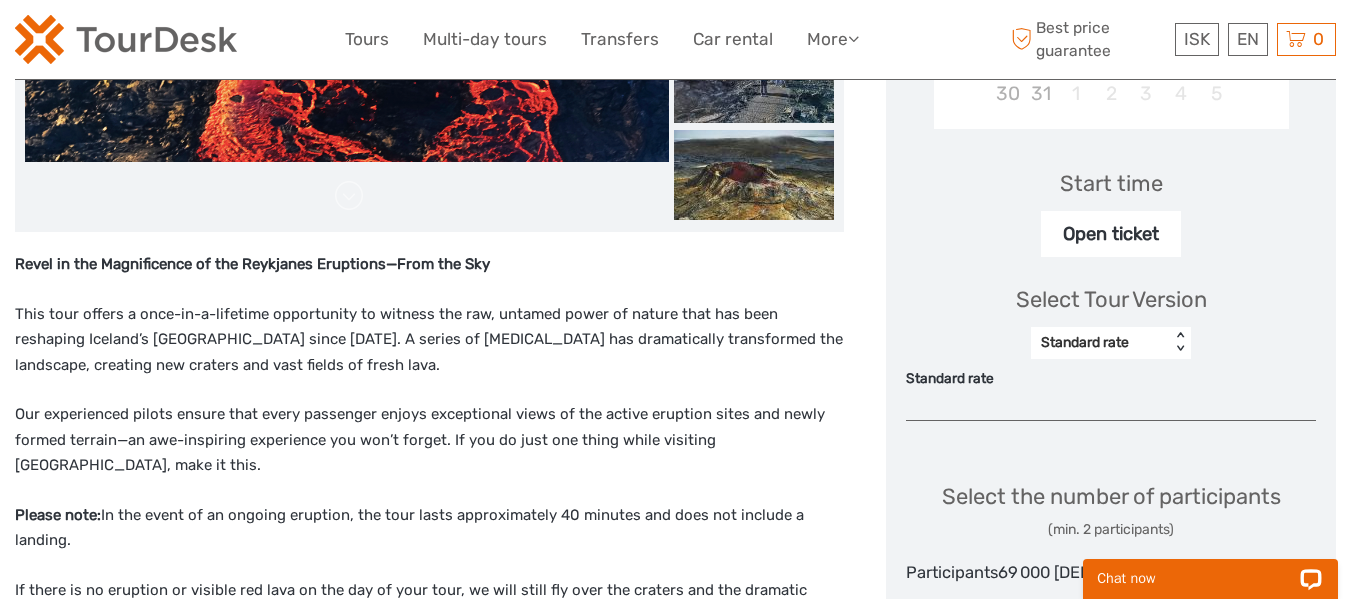 click on "< >" at bounding box center [1180, 342] 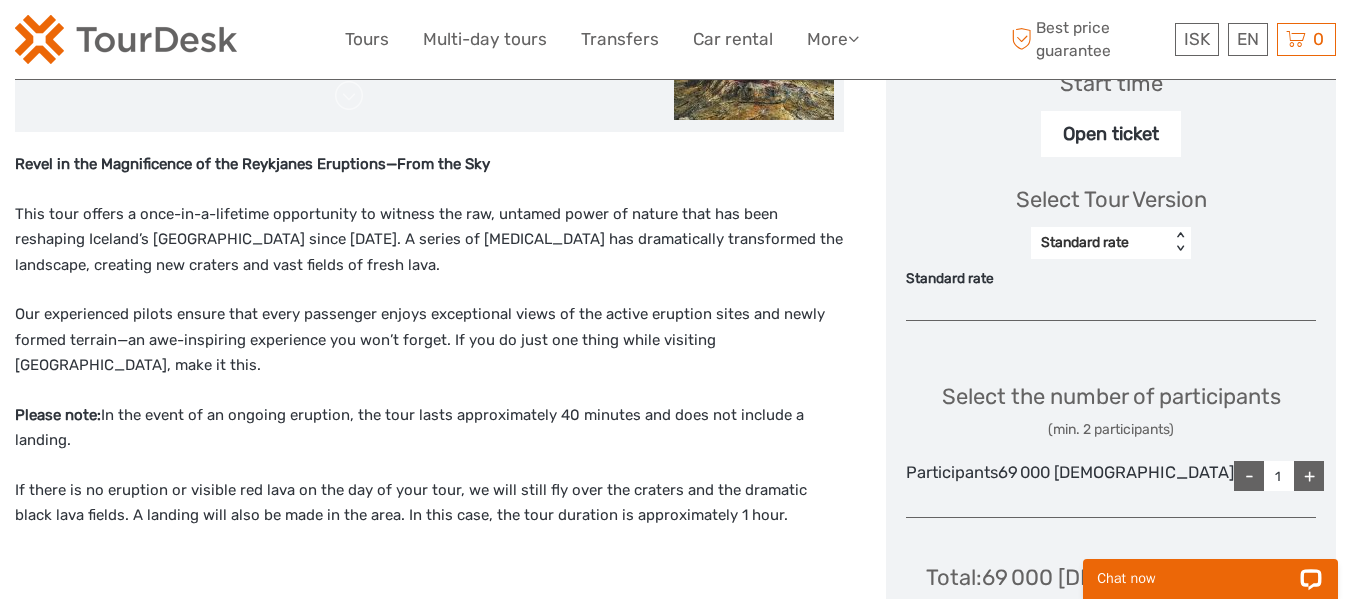 scroll, scrollTop: 900, scrollLeft: 0, axis: vertical 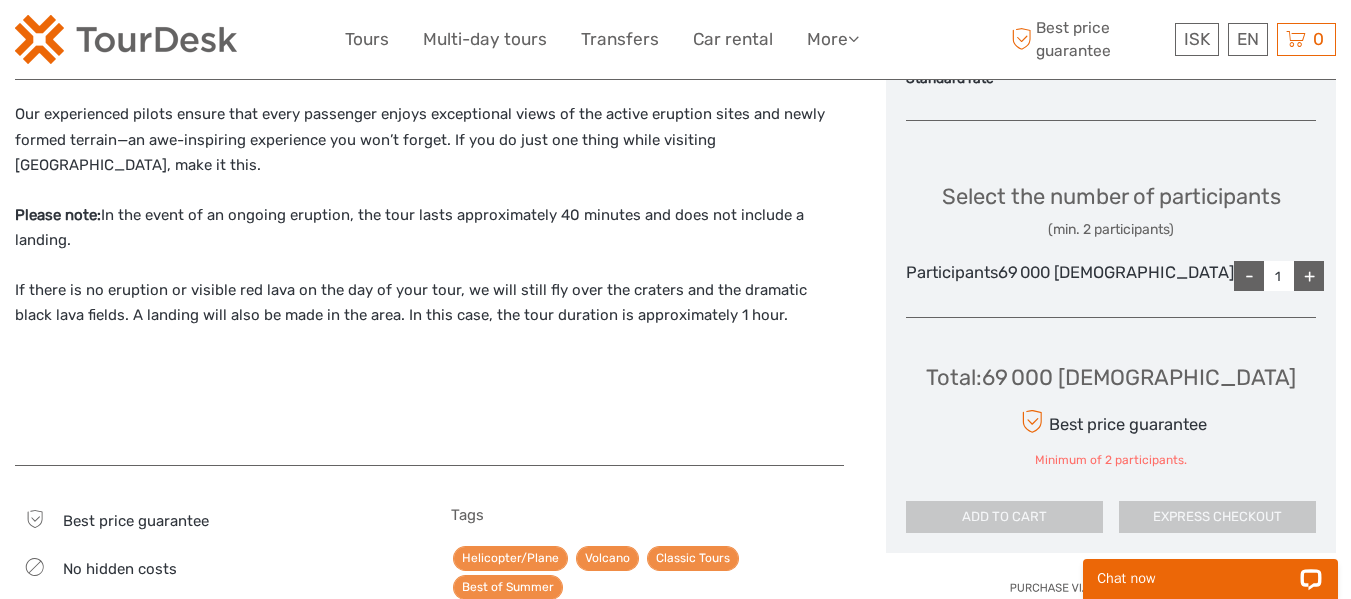 click on "+" at bounding box center [1309, 276] 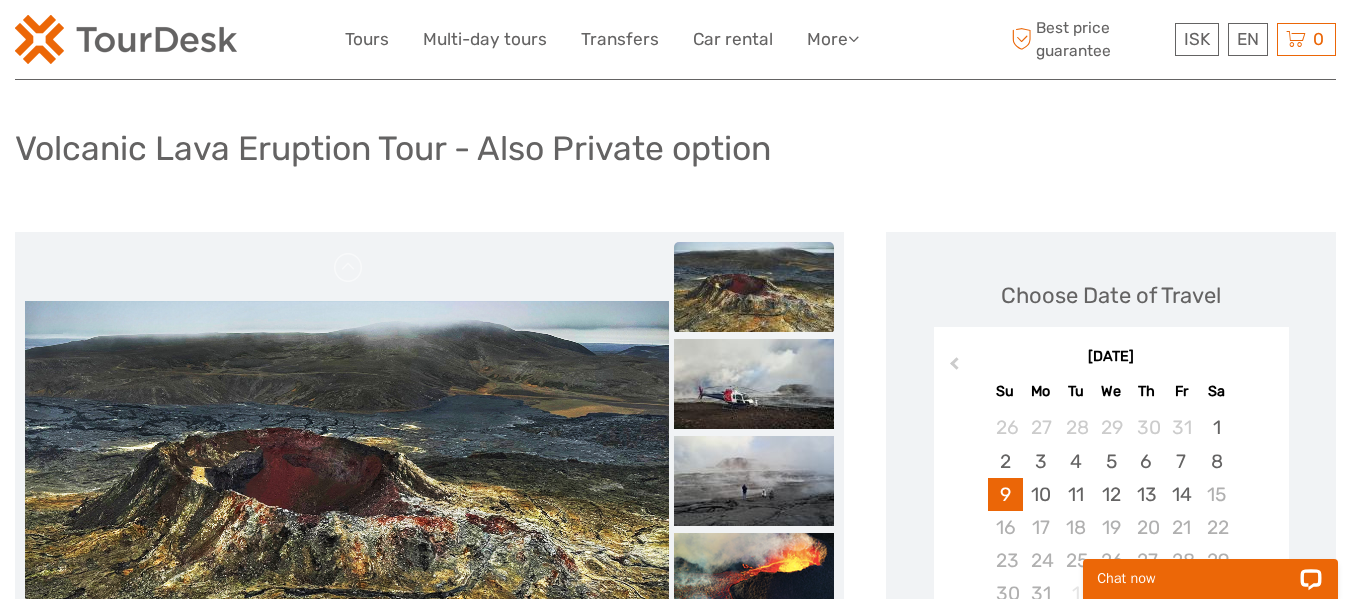 scroll, scrollTop: 200, scrollLeft: 0, axis: vertical 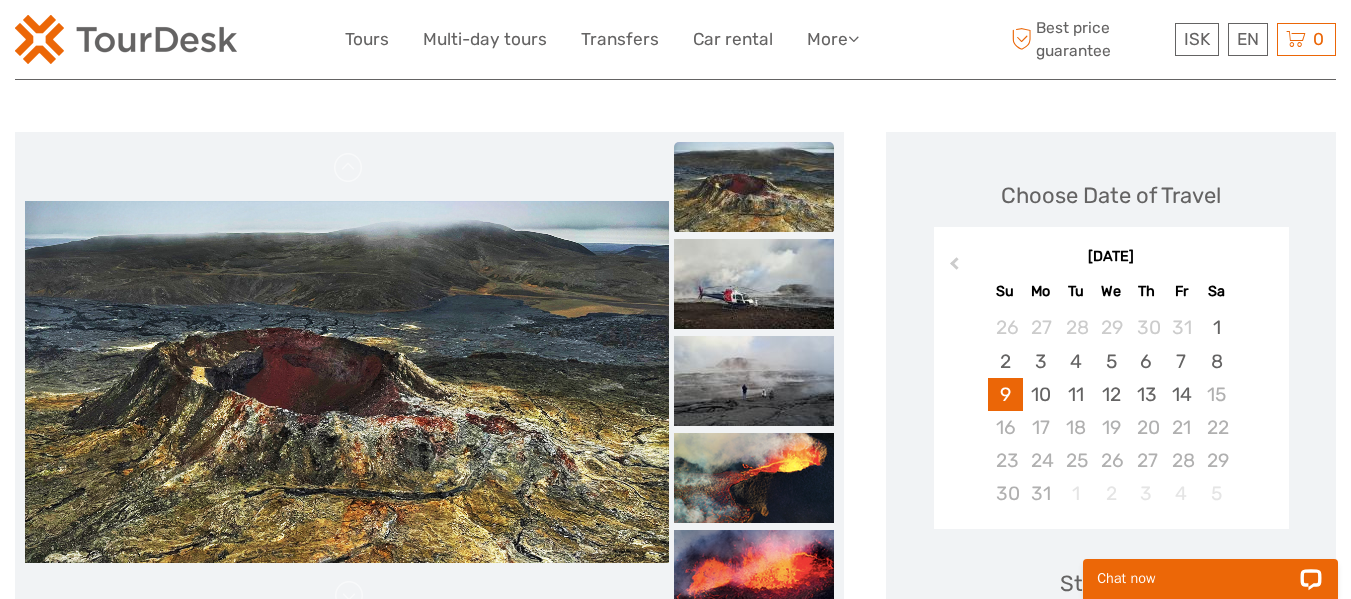 click at bounding box center (754, 187) 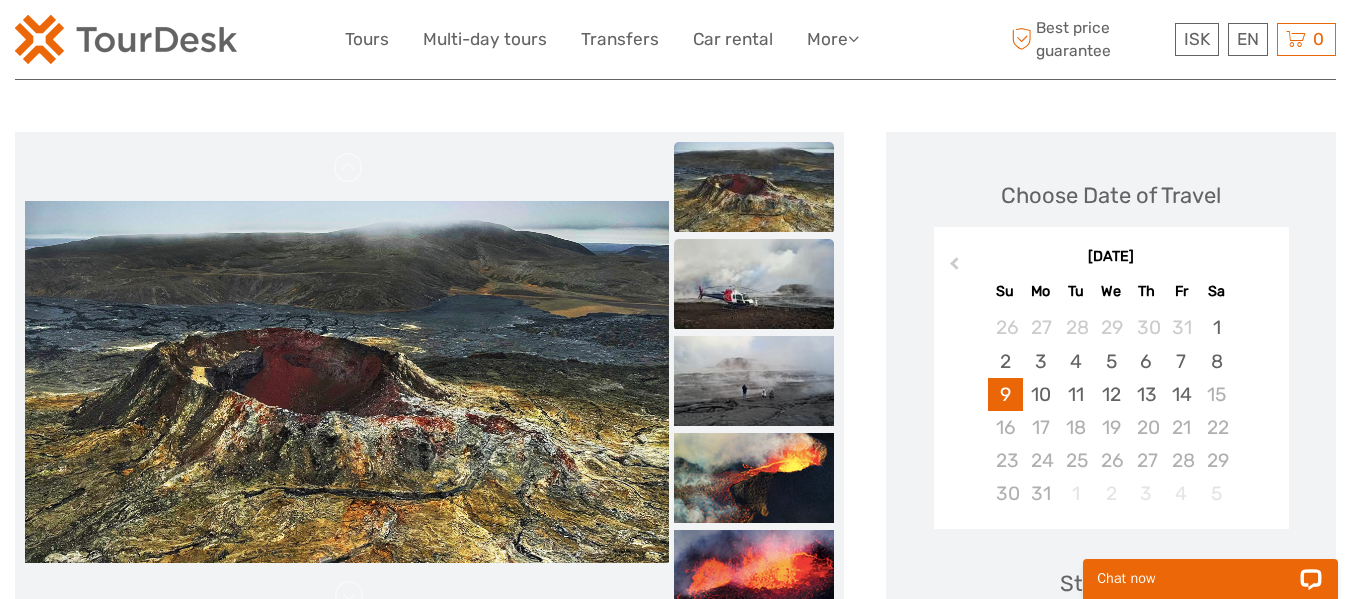 click at bounding box center [754, 284] 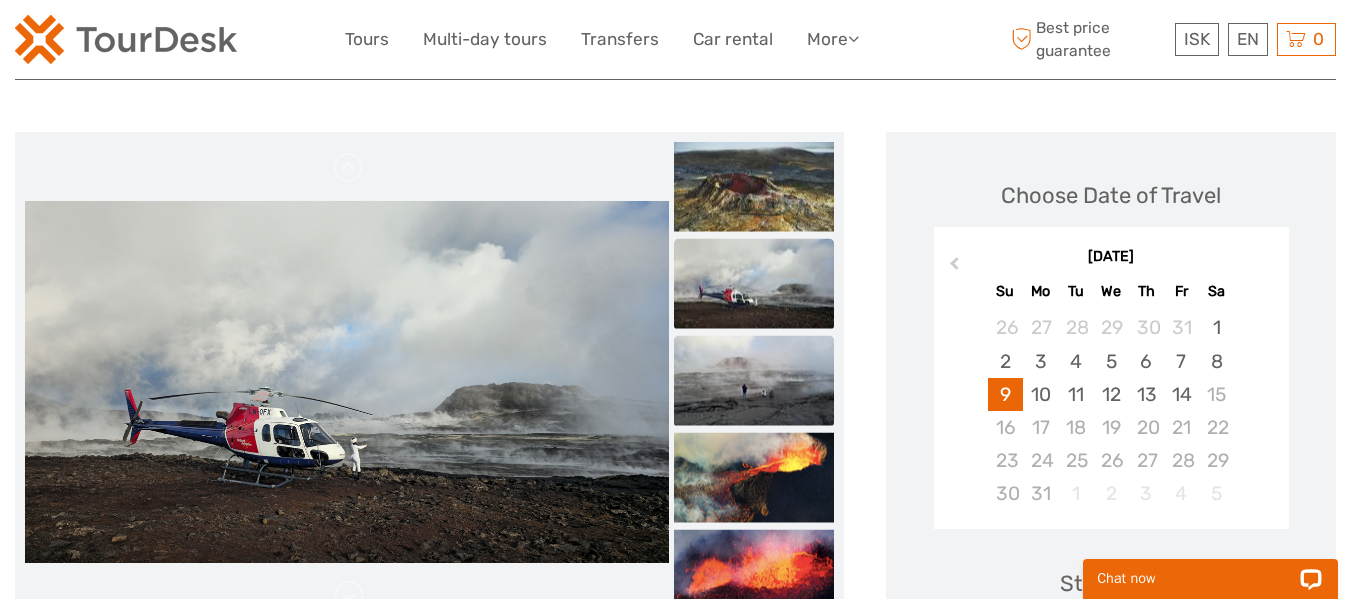 click at bounding box center (754, 381) 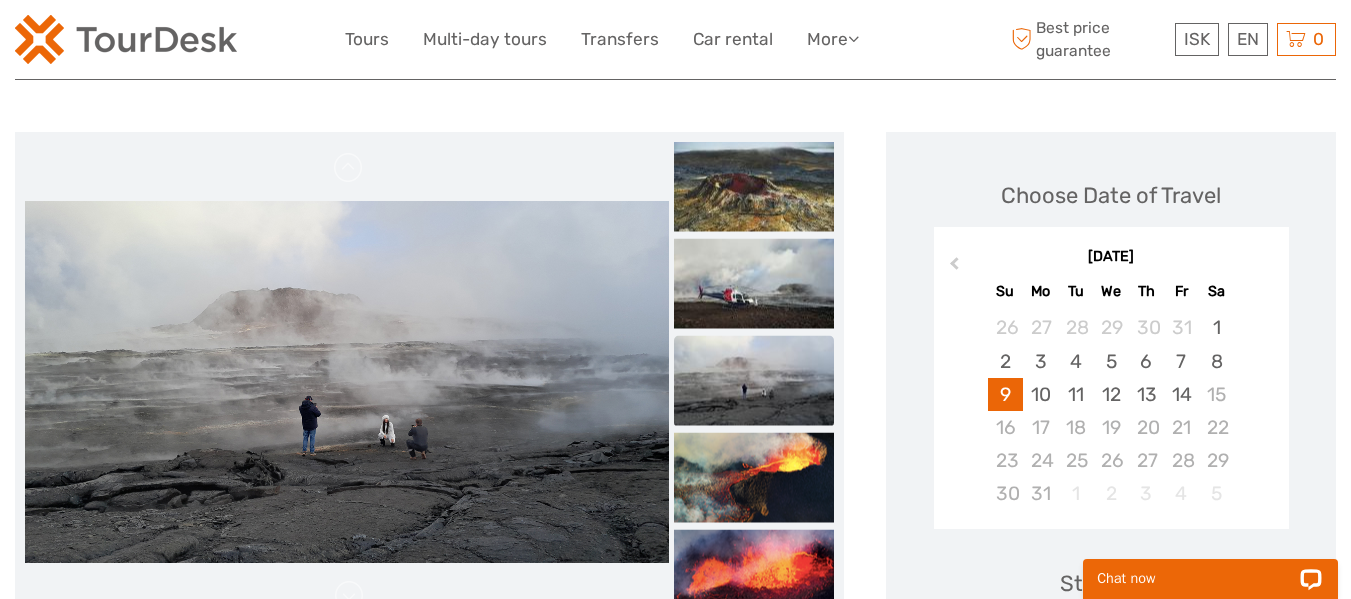 click at bounding box center (754, 381) 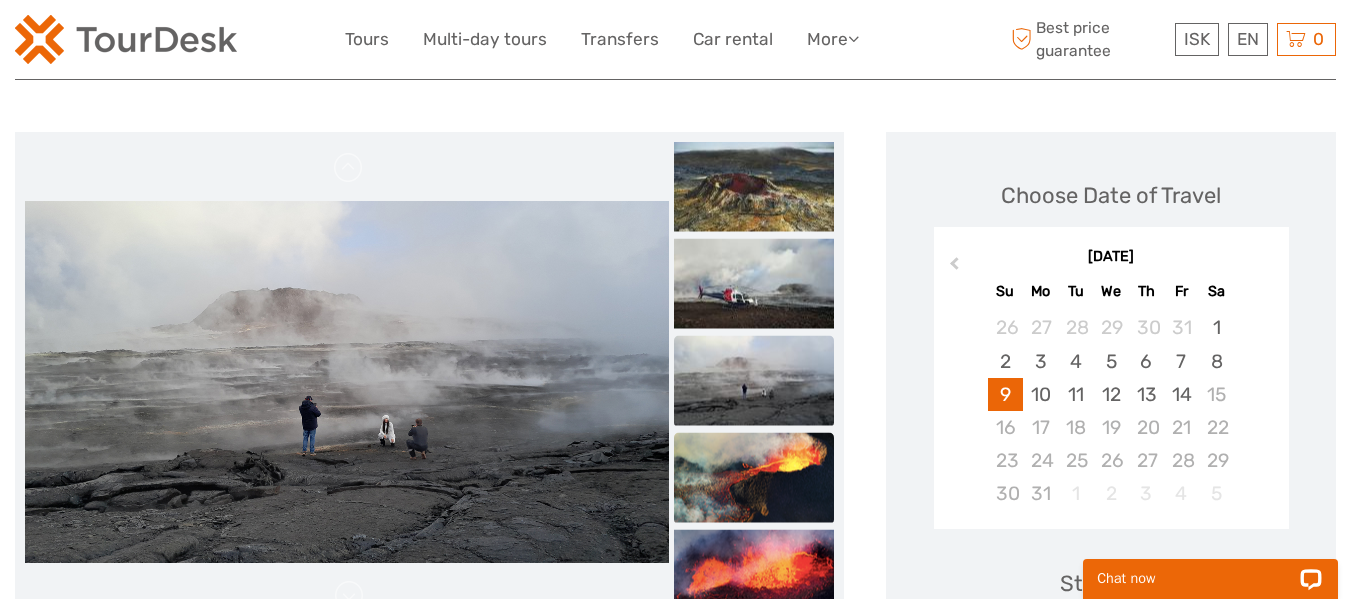 click at bounding box center (754, 478) 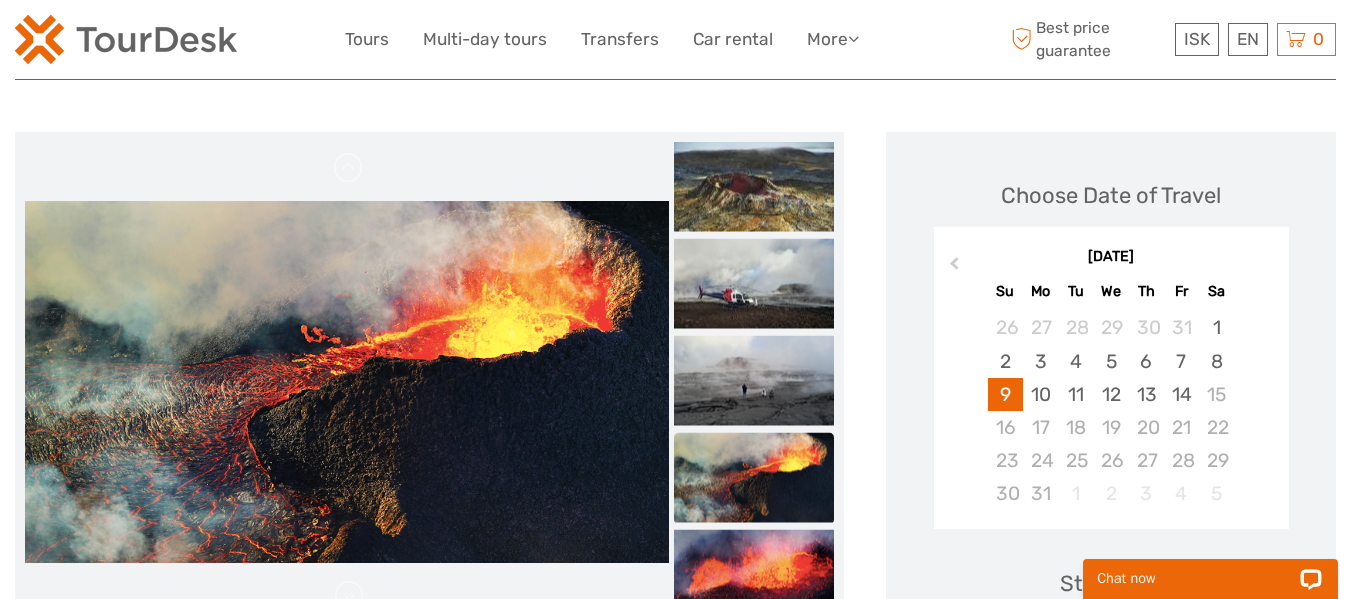 scroll, scrollTop: 400, scrollLeft: 0, axis: vertical 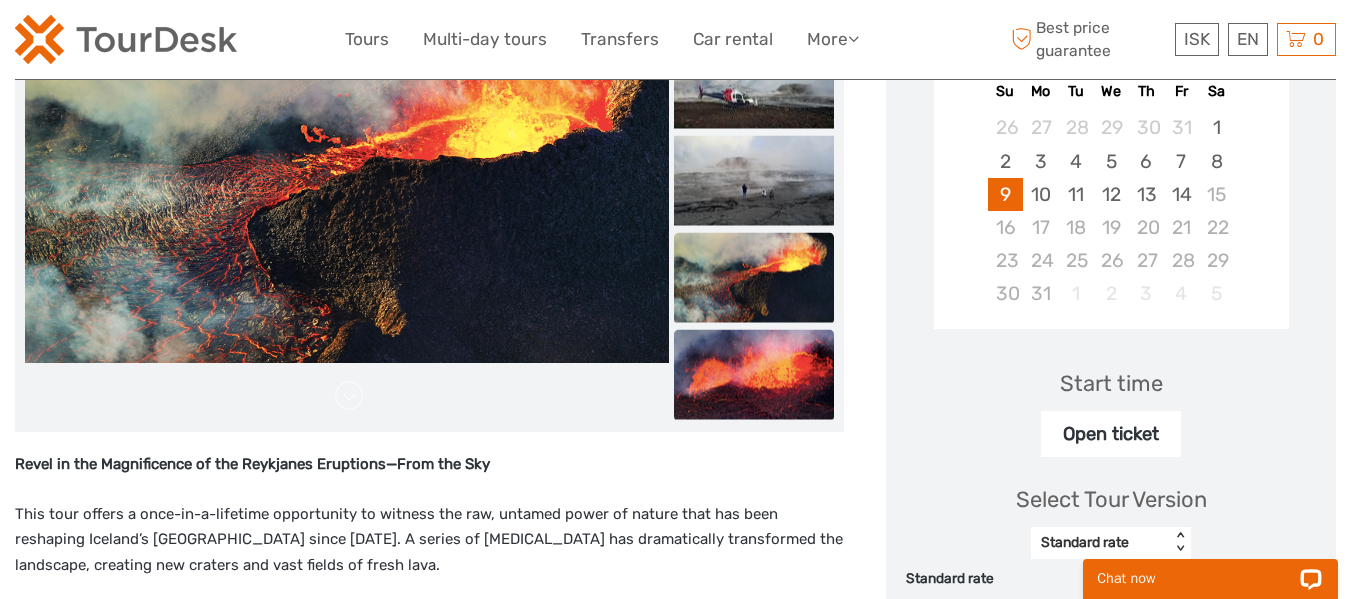click at bounding box center (754, 375) 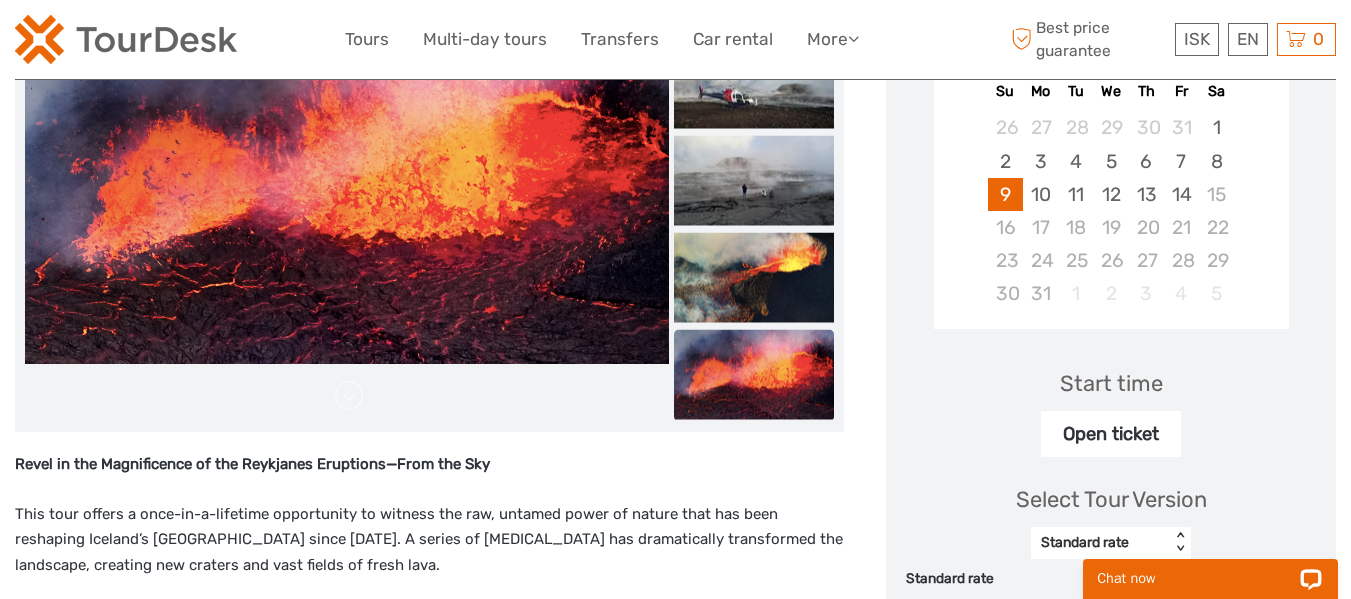 scroll, scrollTop: 500, scrollLeft: 0, axis: vertical 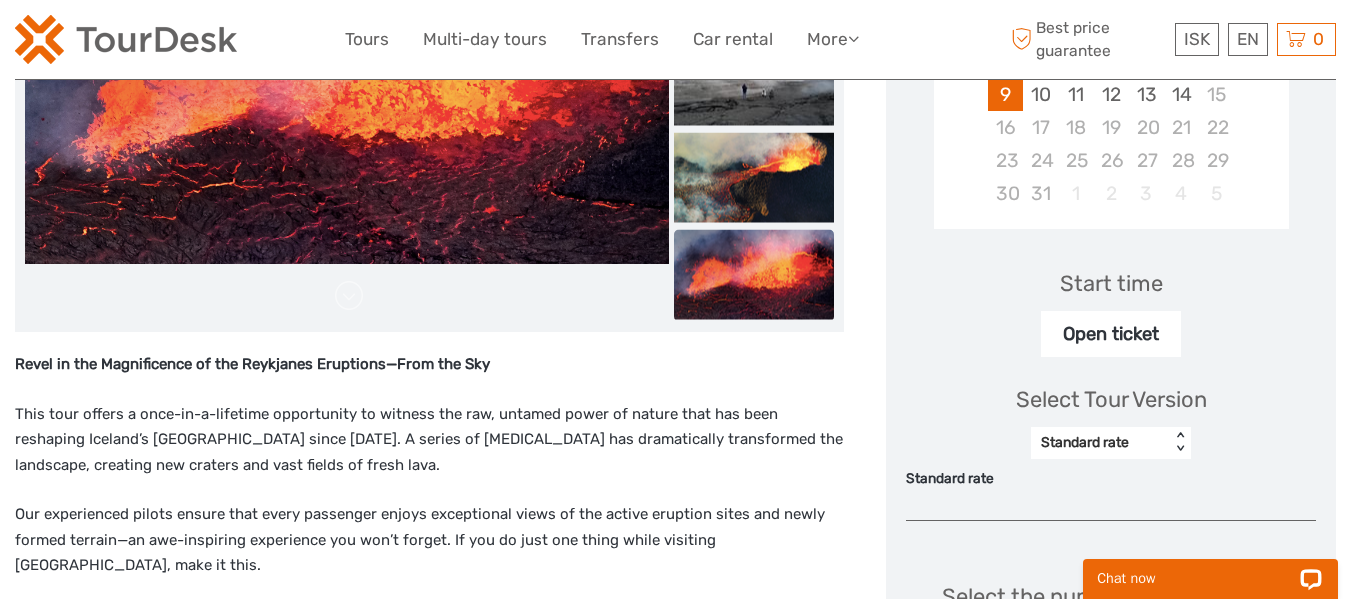 click on "Open ticket" at bounding box center (1111, 334) 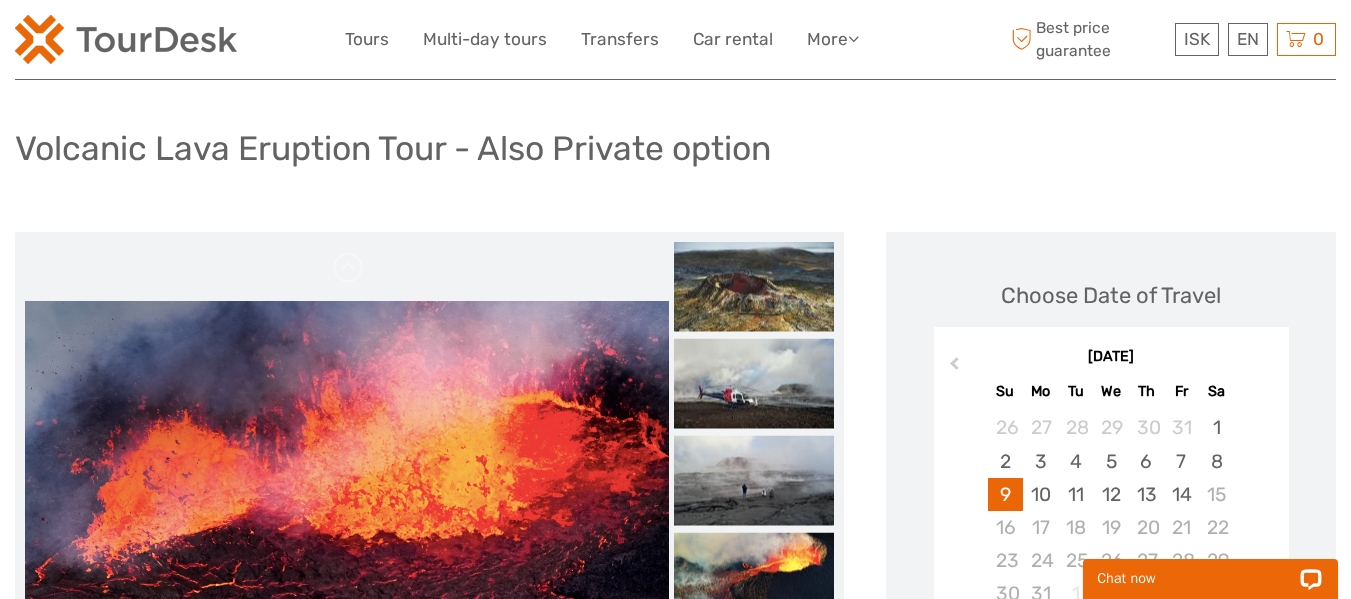 scroll, scrollTop: 0, scrollLeft: 0, axis: both 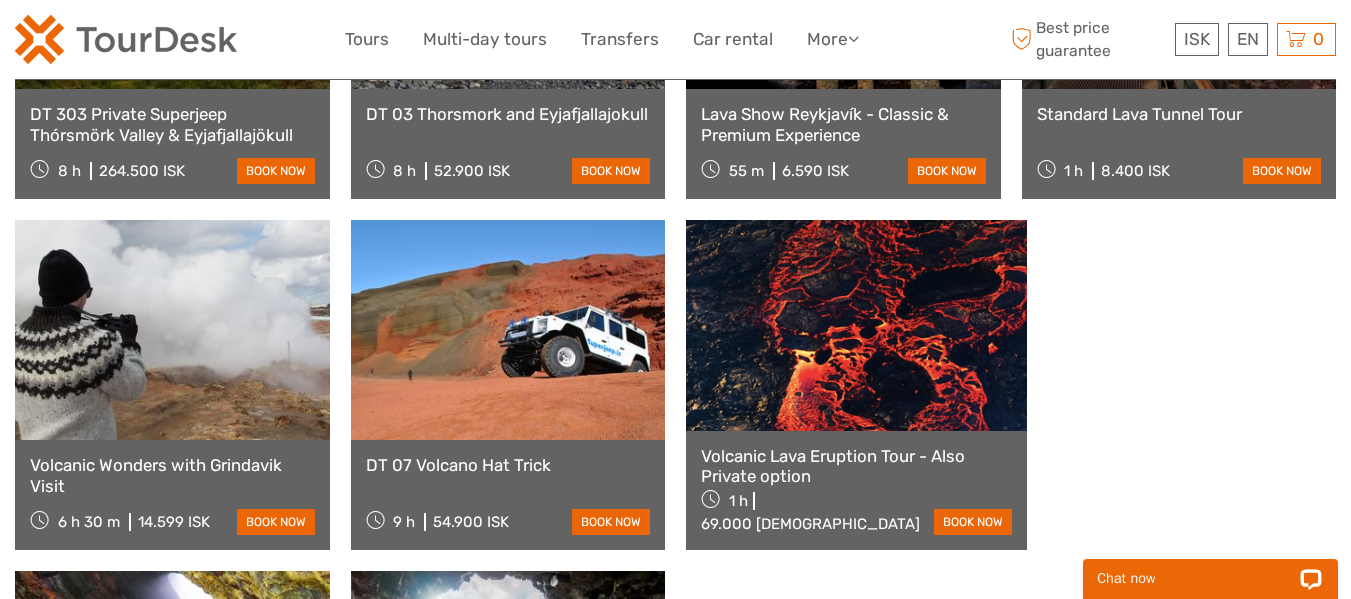 click at bounding box center (172, 681) 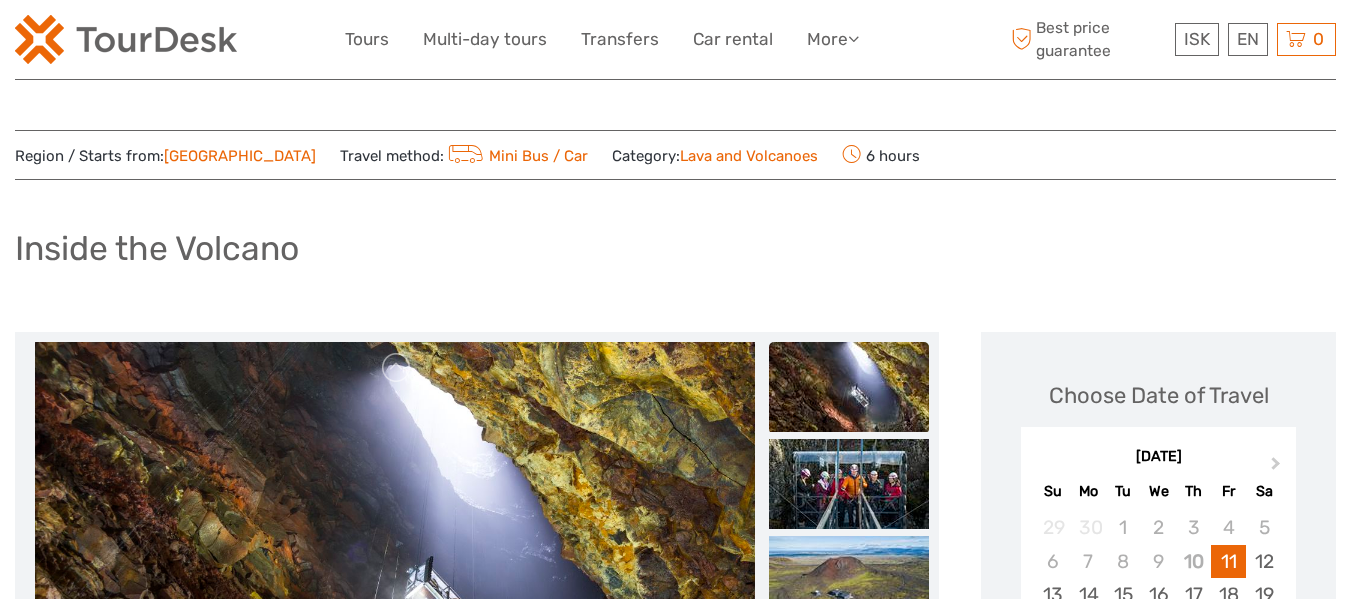 scroll, scrollTop: 200, scrollLeft: 0, axis: vertical 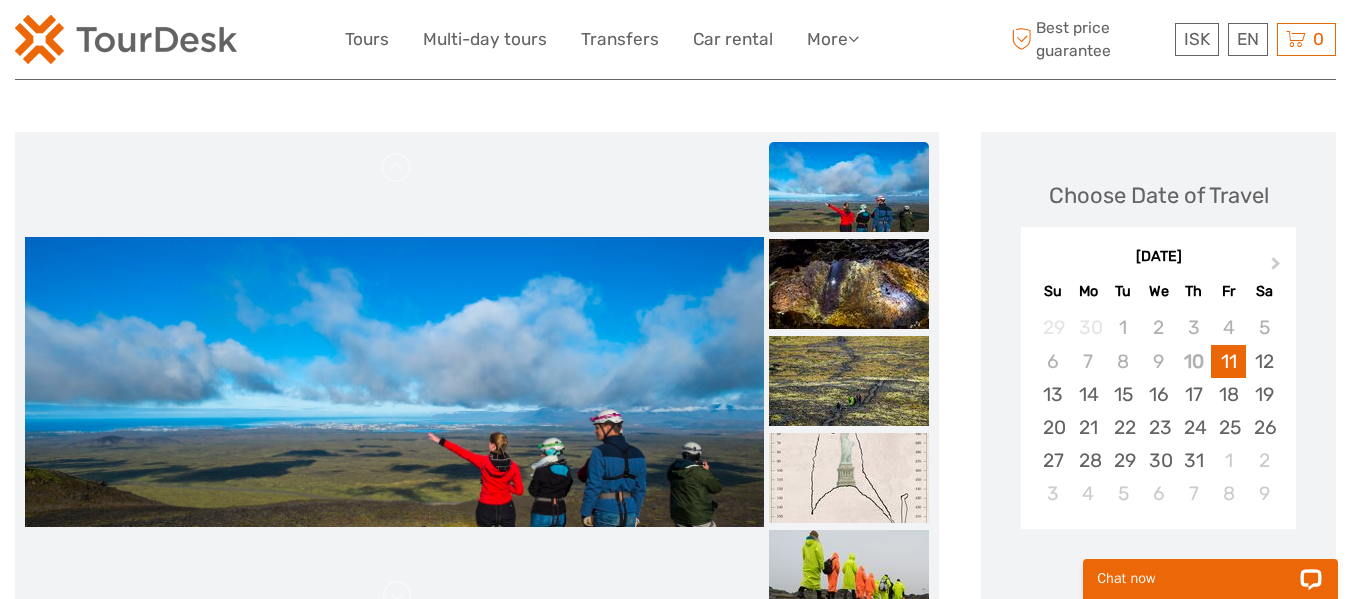 click at bounding box center [849, 187] 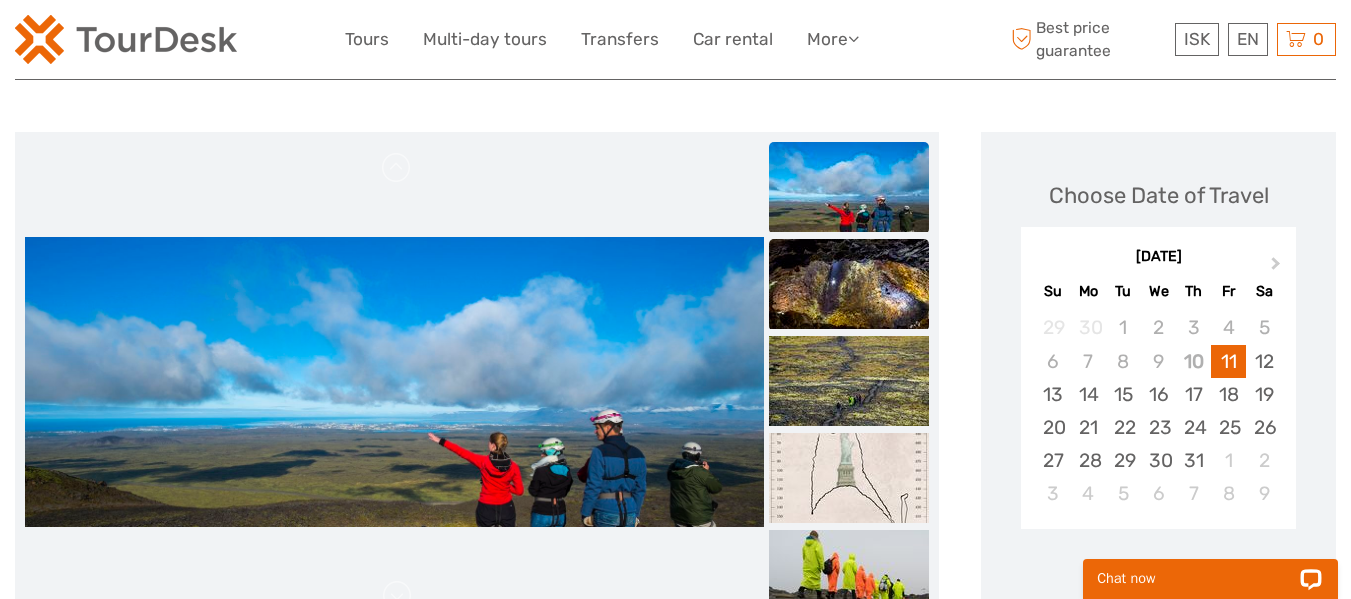 click at bounding box center [849, 284] 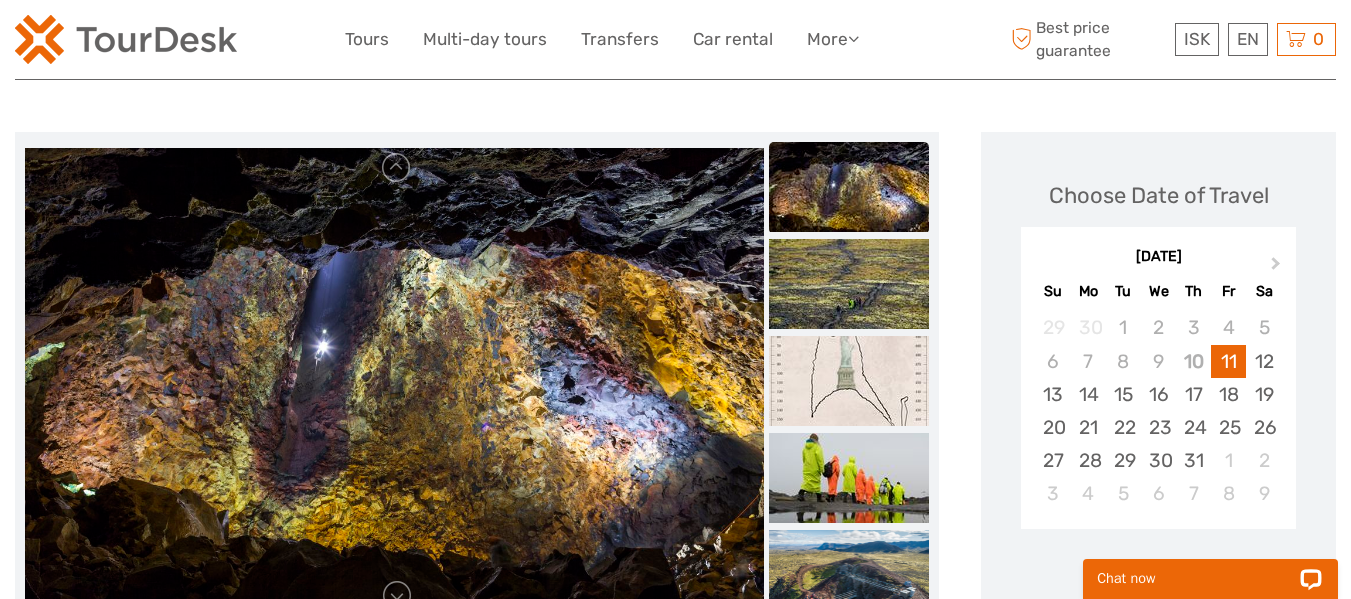 scroll, scrollTop: 0, scrollLeft: 0, axis: both 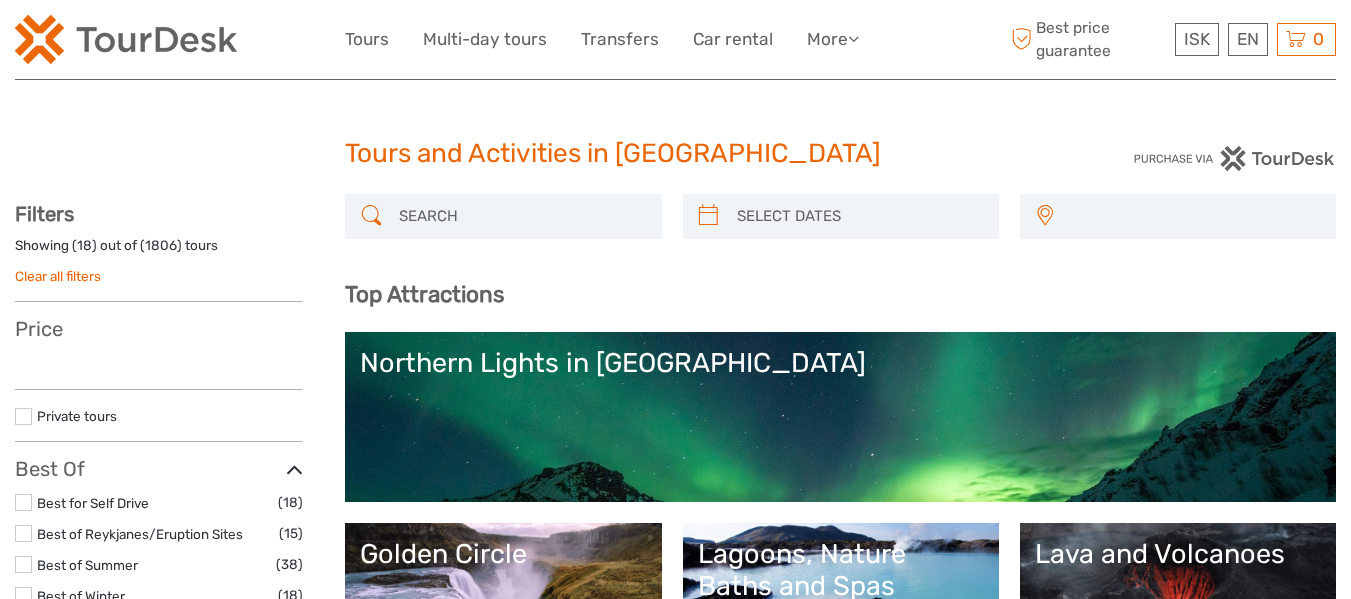 select 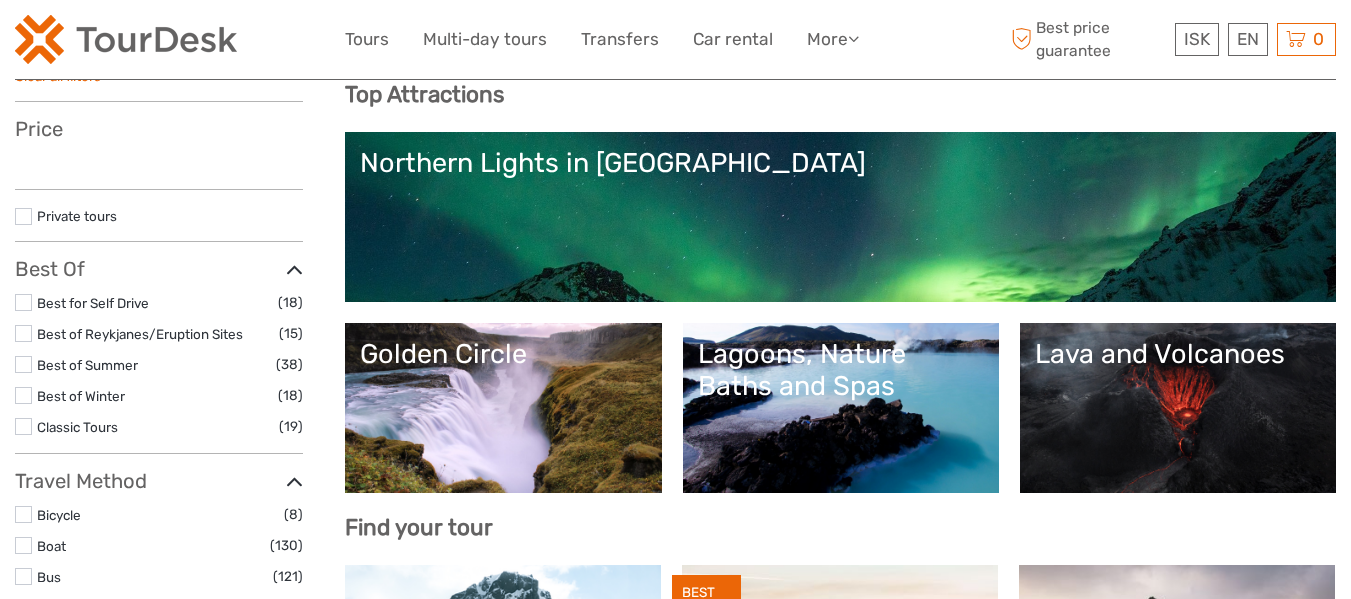 select 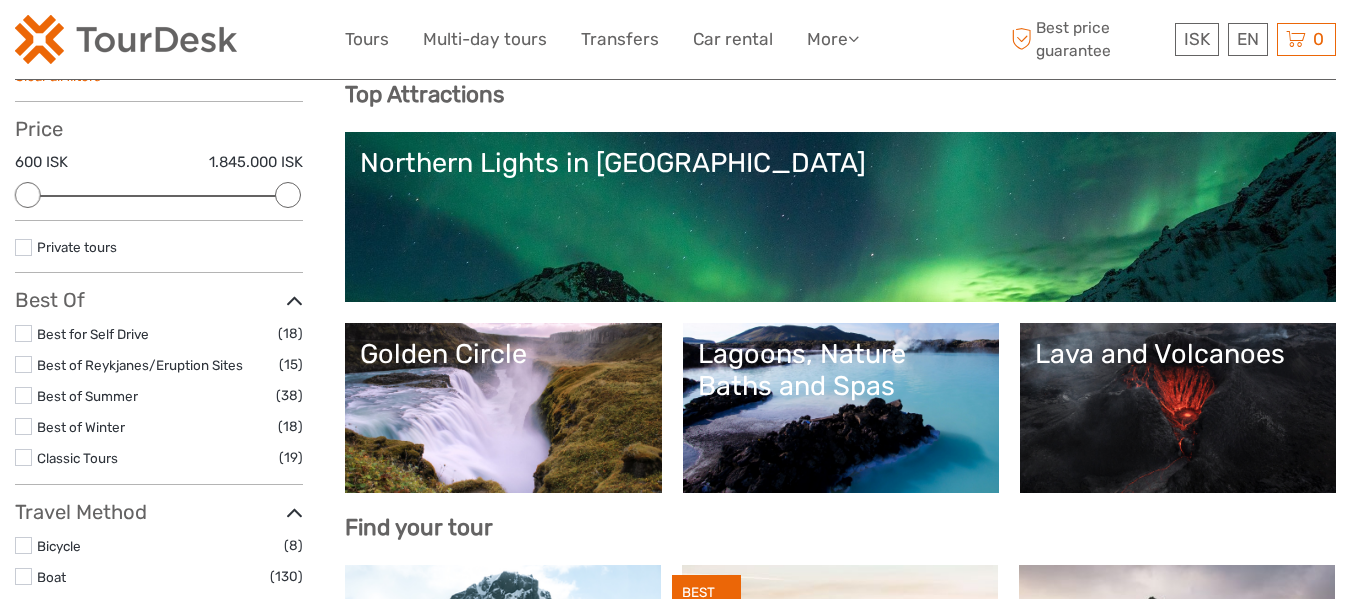 scroll, scrollTop: 300, scrollLeft: 0, axis: vertical 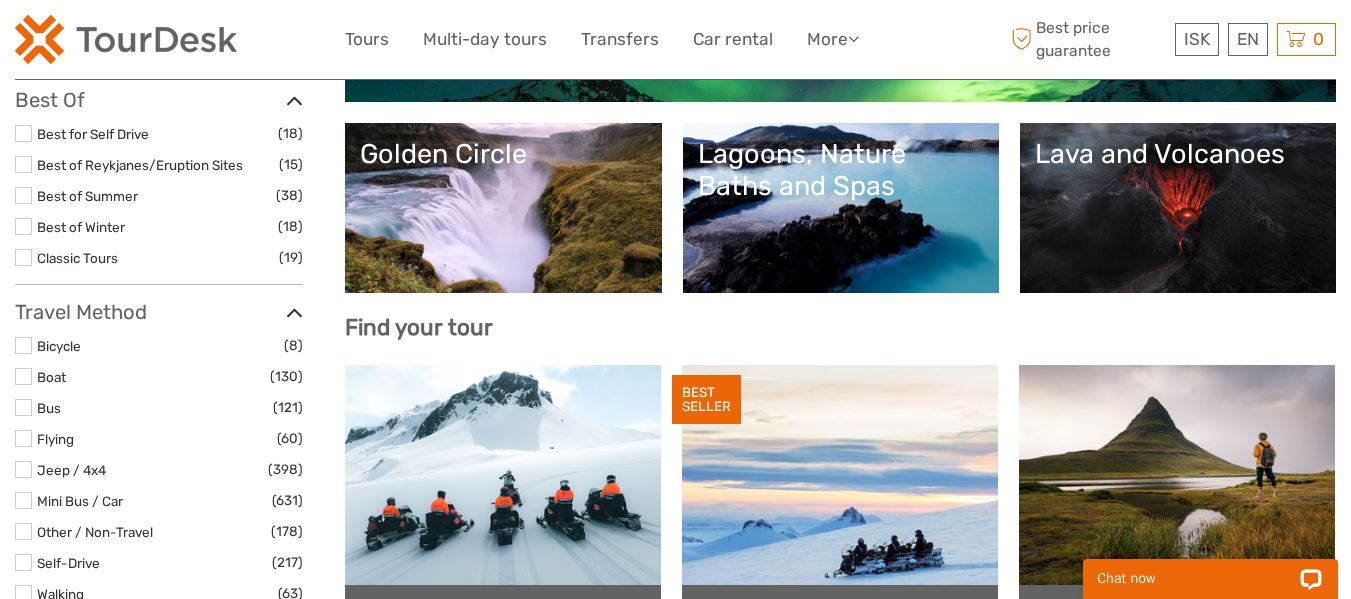 click on "Lava and Volcanoes" at bounding box center (1178, 208) 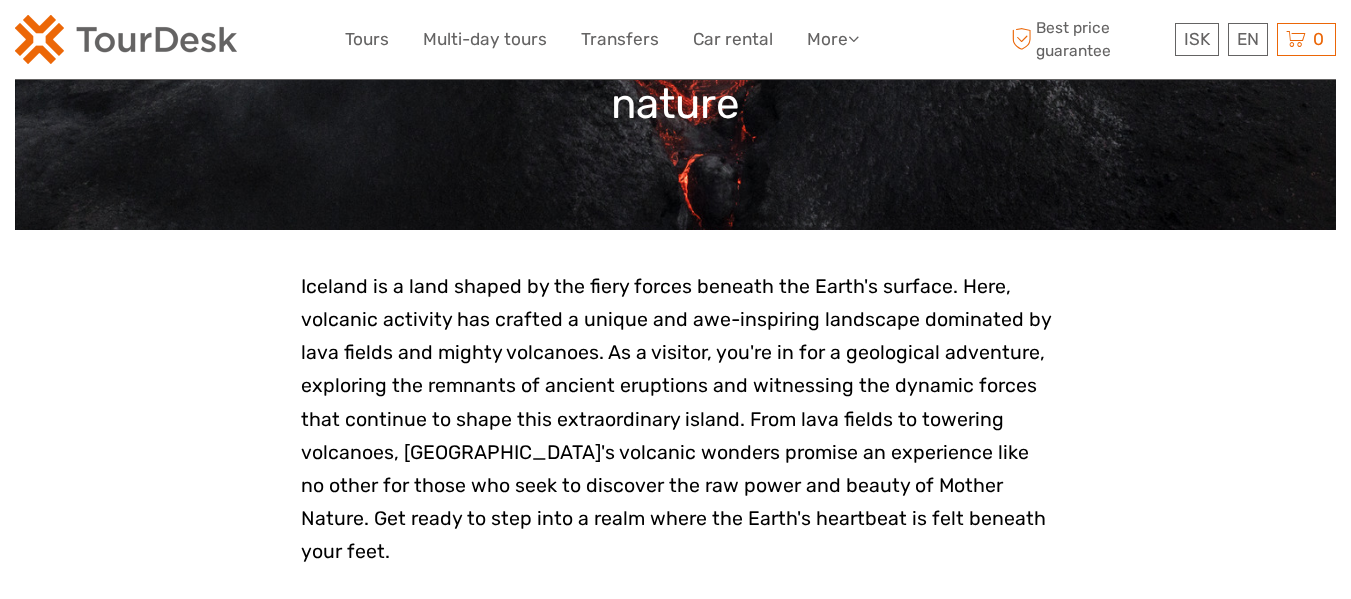 scroll, scrollTop: 500, scrollLeft: 0, axis: vertical 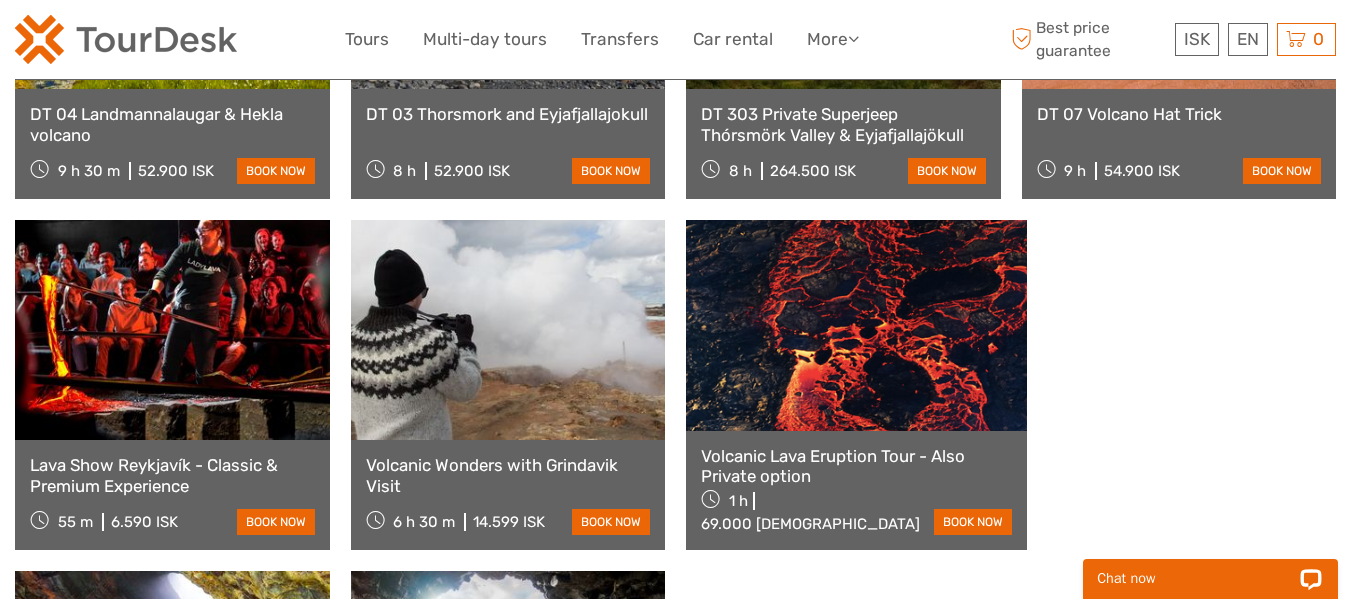 click at bounding box center (508, 330) 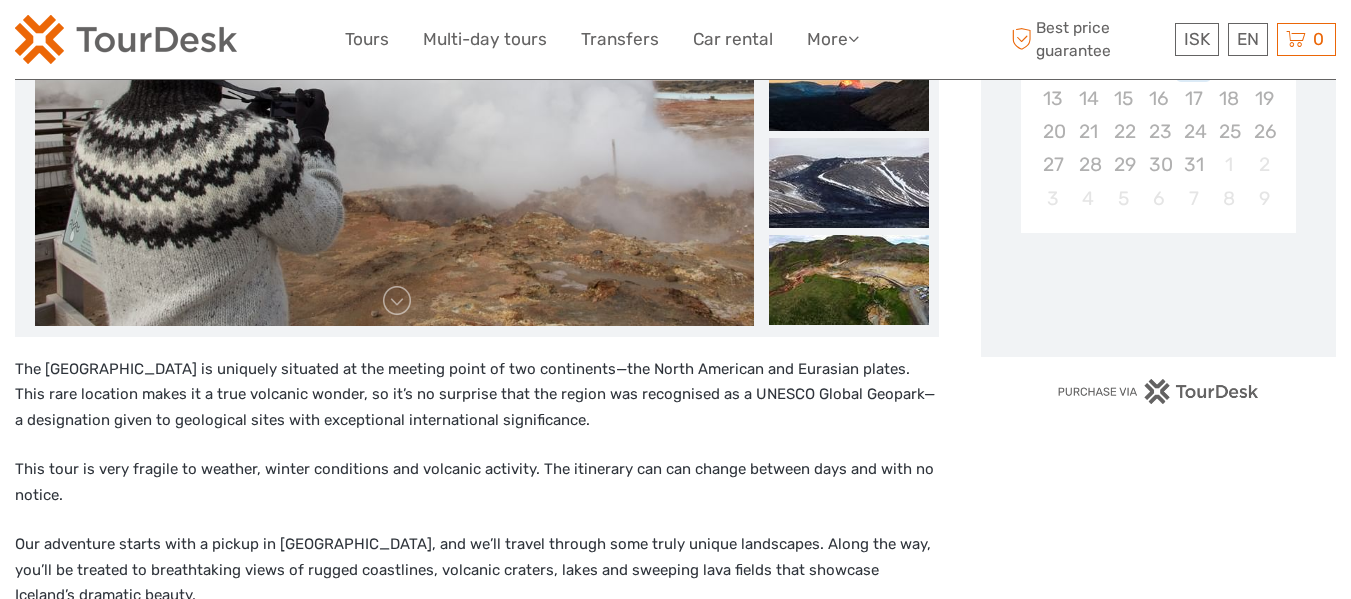 scroll, scrollTop: 700, scrollLeft: 0, axis: vertical 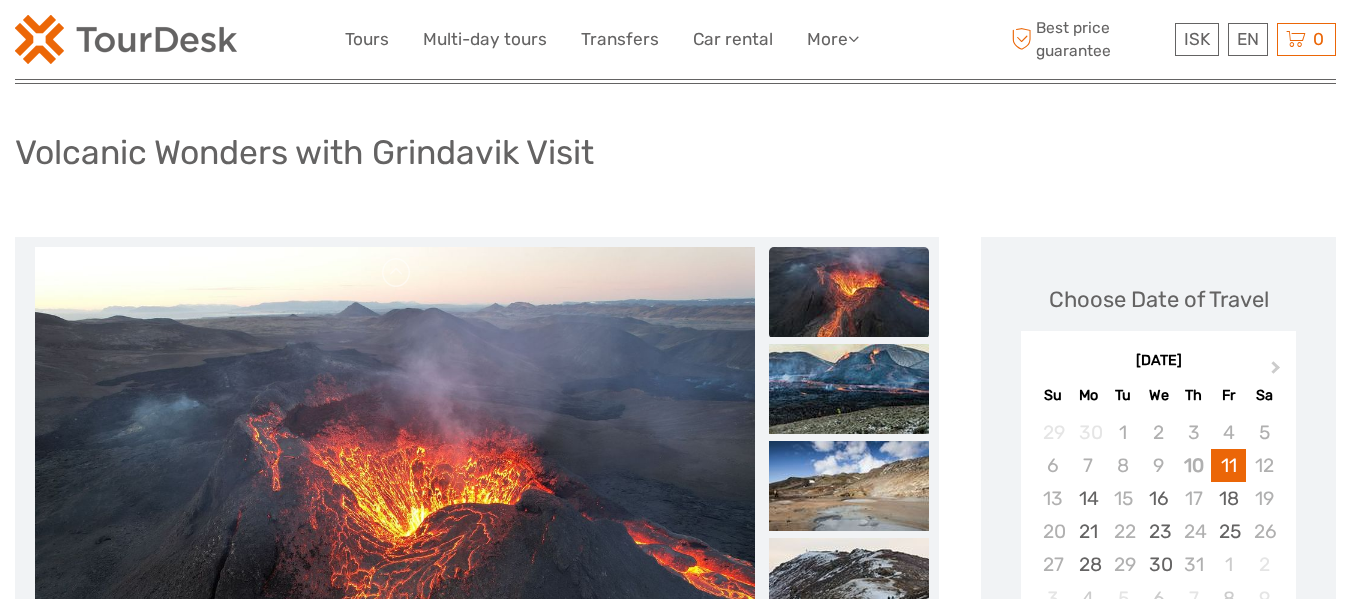 click at bounding box center [126, 39] 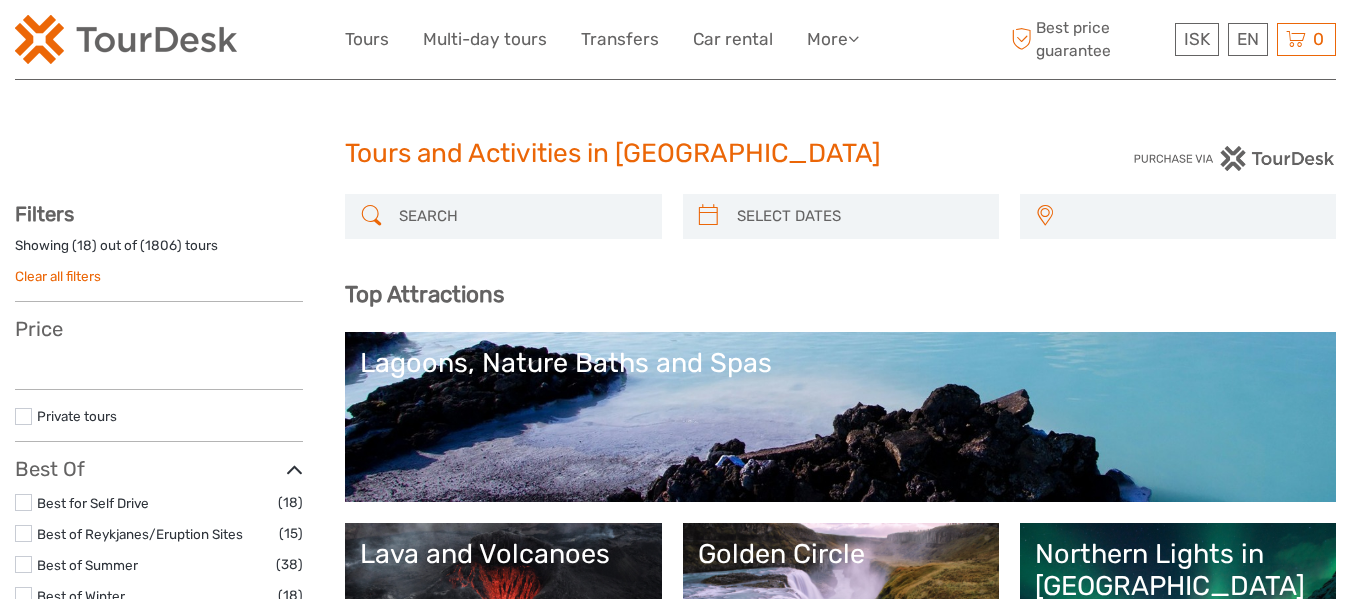 select 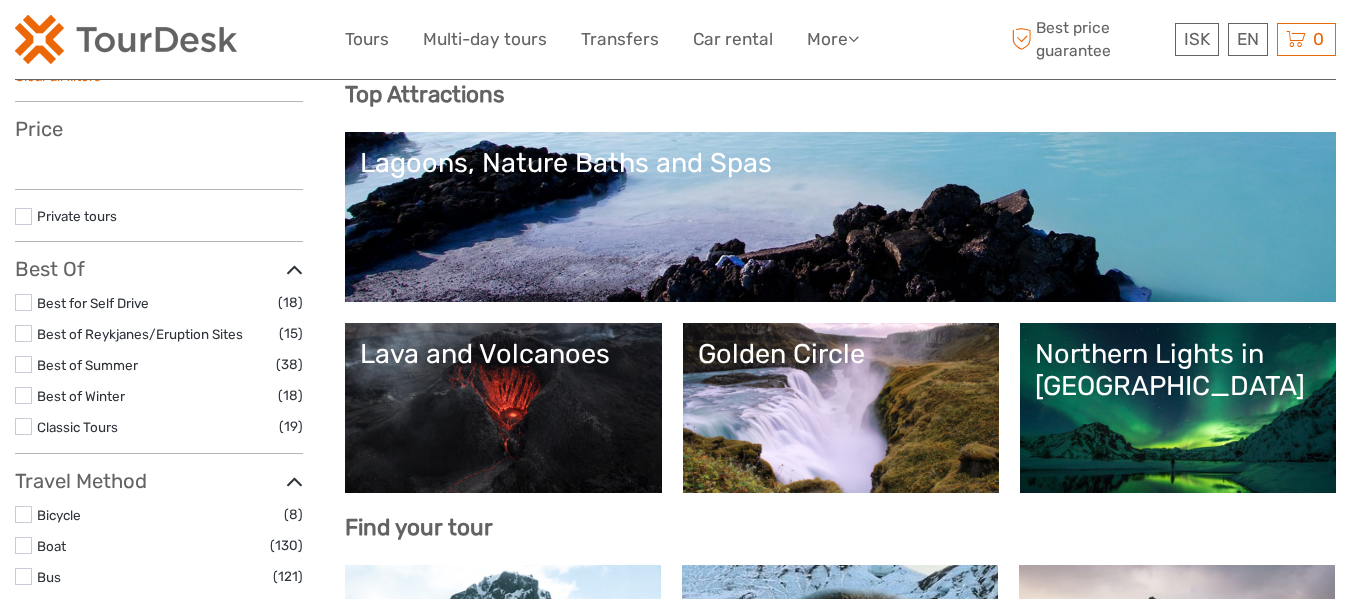 scroll, scrollTop: 200, scrollLeft: 0, axis: vertical 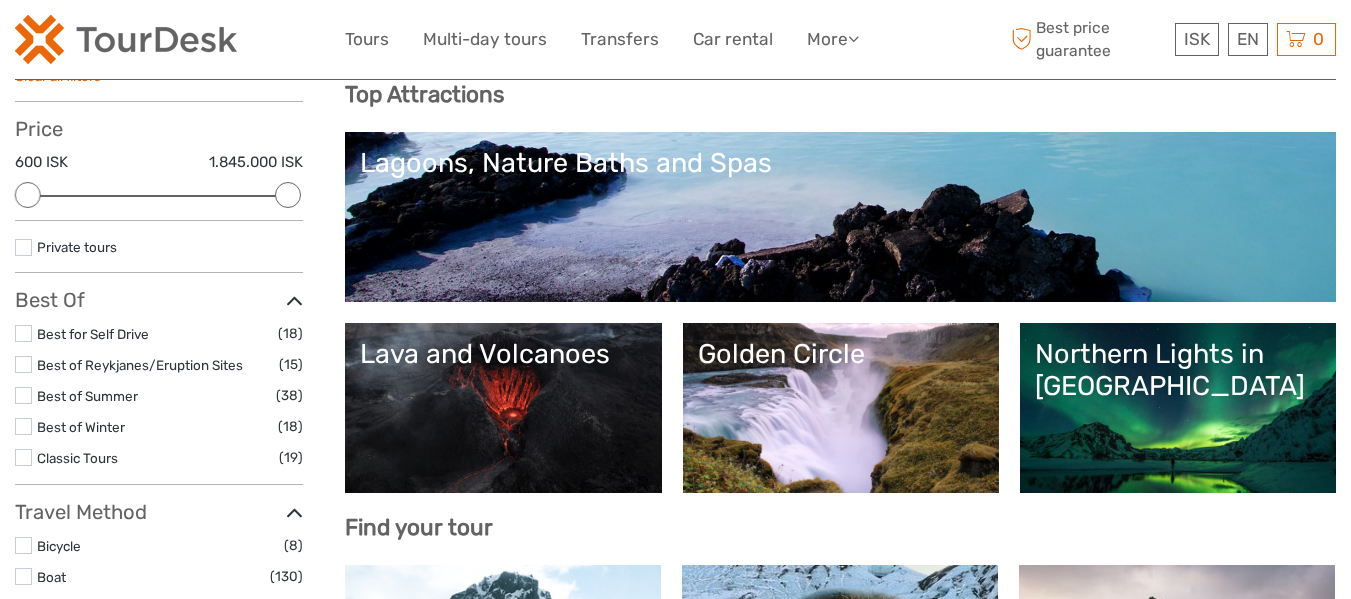 click on "Lava and Volcanoes" at bounding box center [503, 408] 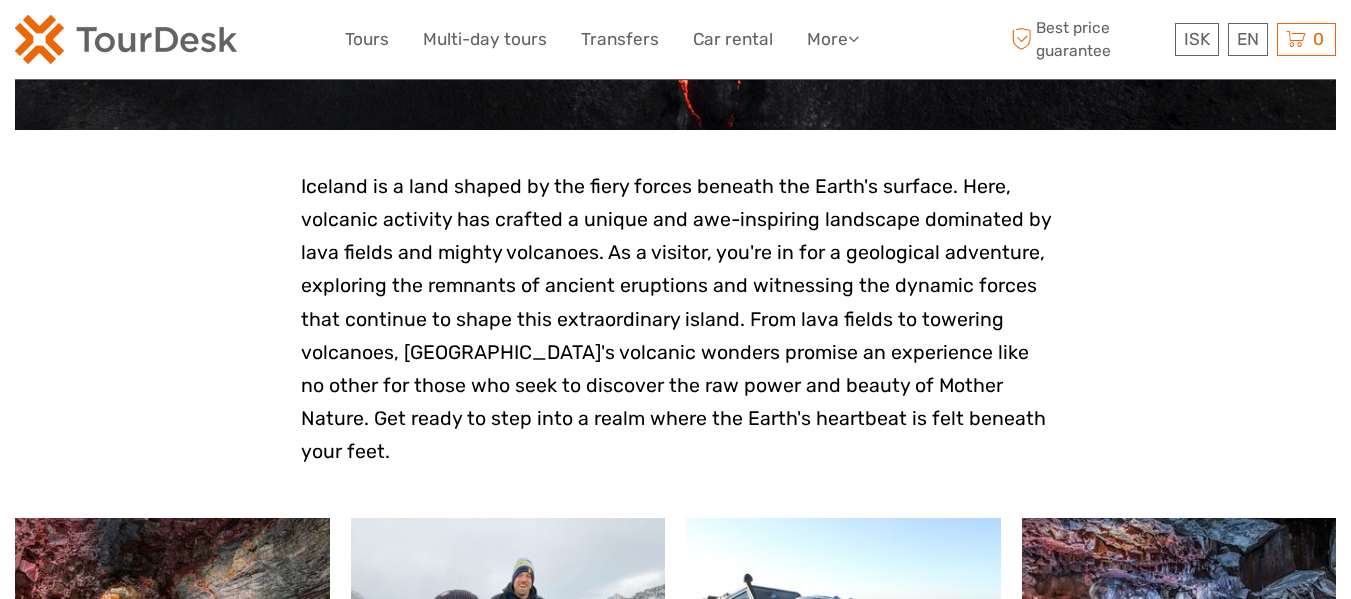 scroll, scrollTop: 900, scrollLeft: 0, axis: vertical 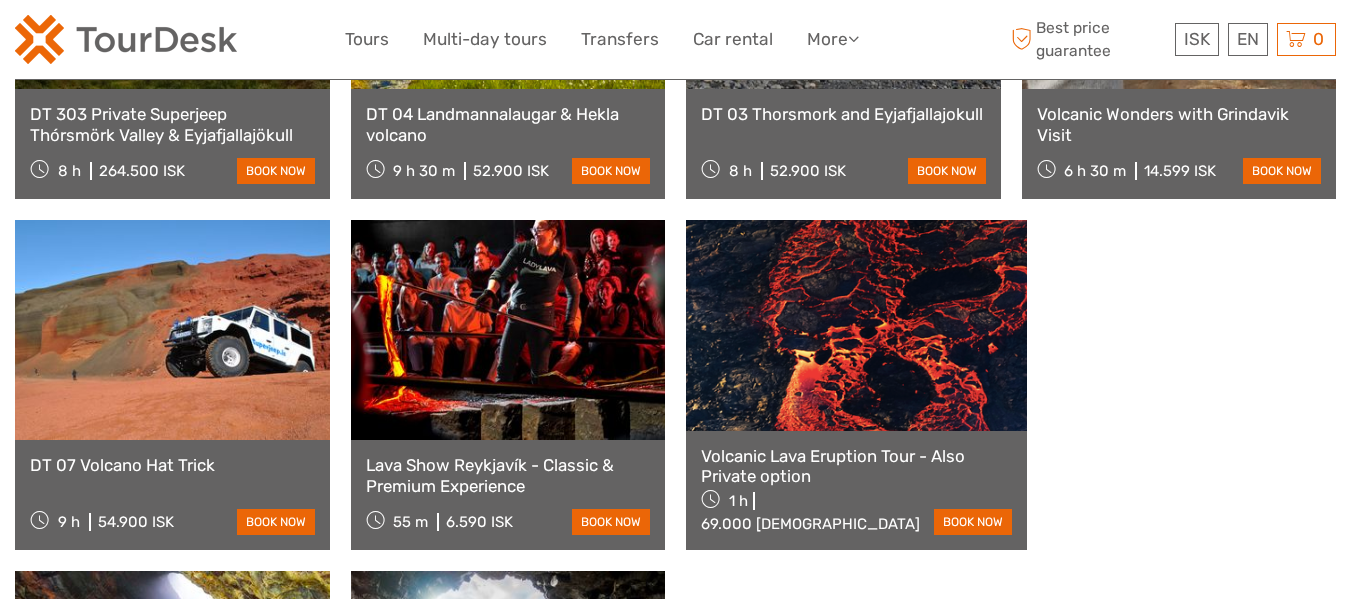 click at bounding box center (172, 681) 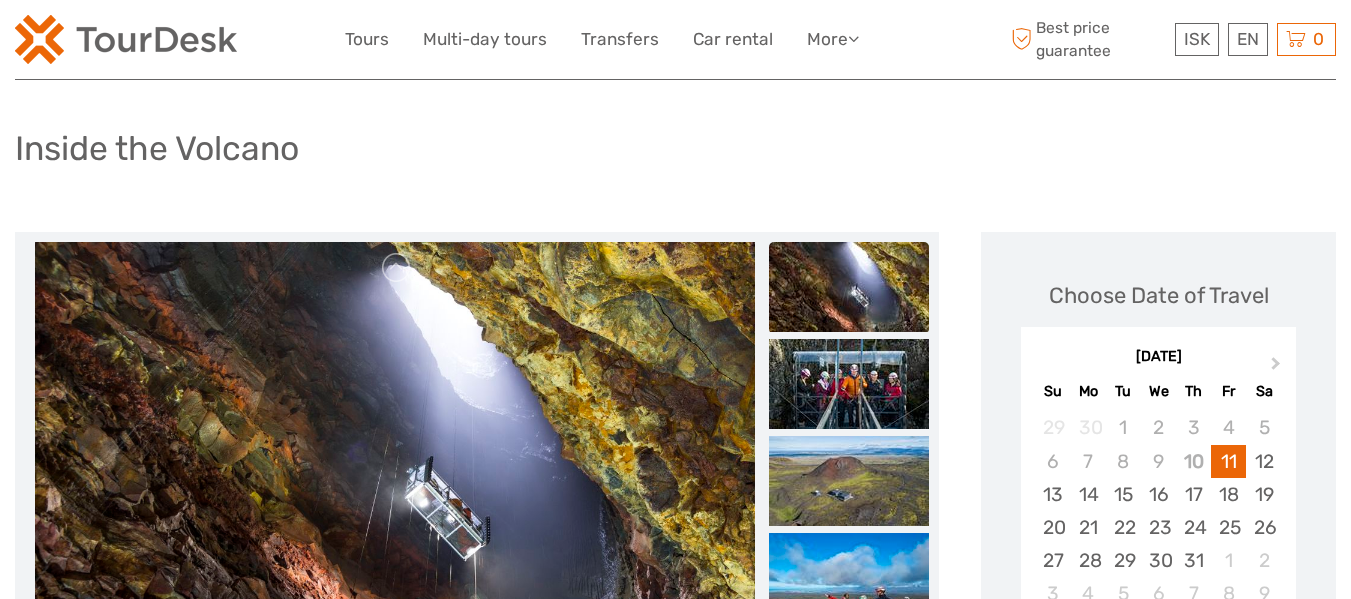scroll, scrollTop: 200, scrollLeft: 0, axis: vertical 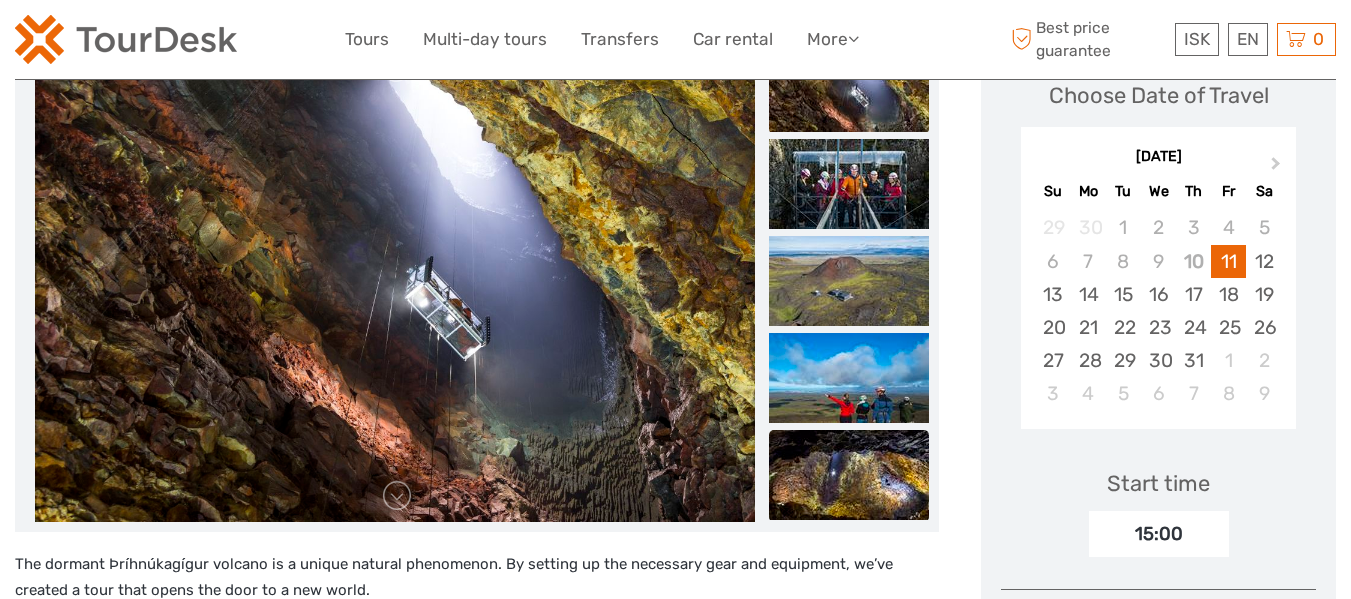 click at bounding box center [849, 475] 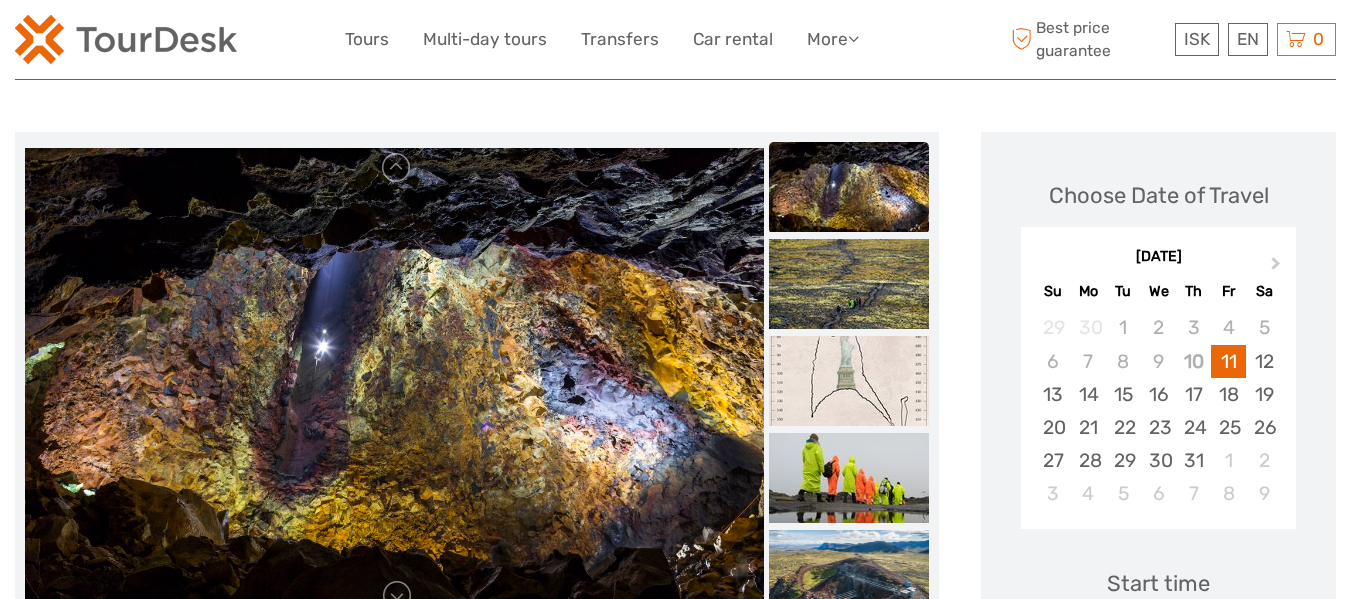 scroll, scrollTop: 100, scrollLeft: 0, axis: vertical 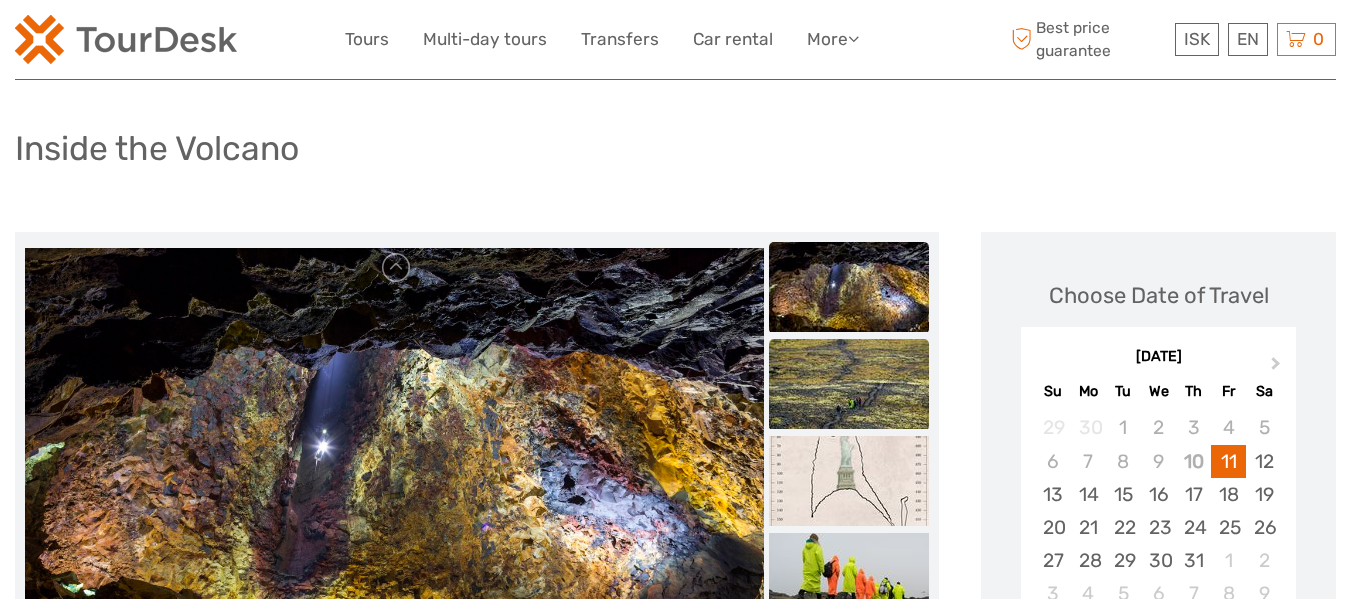 click at bounding box center [849, 384] 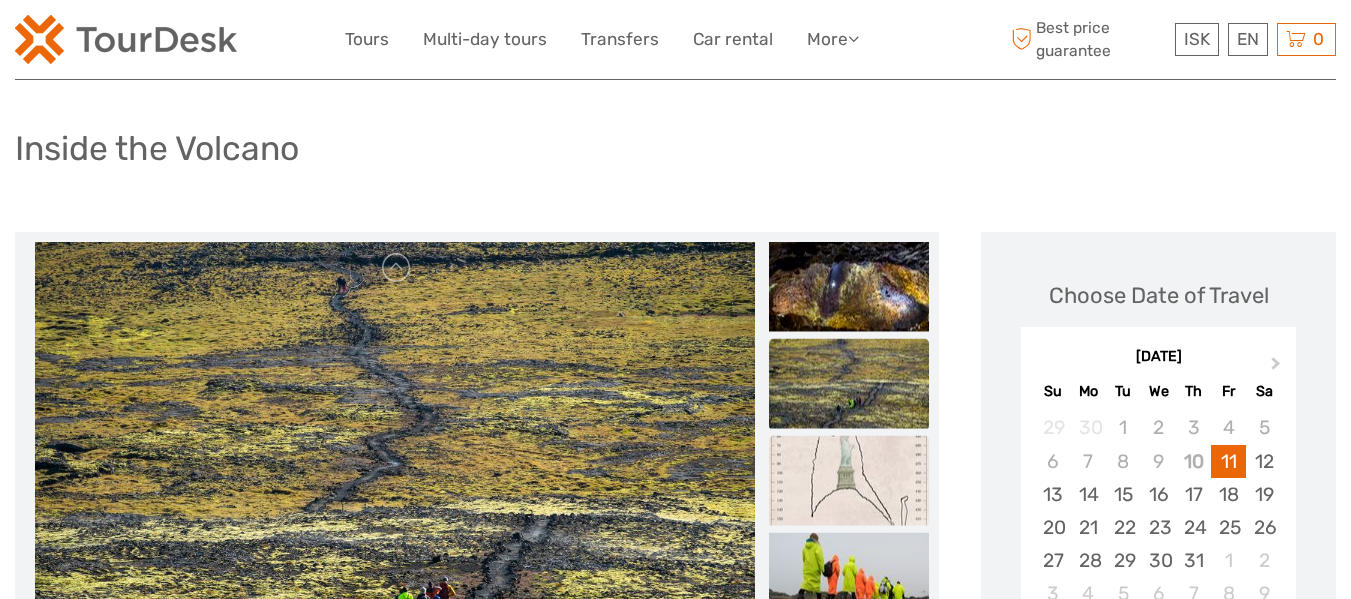 click at bounding box center (849, 481) 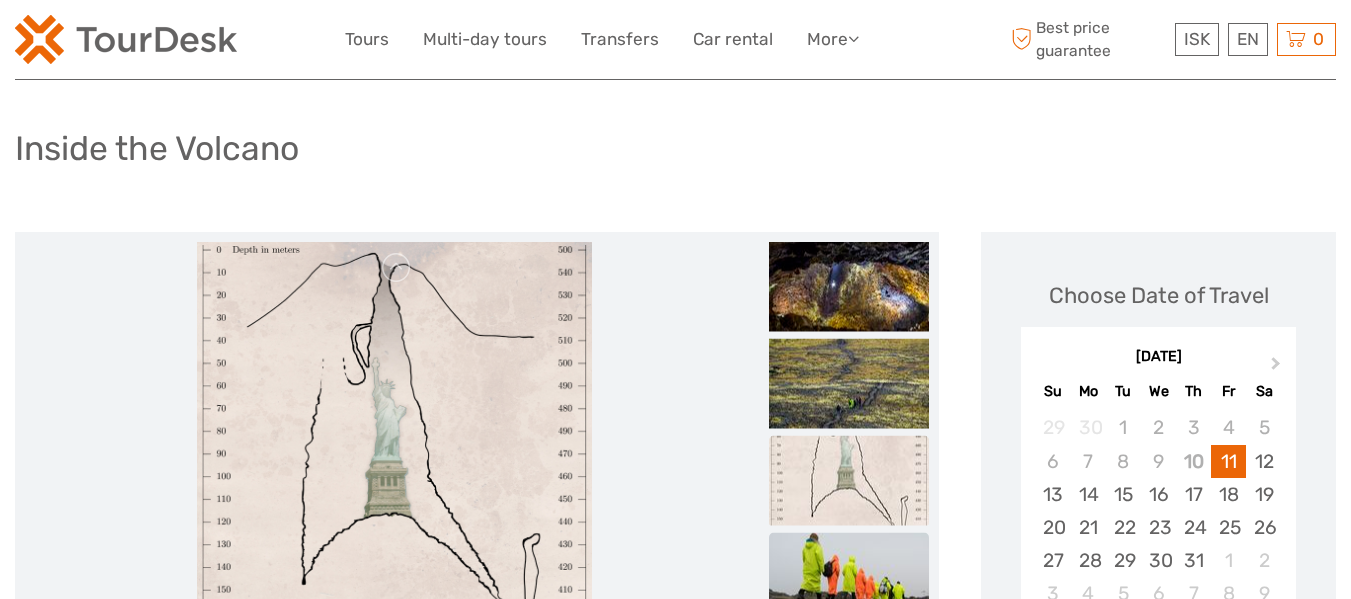 click at bounding box center (849, 578) 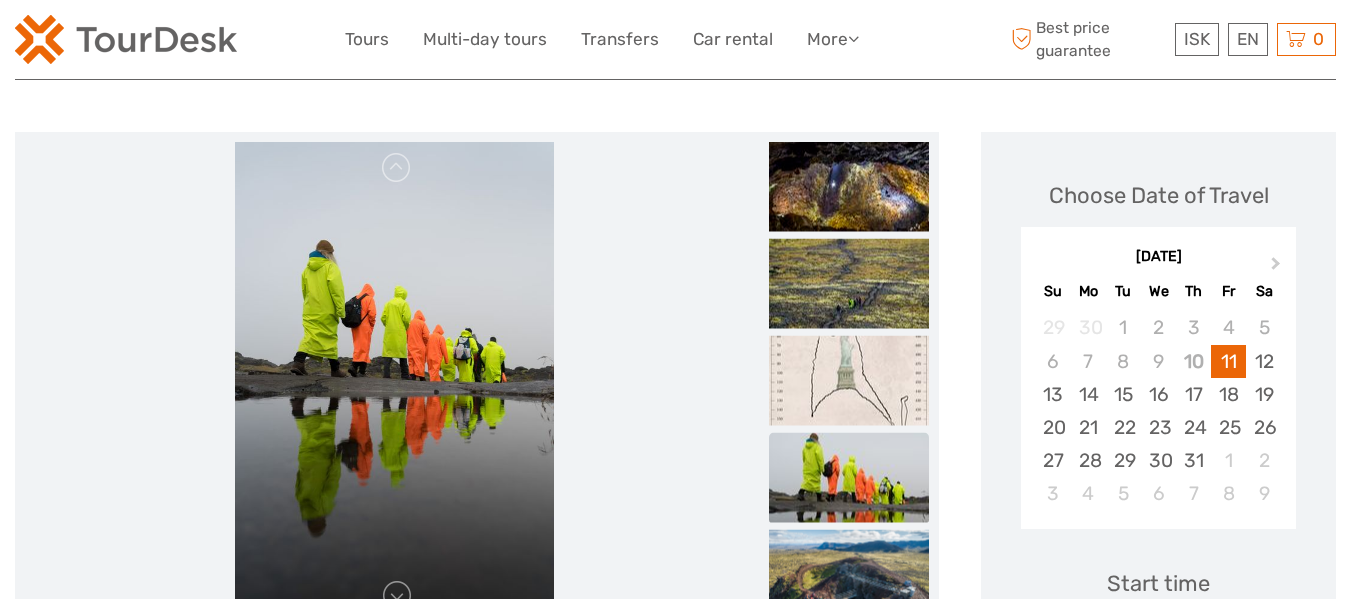 scroll, scrollTop: 100, scrollLeft: 0, axis: vertical 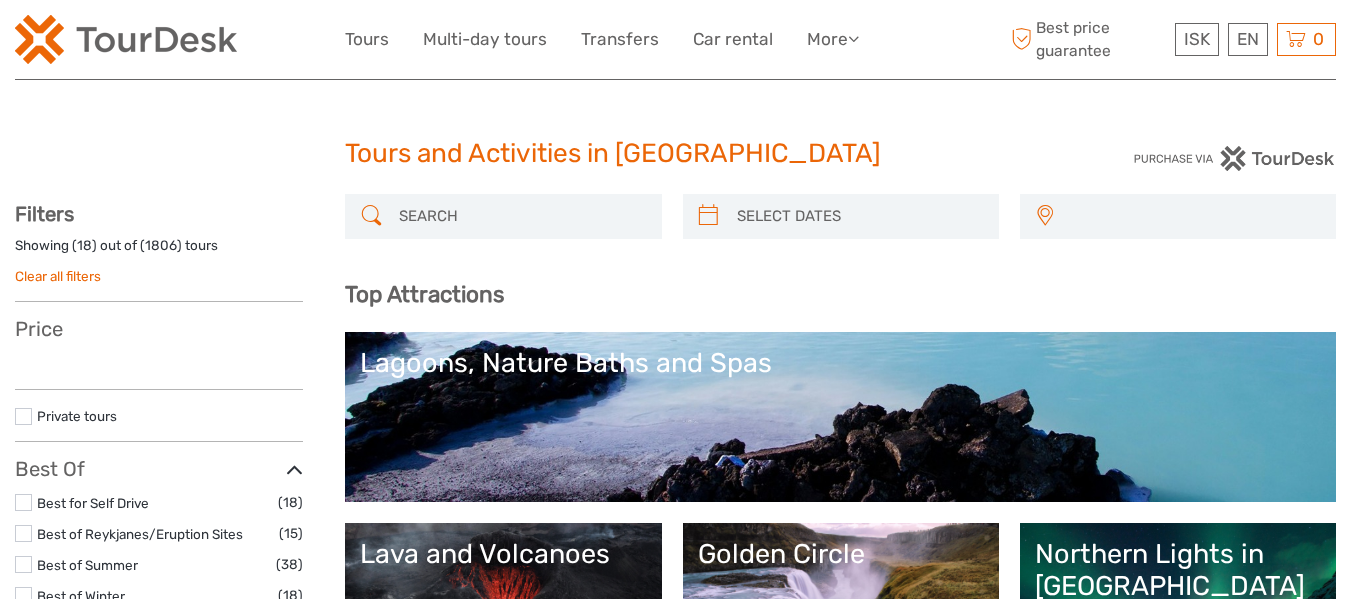 select 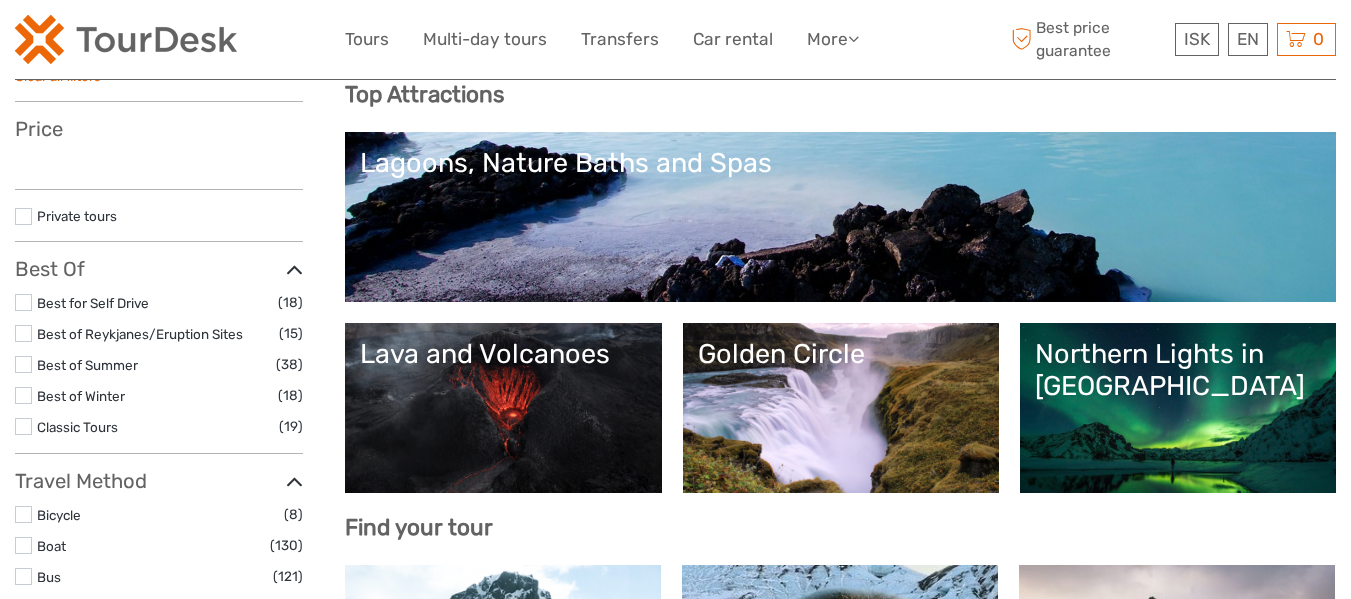 scroll, scrollTop: 200, scrollLeft: 0, axis: vertical 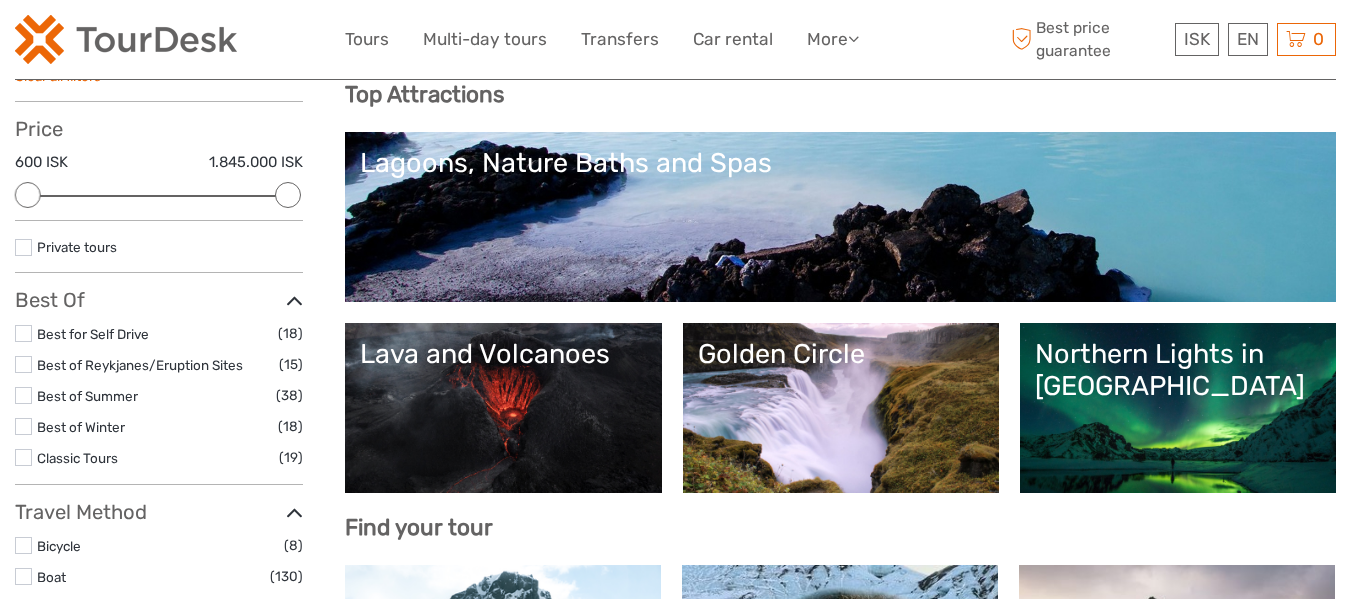 click on "Golden Circle" at bounding box center [841, 408] 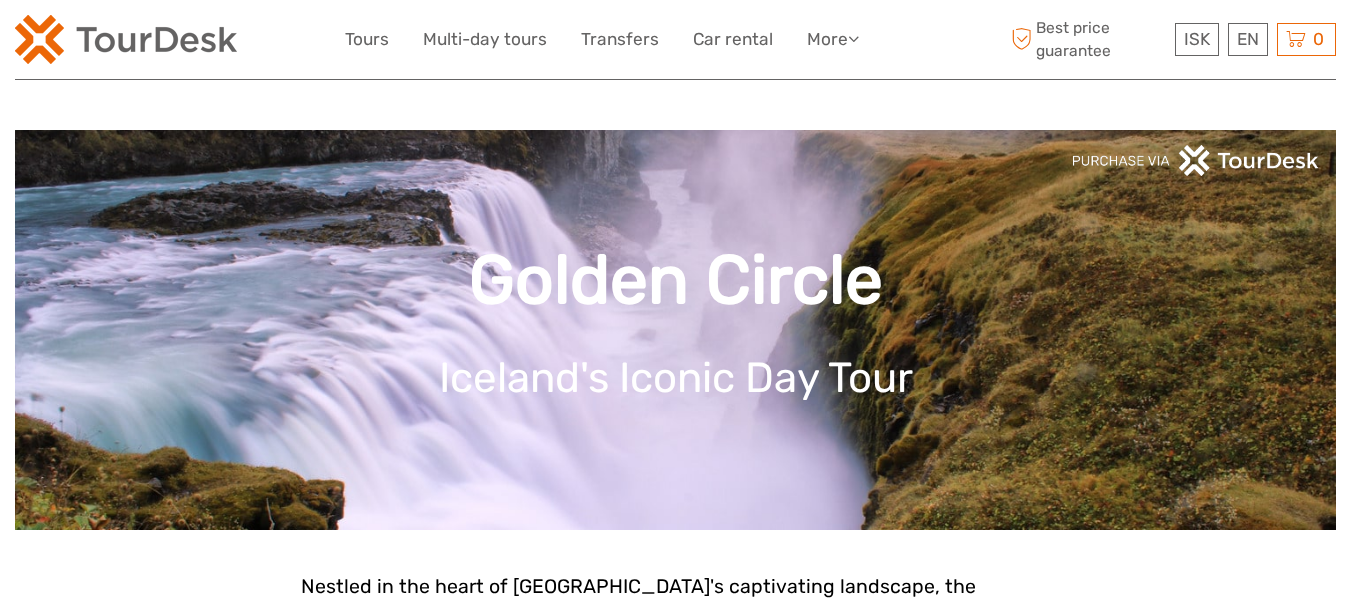 scroll, scrollTop: 0, scrollLeft: 0, axis: both 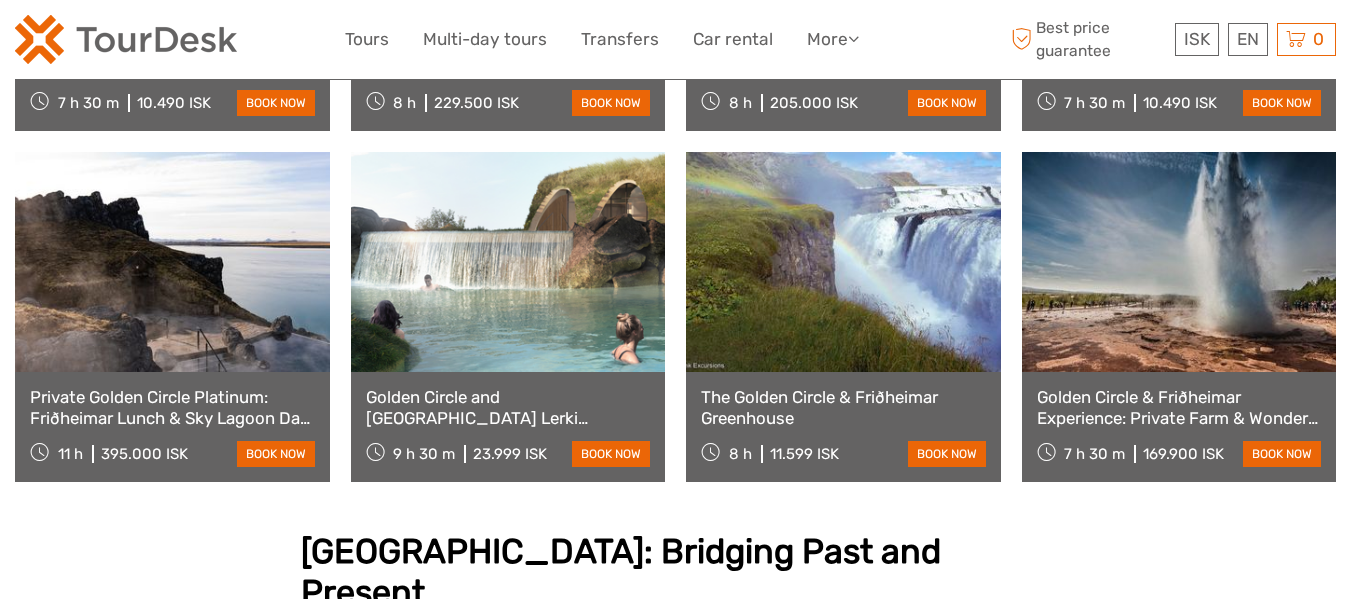 click at bounding box center [508, 262] 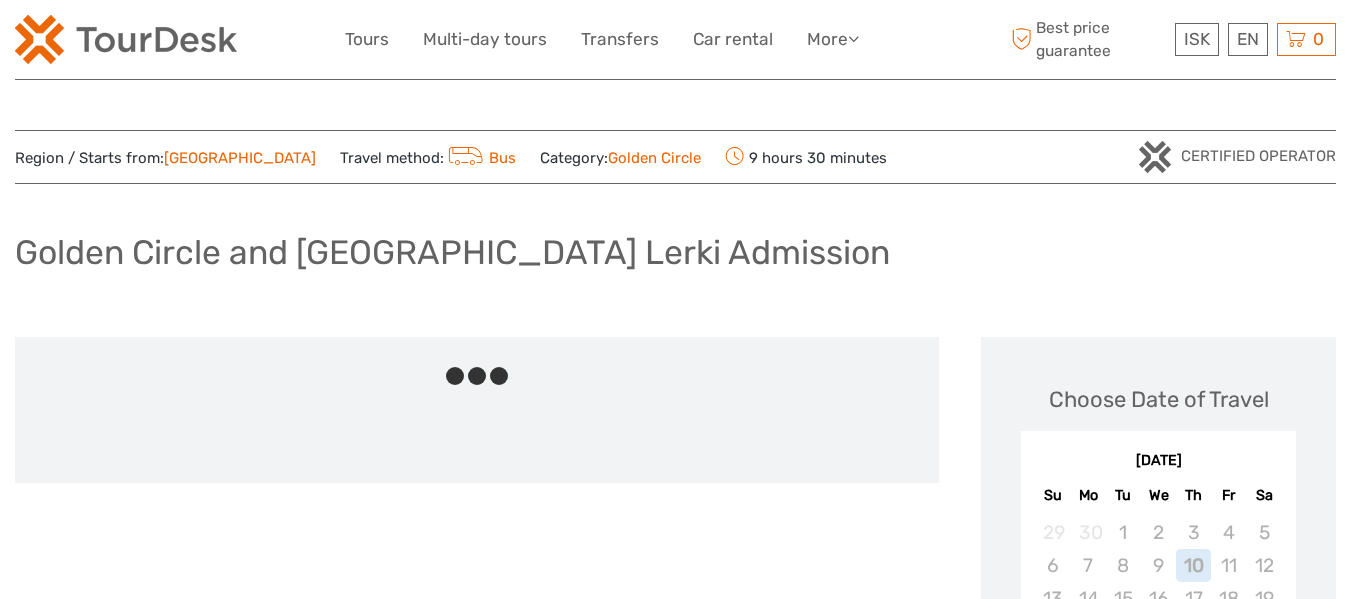 scroll, scrollTop: 0, scrollLeft: 0, axis: both 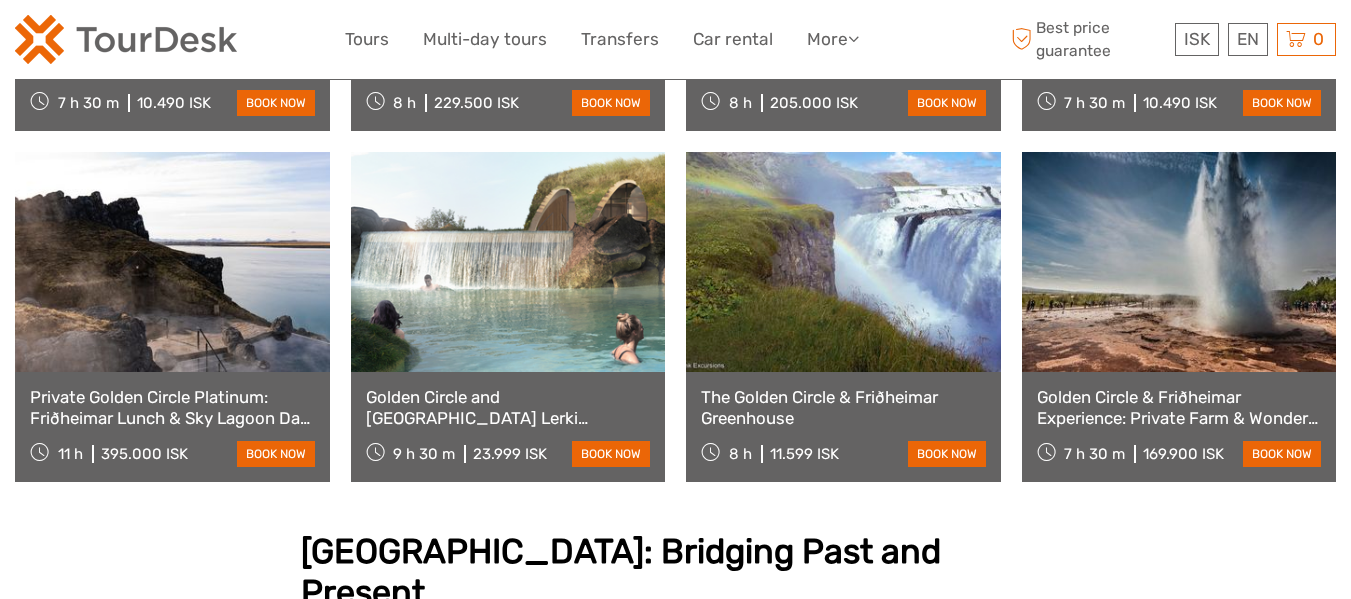click at bounding box center [172, 262] 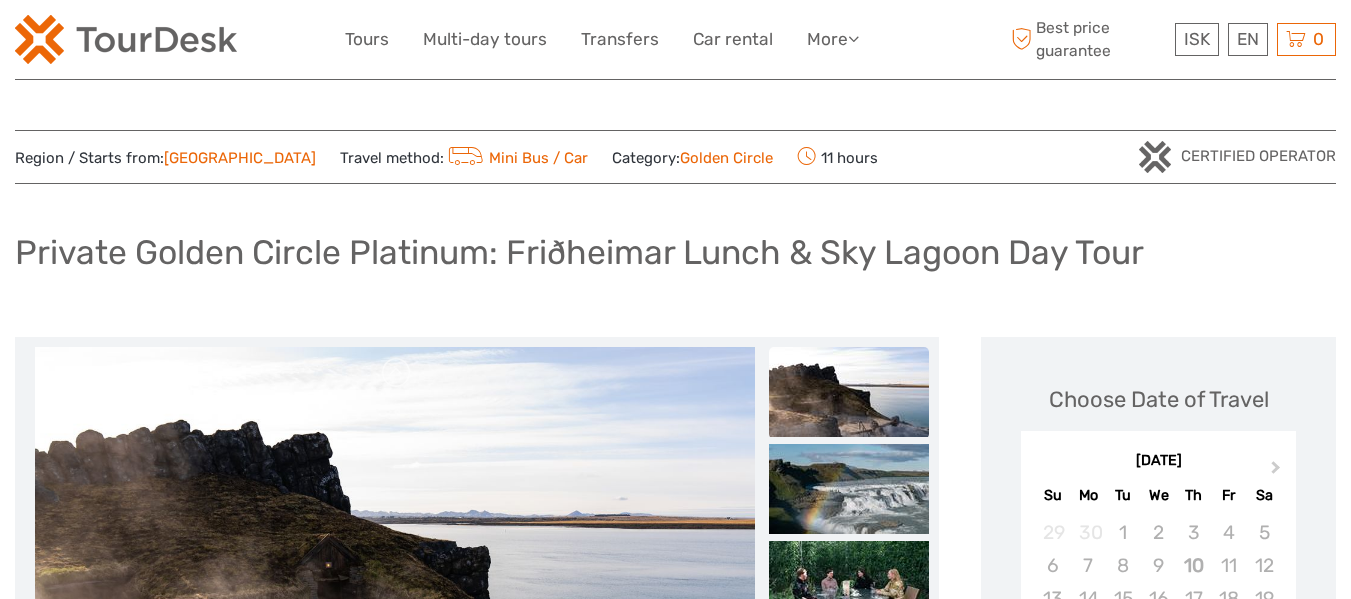 scroll, scrollTop: 100, scrollLeft: 0, axis: vertical 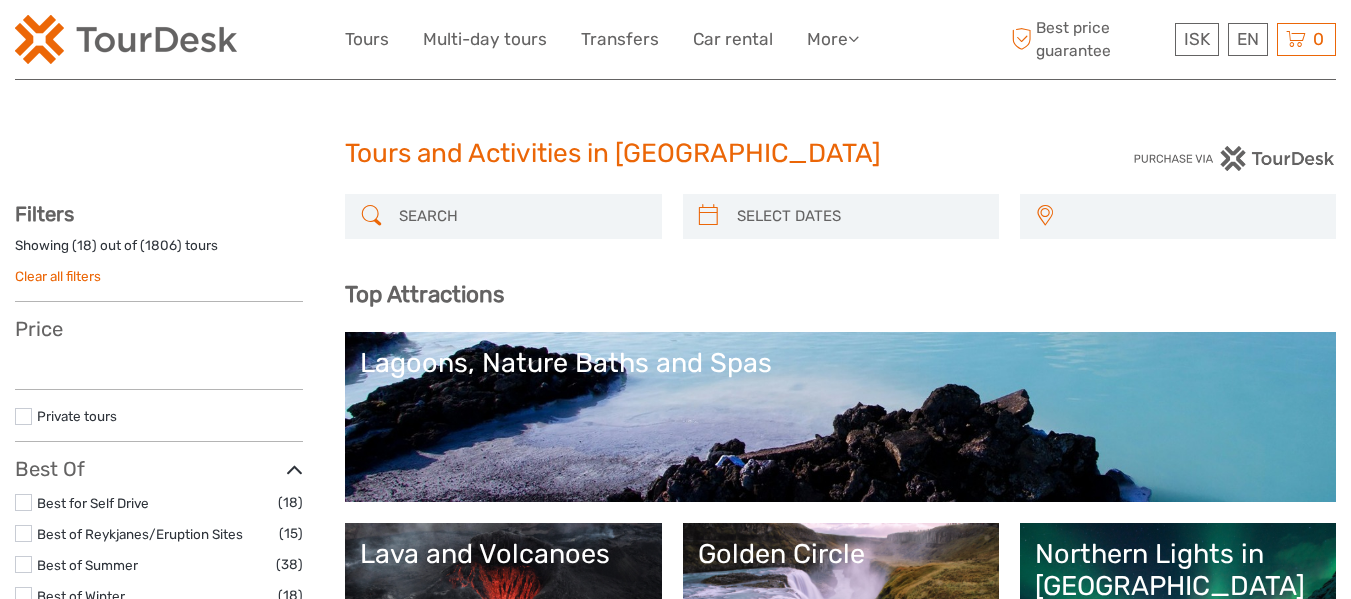 select 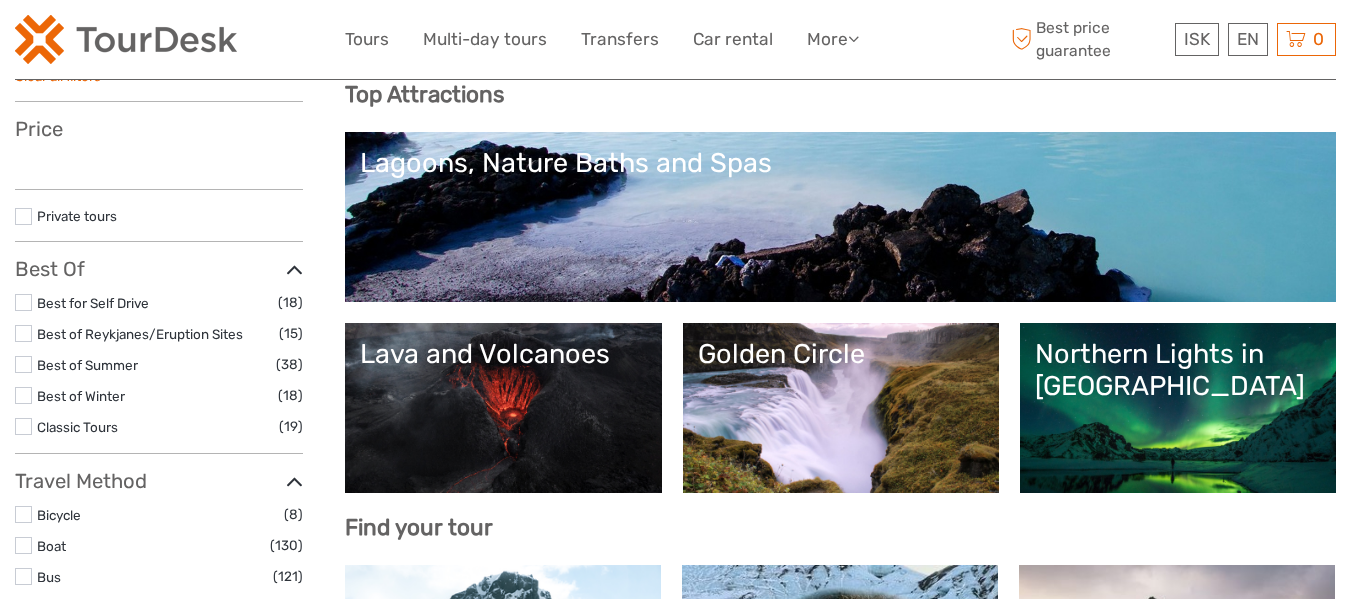 scroll, scrollTop: 200, scrollLeft: 0, axis: vertical 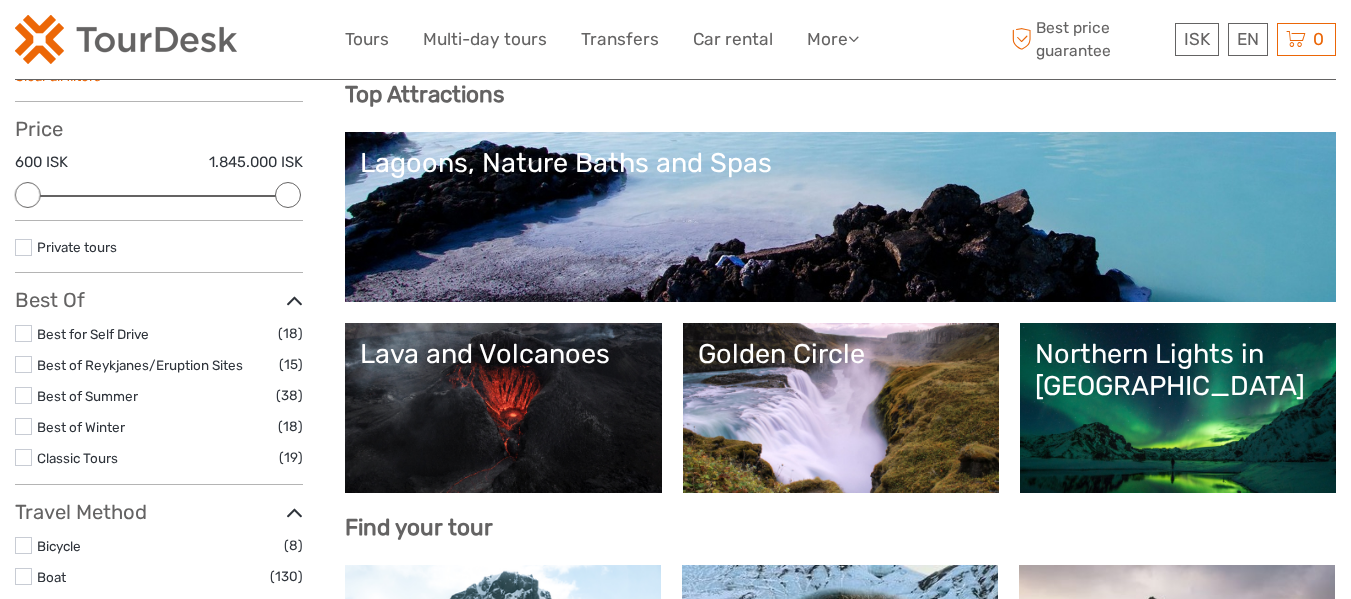click on "Lava and Volcanoes" at bounding box center (503, 408) 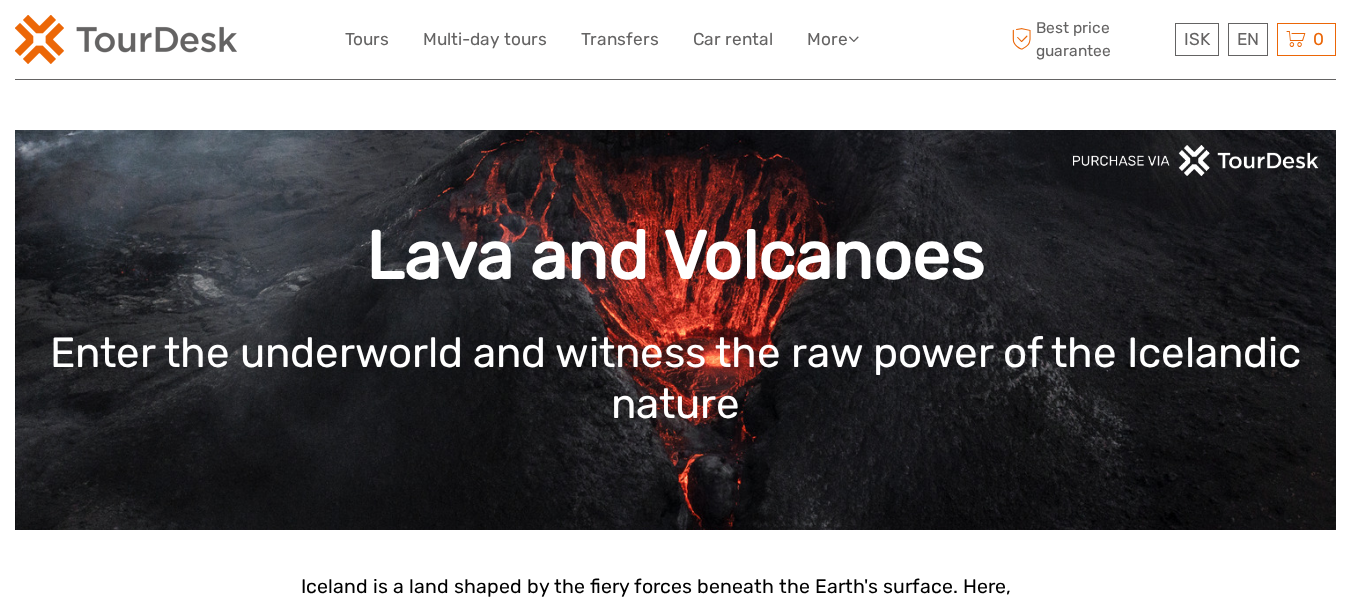scroll, scrollTop: 0, scrollLeft: 0, axis: both 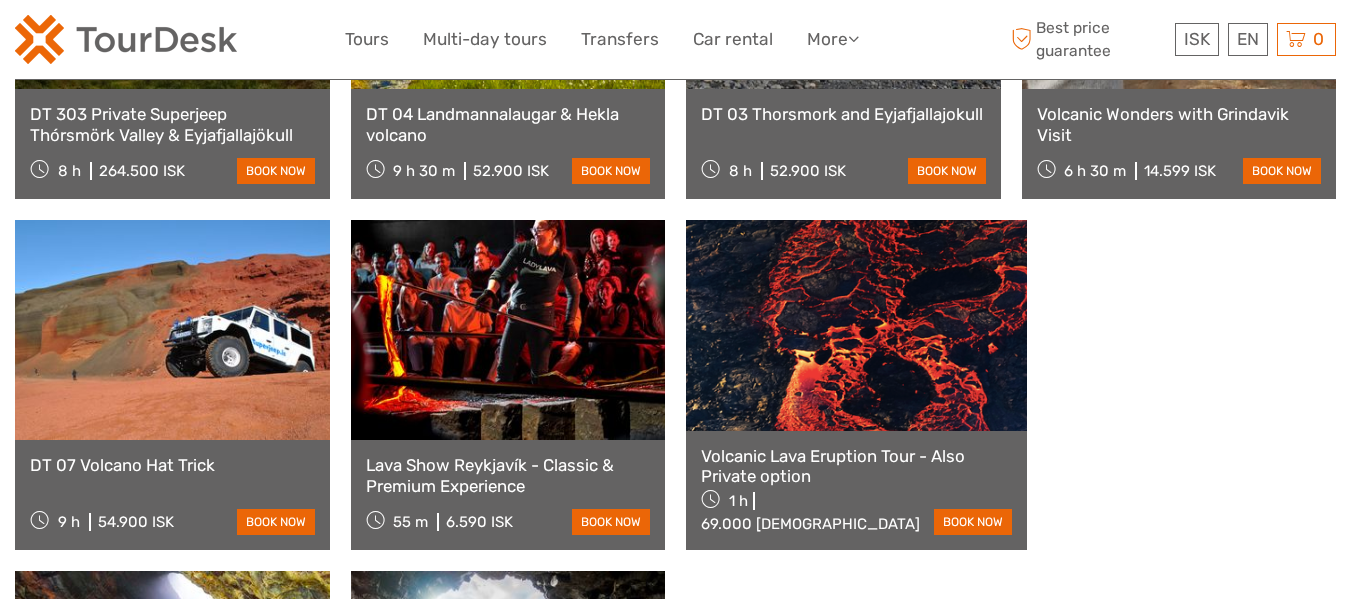 click at bounding box center [856, 325] 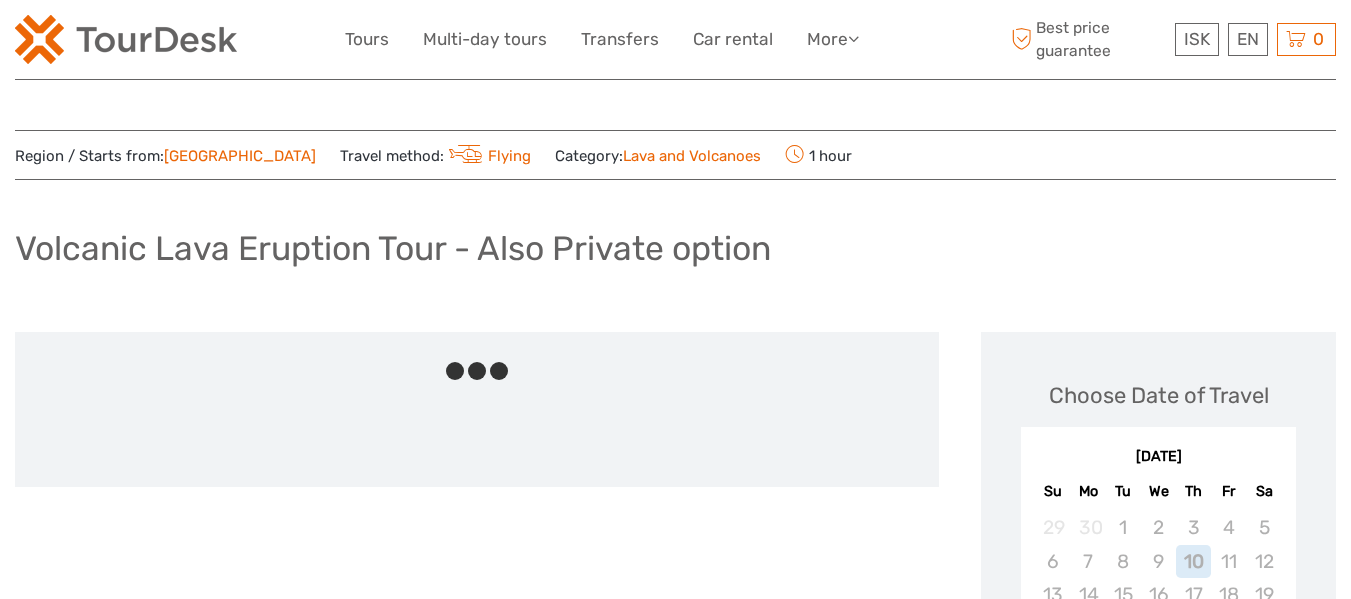 scroll, scrollTop: 0, scrollLeft: 0, axis: both 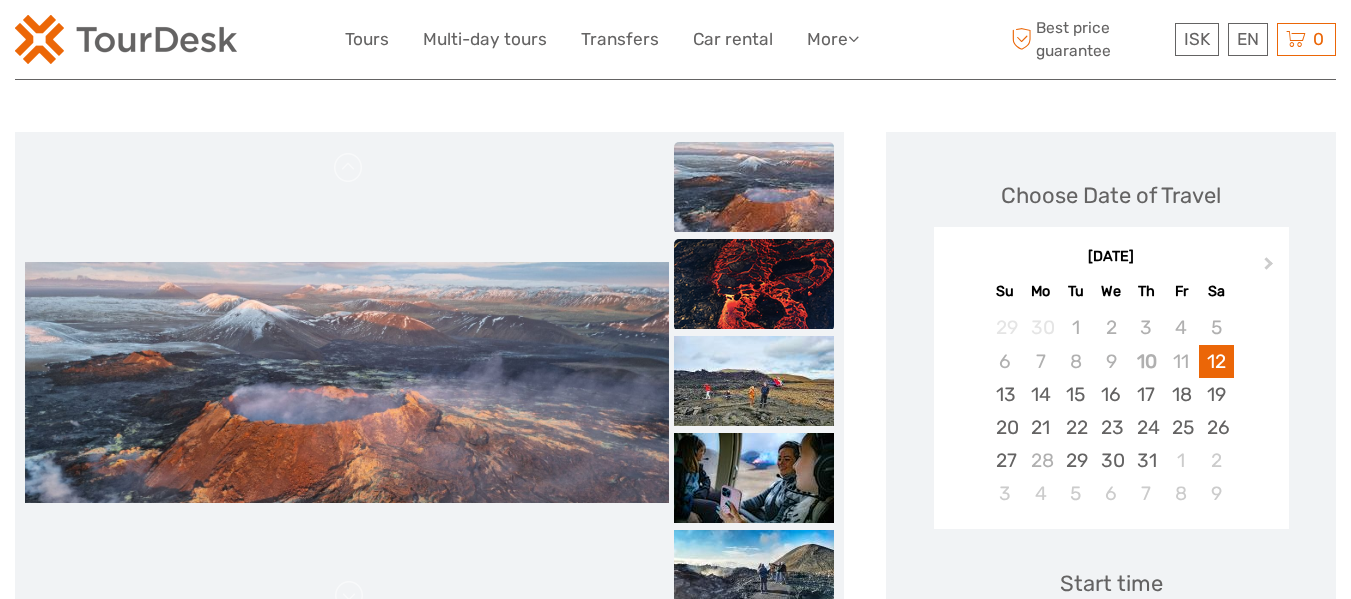 click at bounding box center (754, 284) 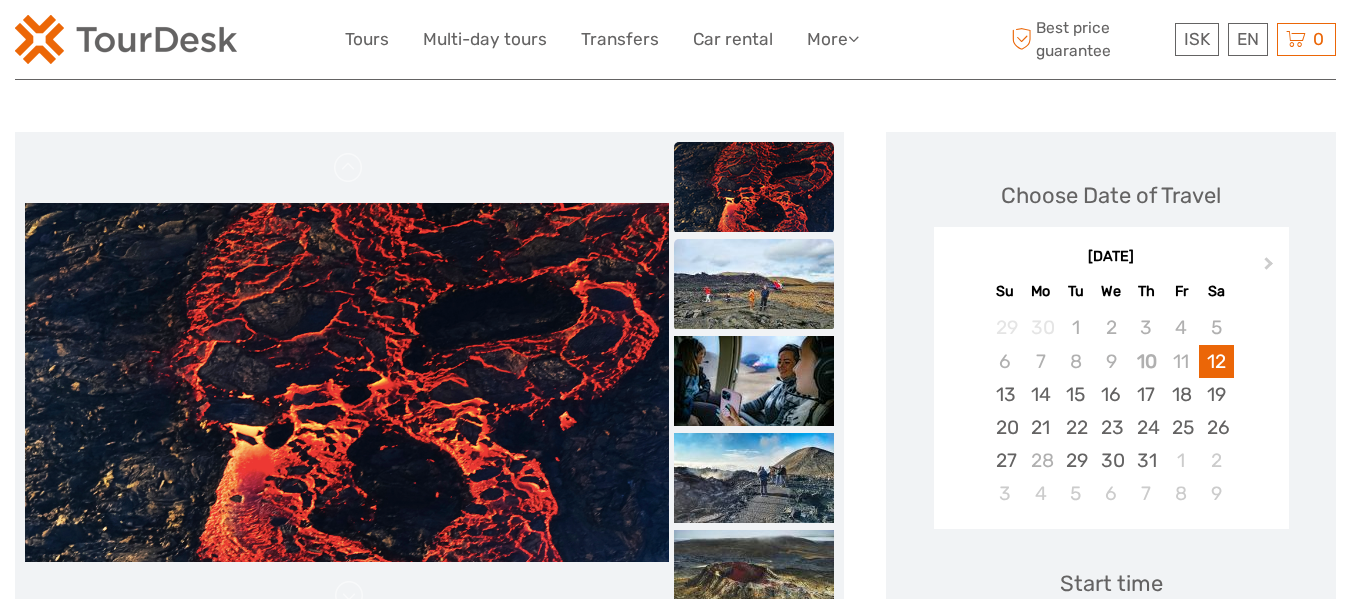 click at bounding box center [754, 284] 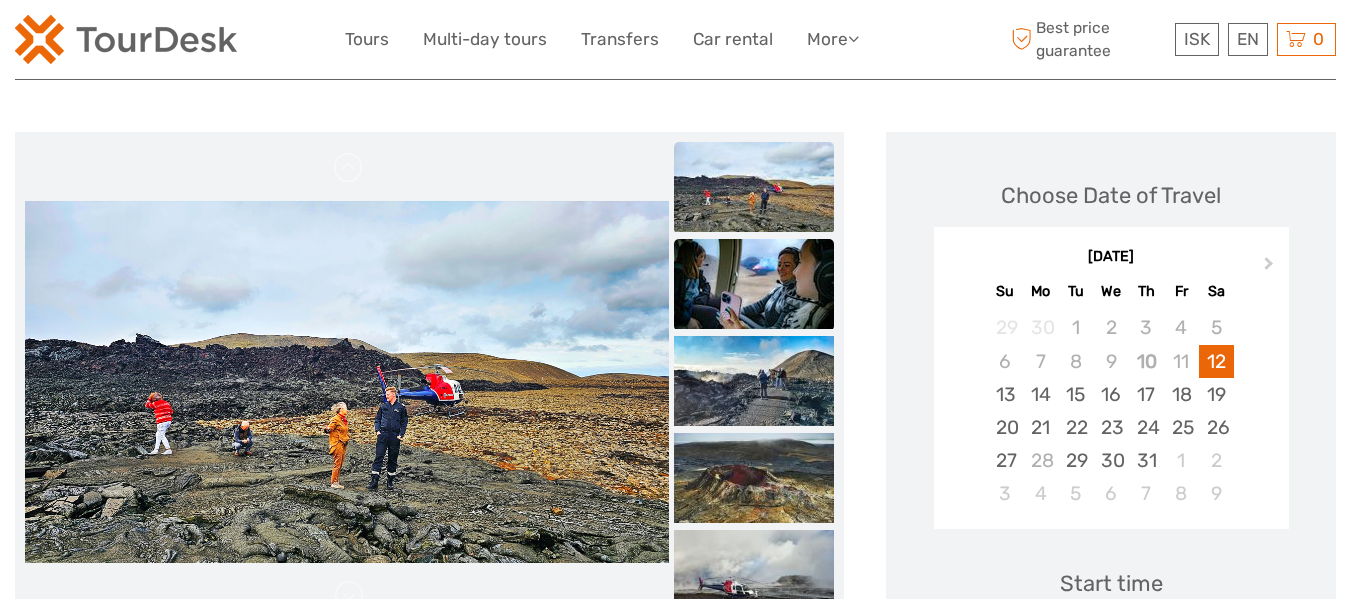 click at bounding box center [754, 284] 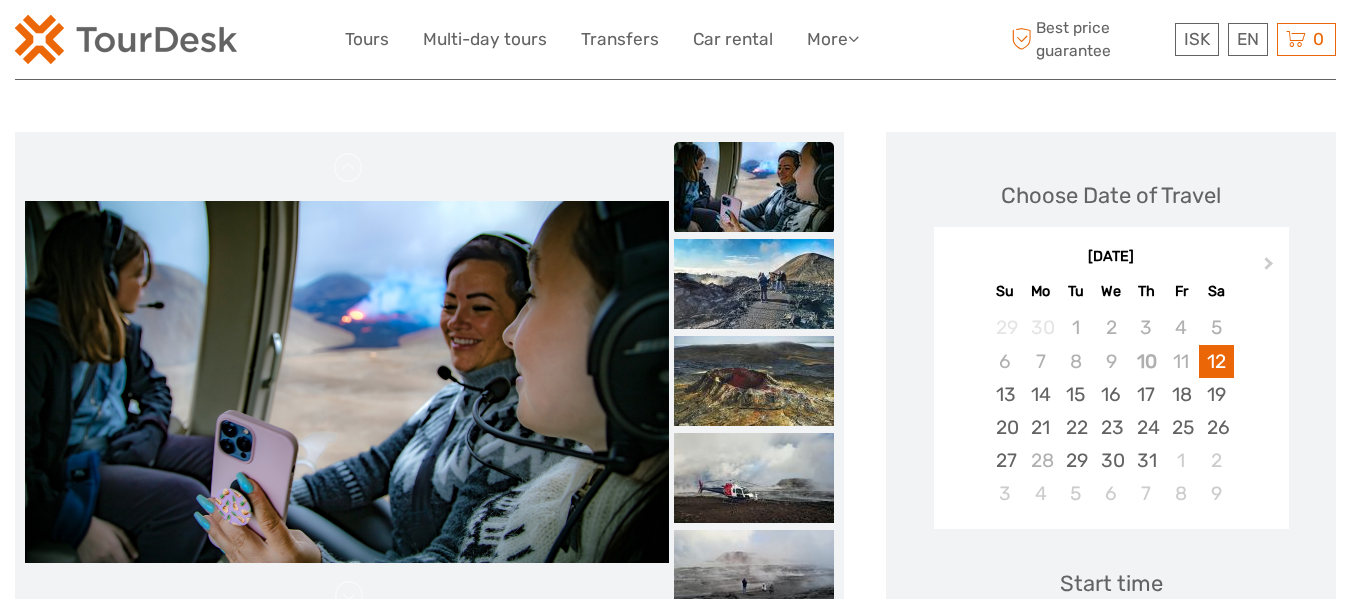 click at bounding box center (754, 284) 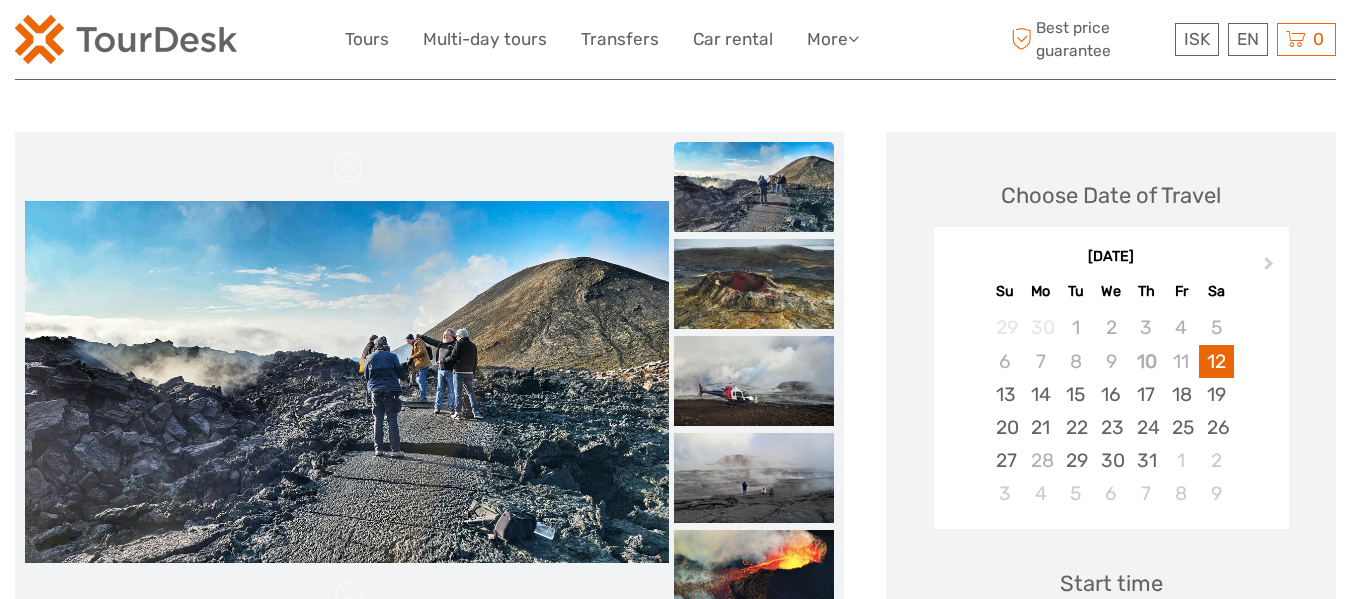 click at bounding box center (754, 284) 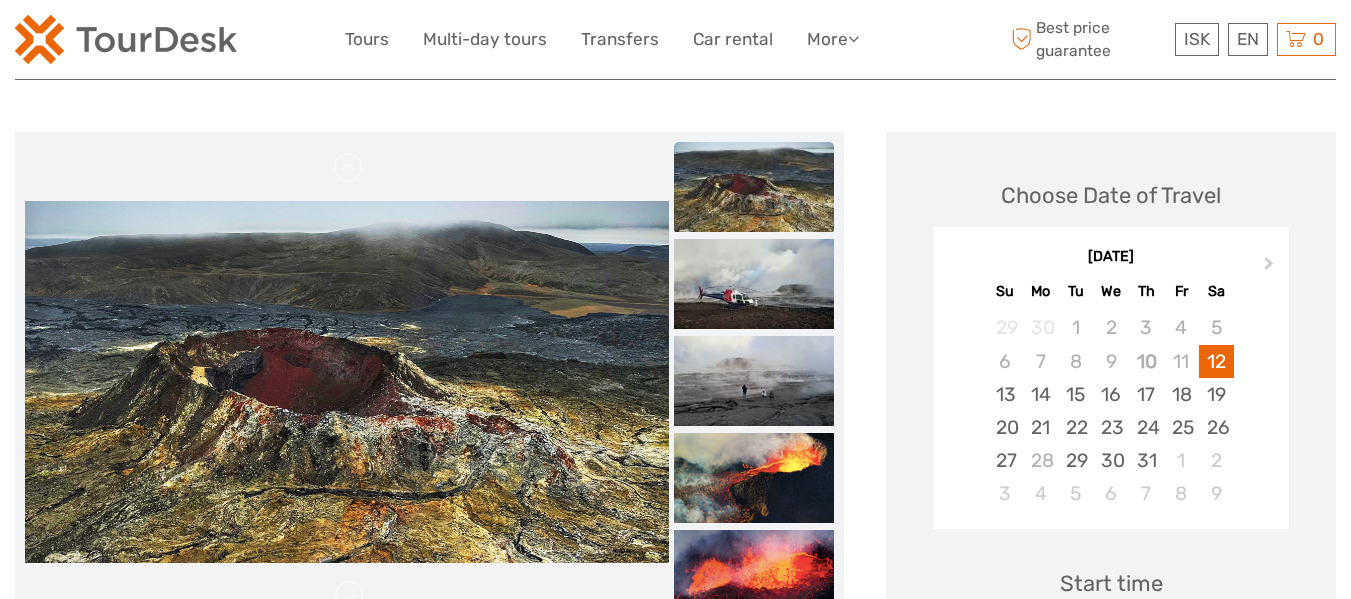 click at bounding box center [754, 284] 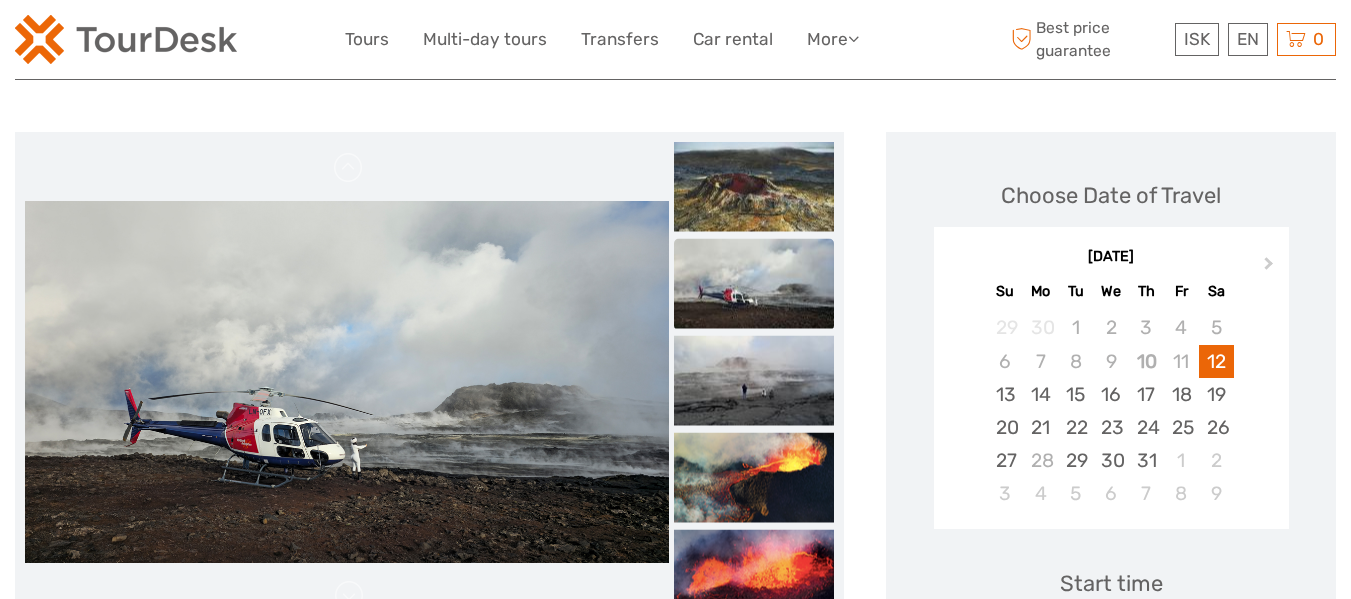 click at bounding box center [754, 284] 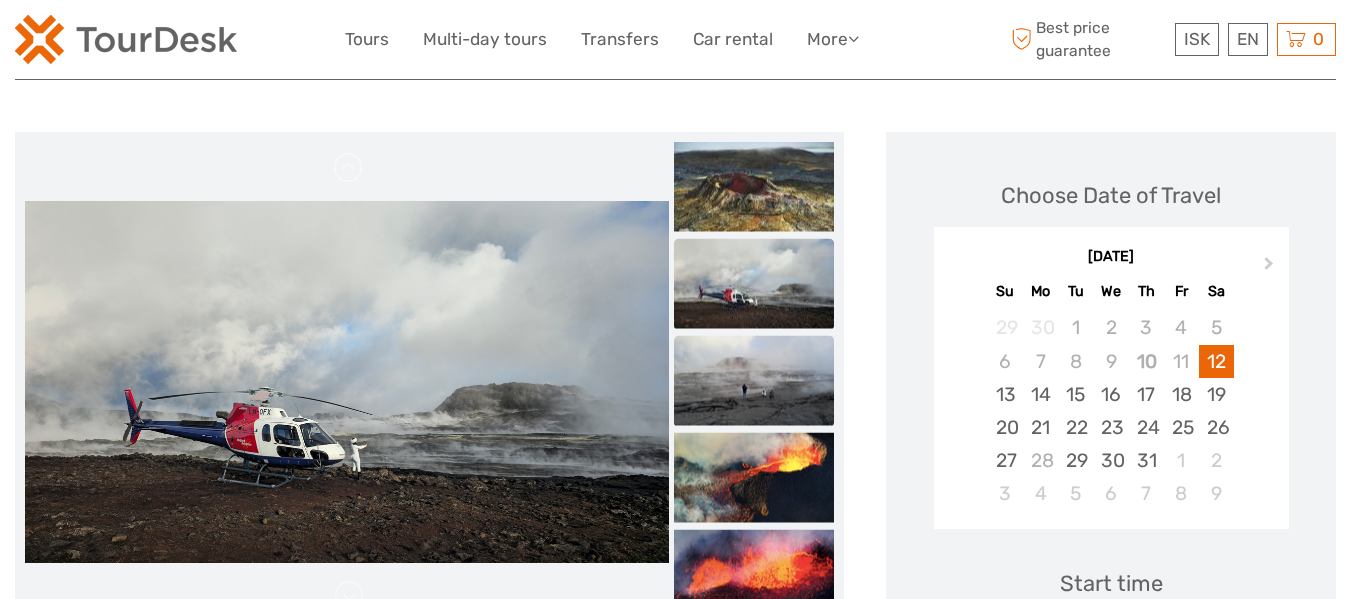 click at bounding box center (754, 381) 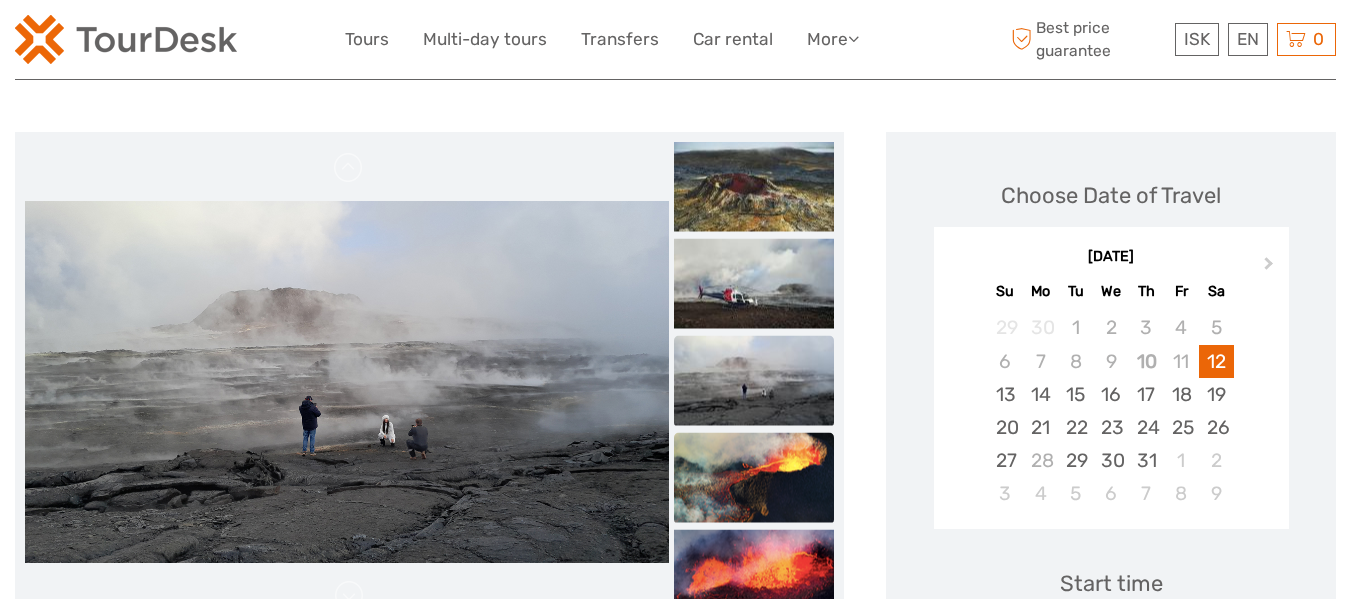 click at bounding box center (754, 478) 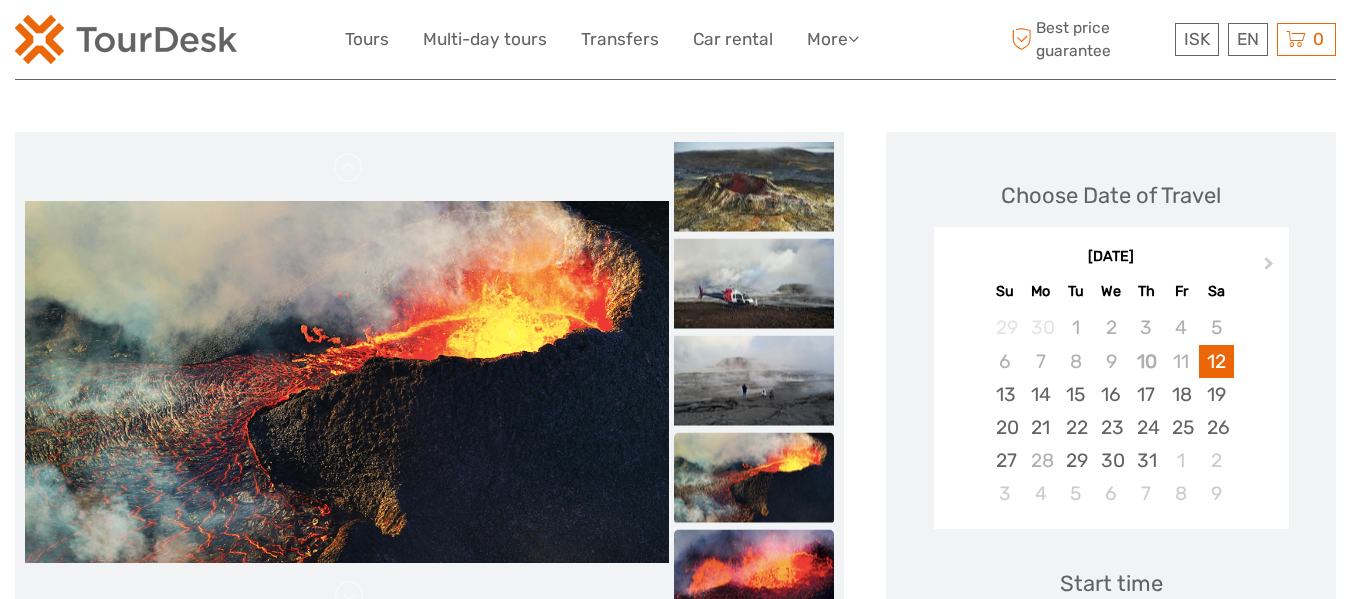 click at bounding box center (754, 575) 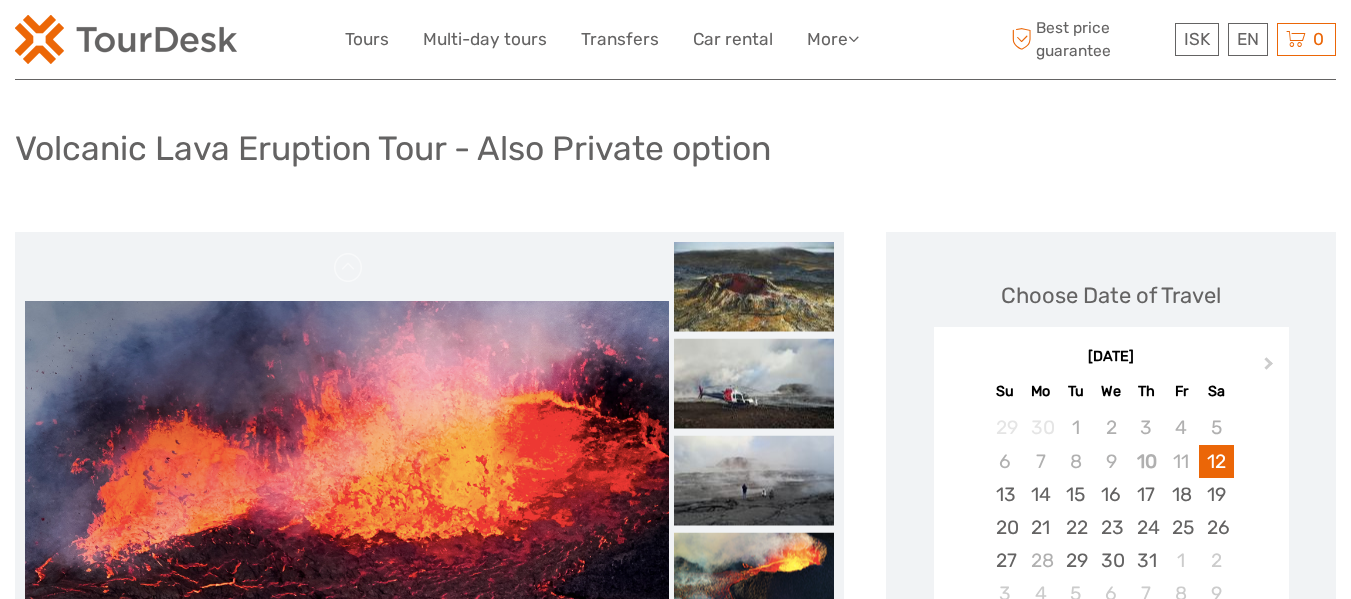 scroll, scrollTop: 0, scrollLeft: 0, axis: both 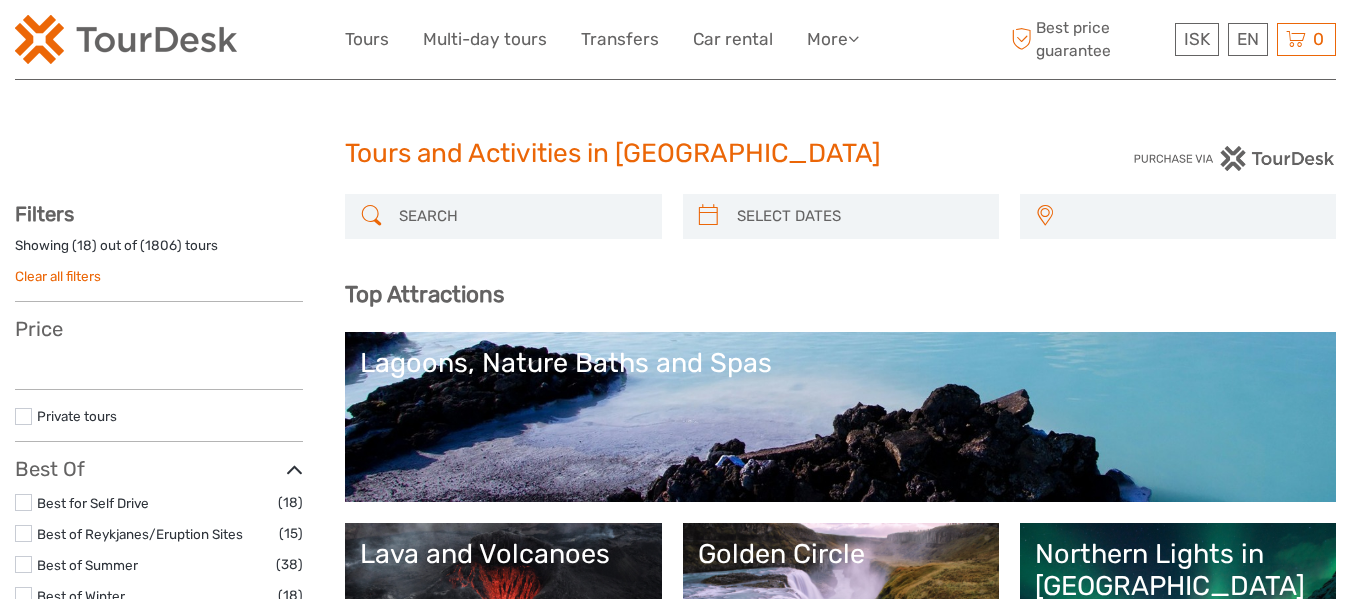 select 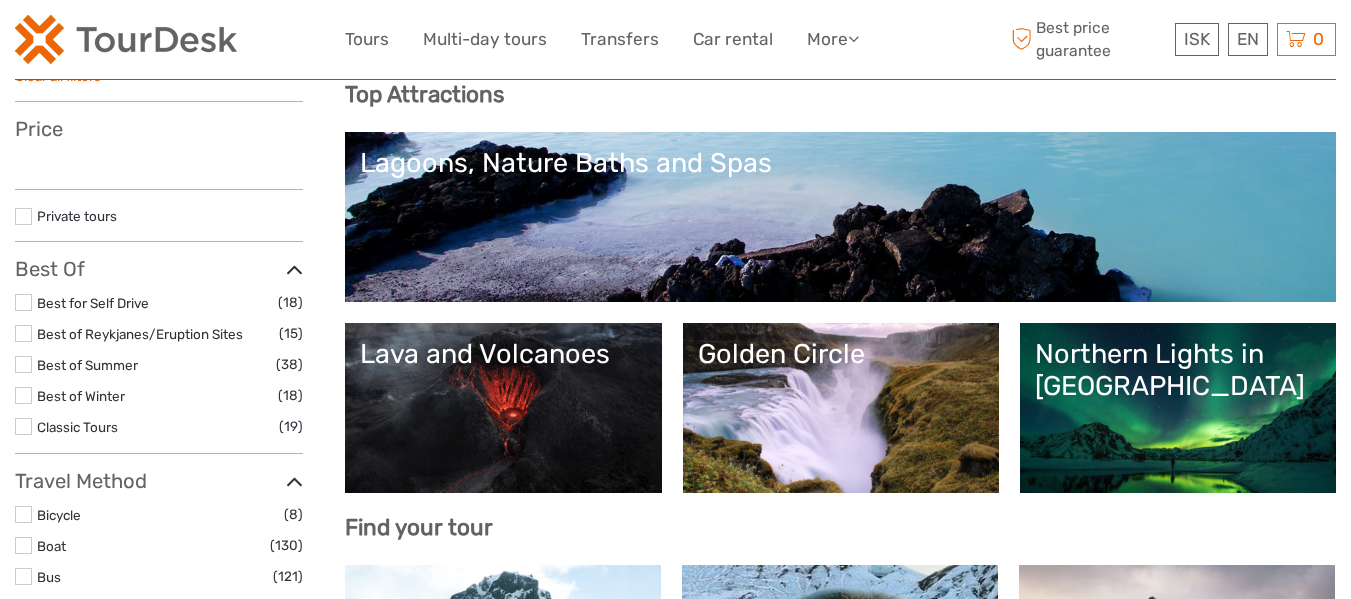 scroll, scrollTop: 200, scrollLeft: 0, axis: vertical 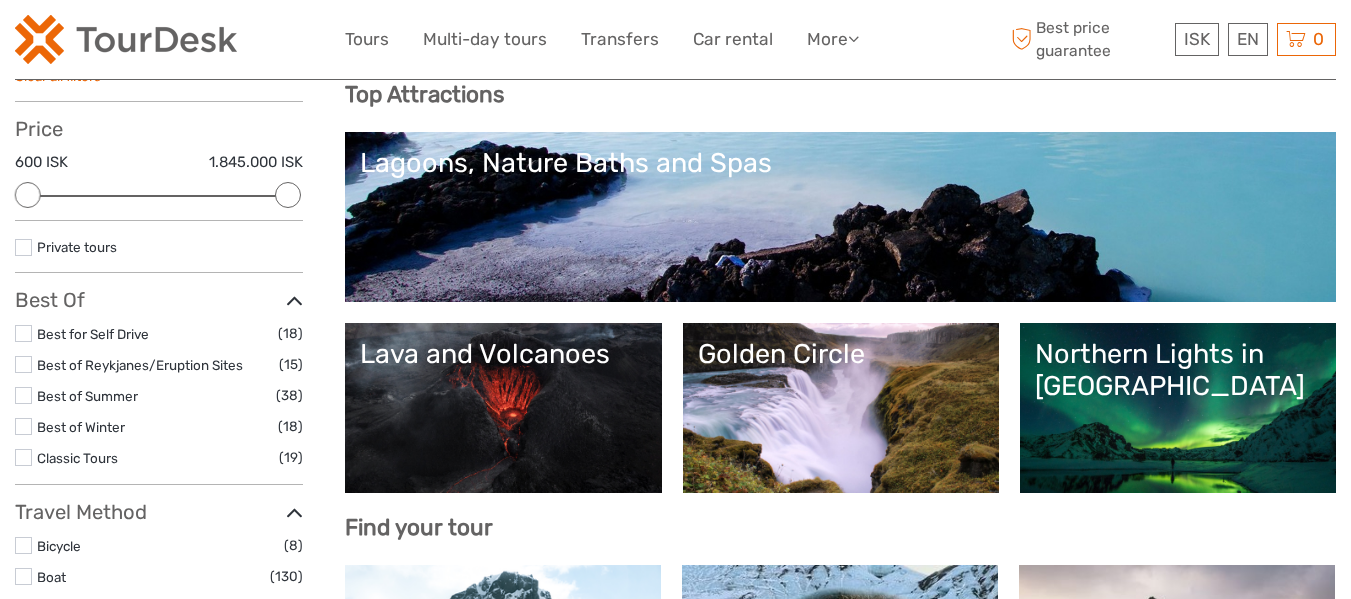 click on "Lagoons, Nature Baths and Spas" at bounding box center (840, 217) 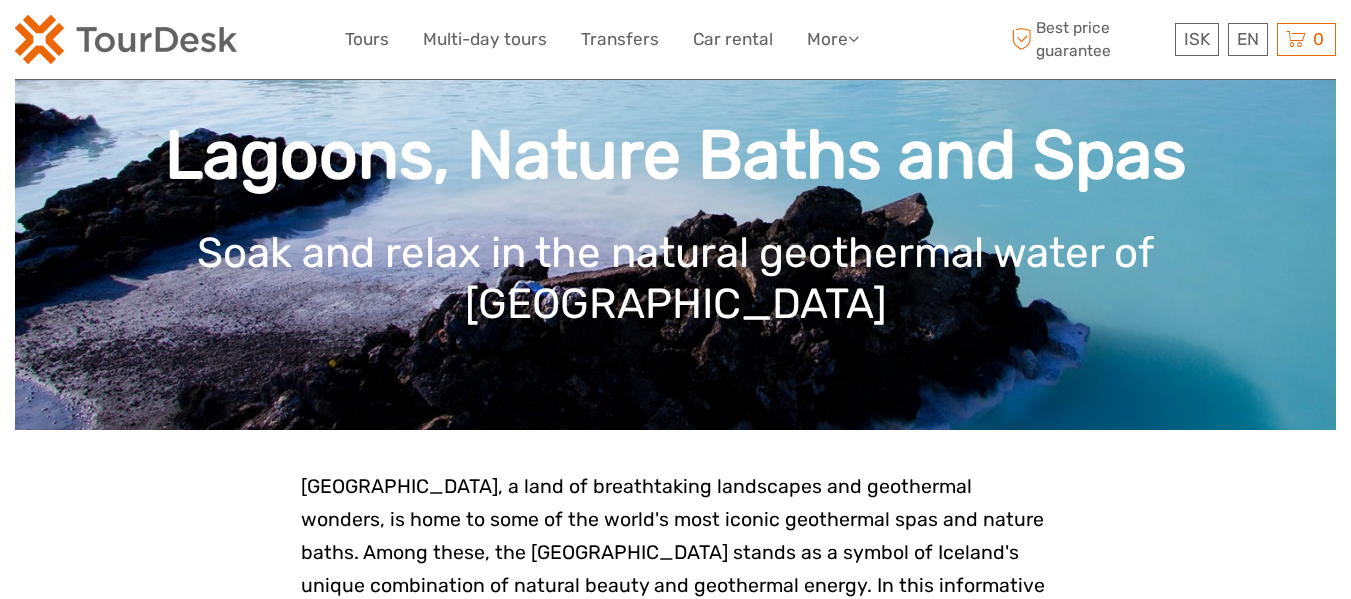 scroll, scrollTop: 400, scrollLeft: 0, axis: vertical 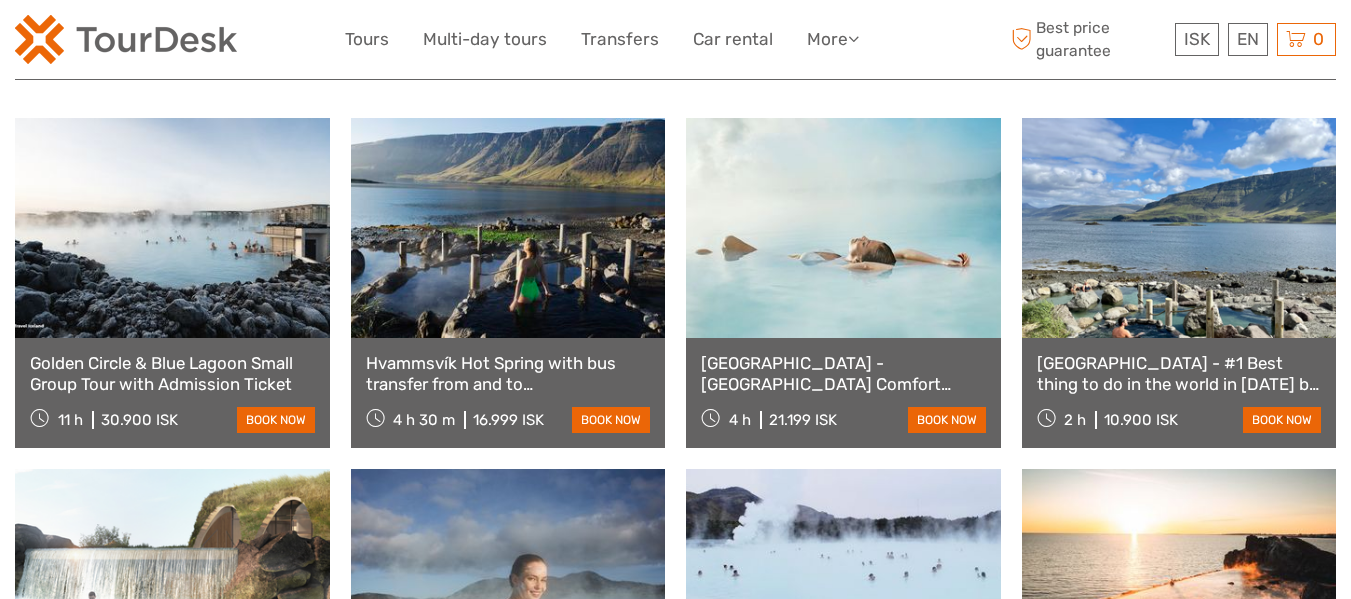 click at bounding box center (172, 228) 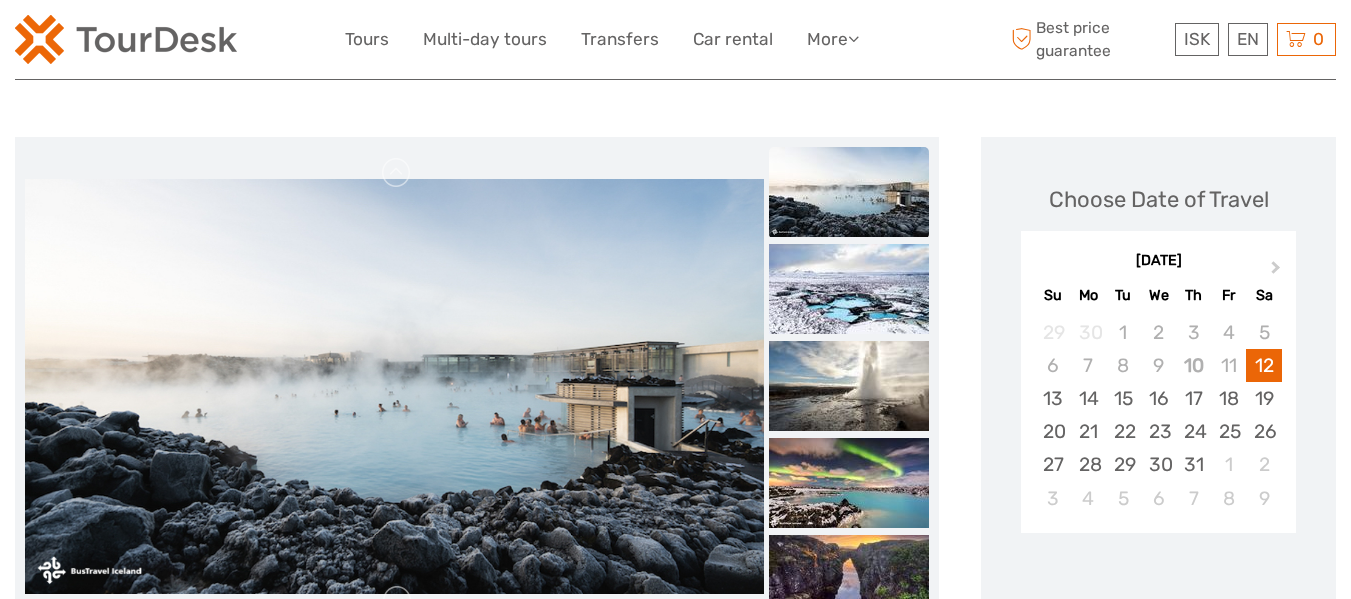 scroll, scrollTop: 300, scrollLeft: 0, axis: vertical 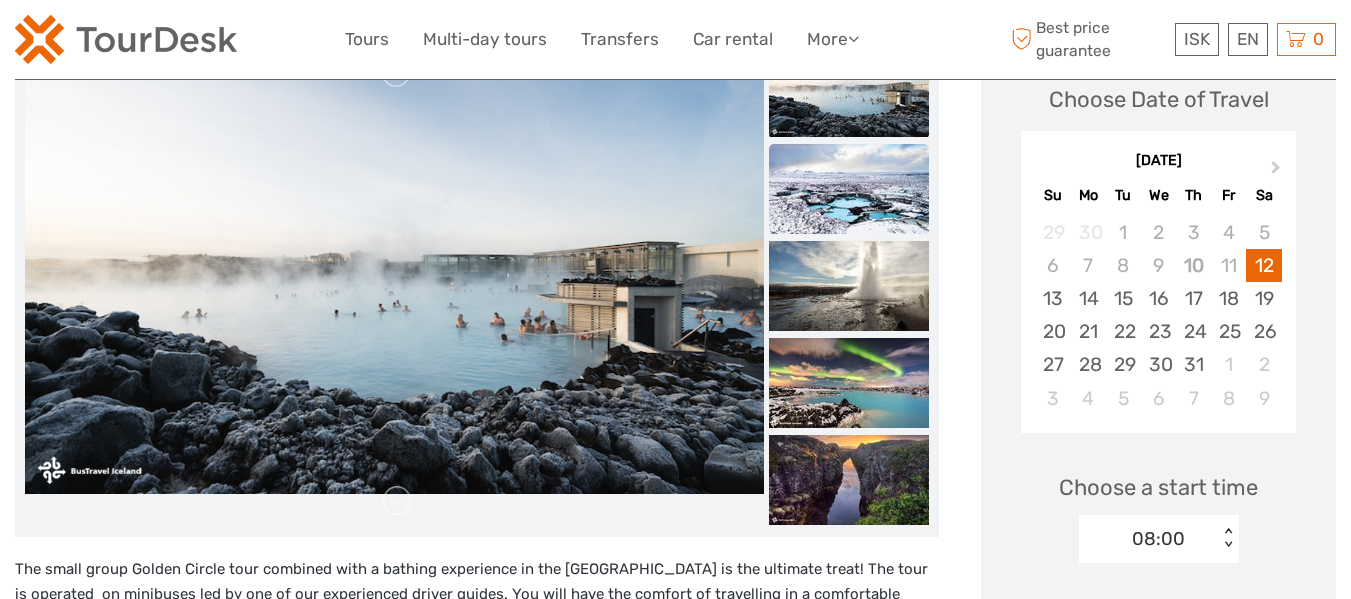 click at bounding box center [849, 189] 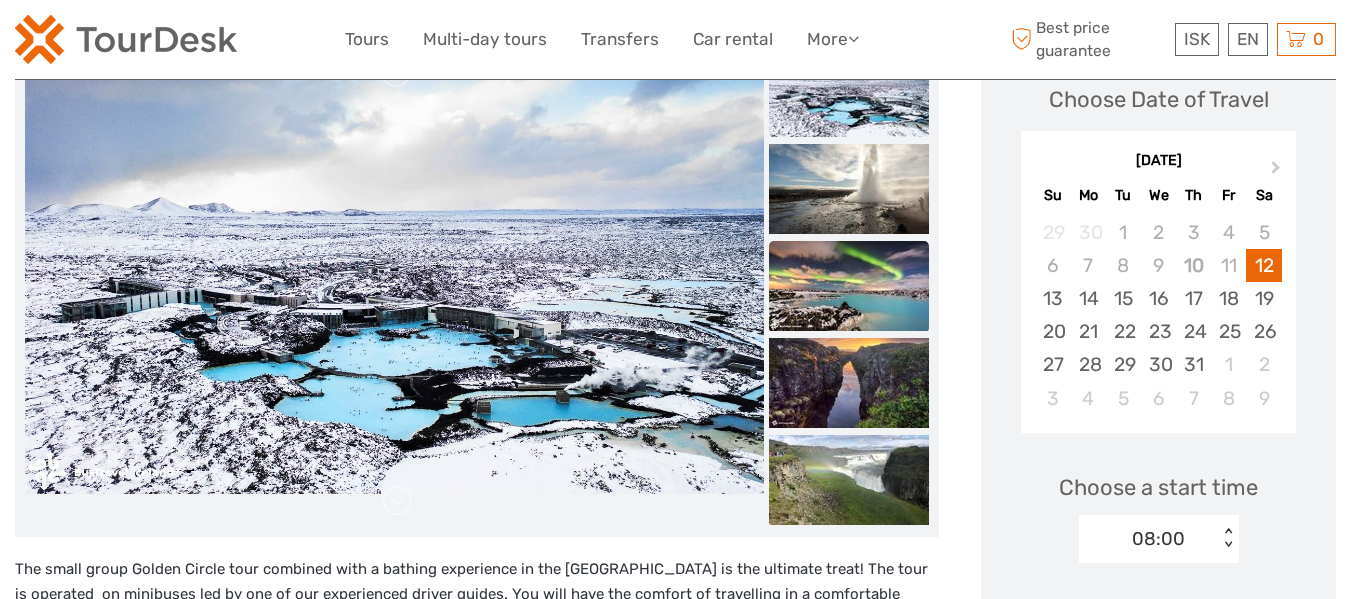 click at bounding box center [849, 286] 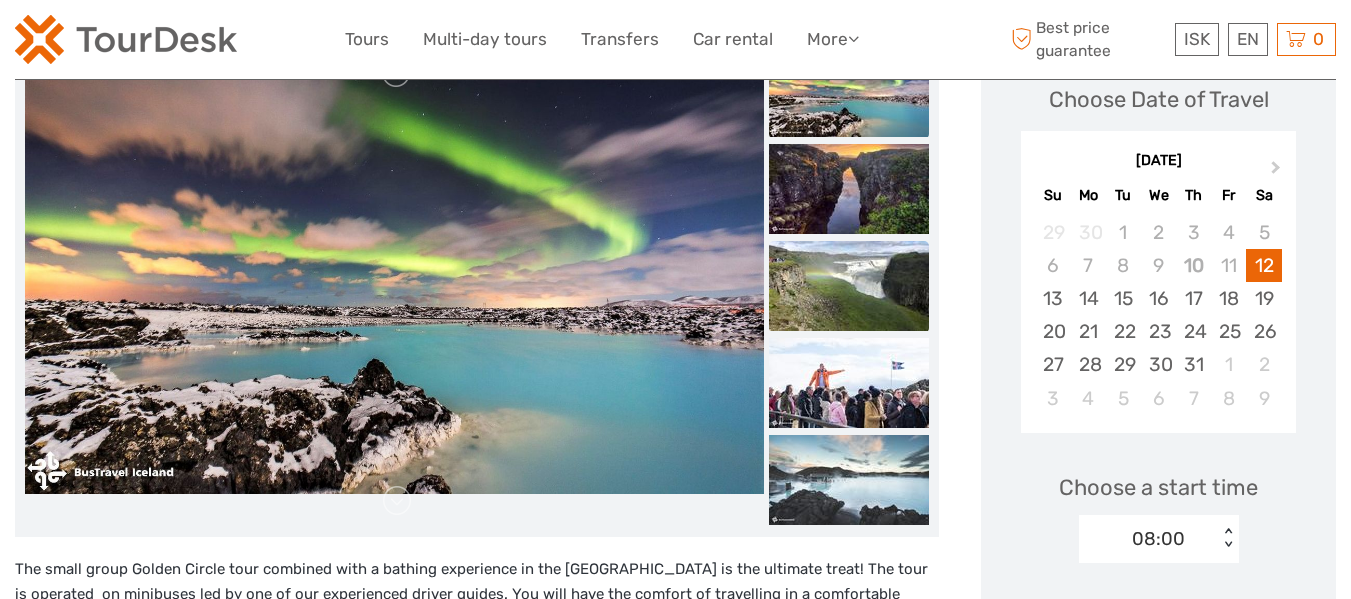 click at bounding box center (849, 286) 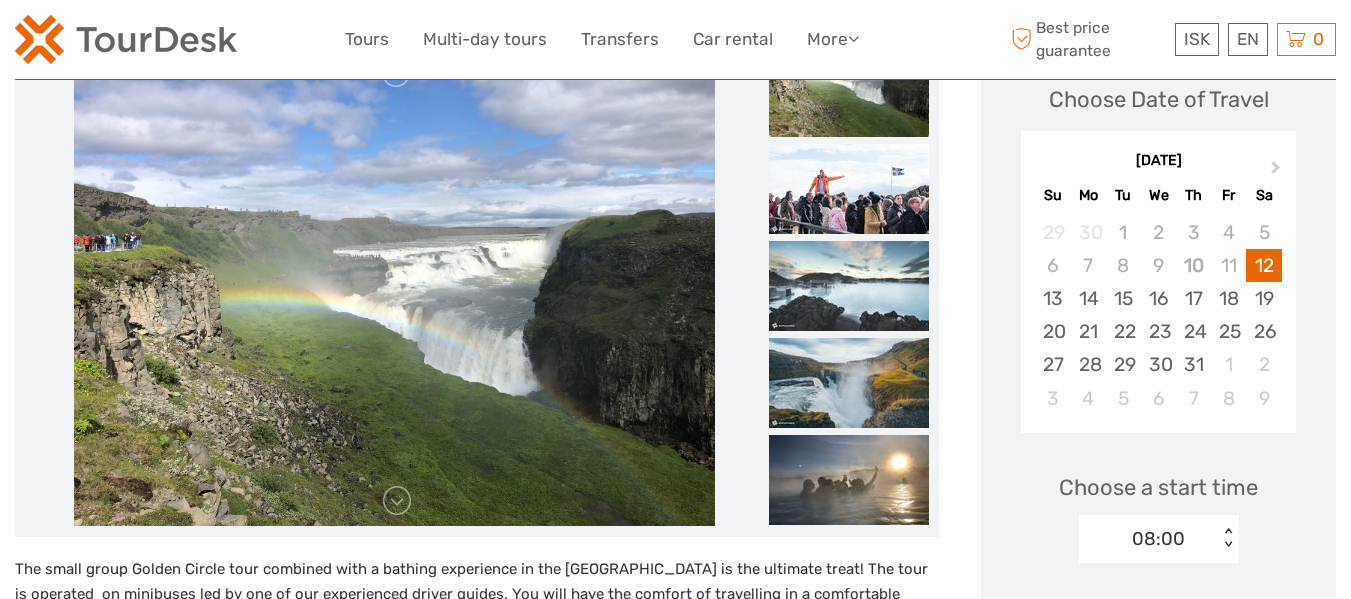 click at bounding box center (849, 286) 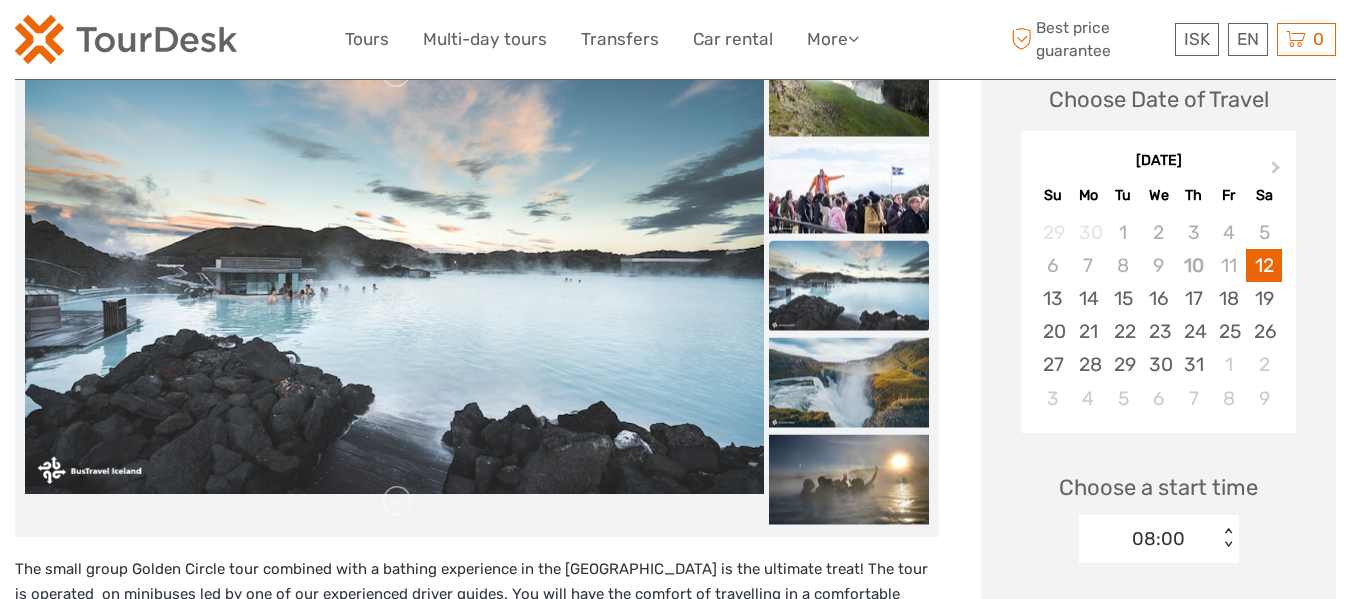 click at bounding box center [849, 46] 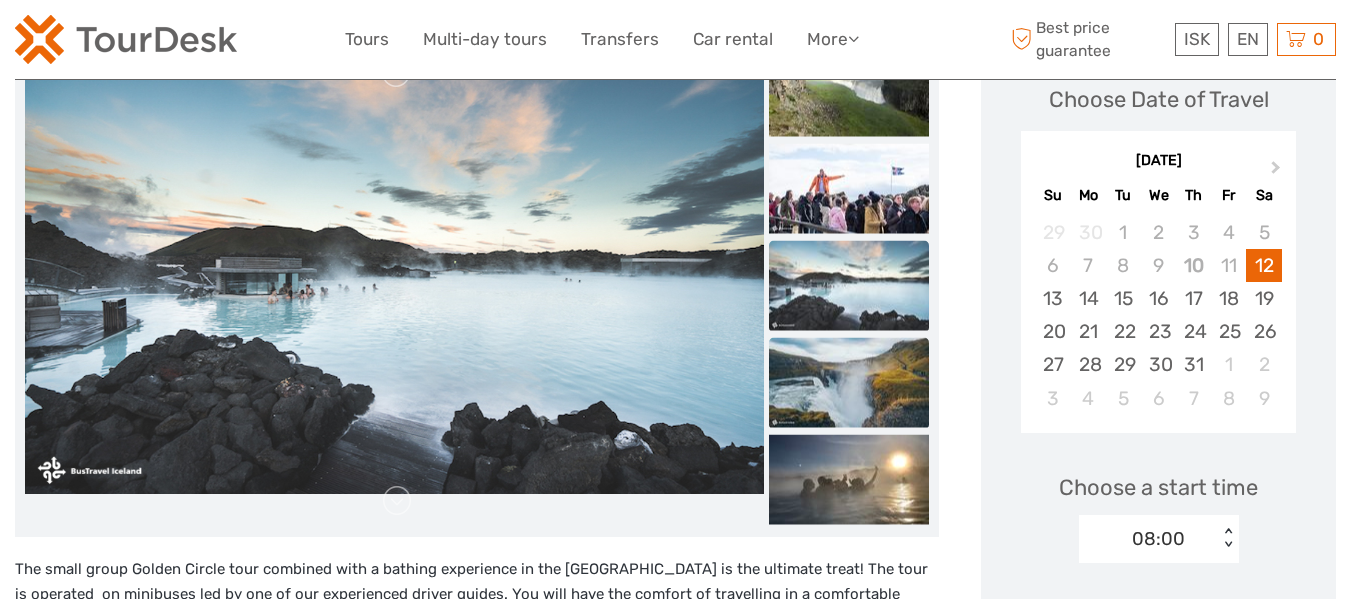 click at bounding box center [849, 382] 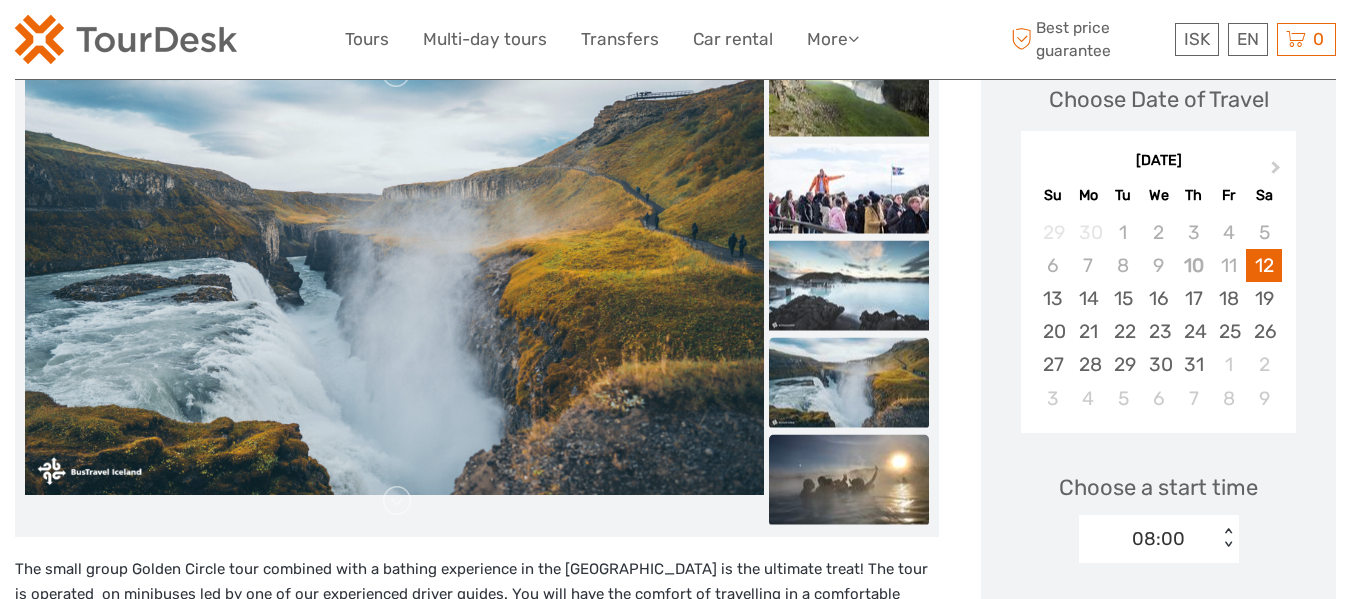 click at bounding box center [849, 479] 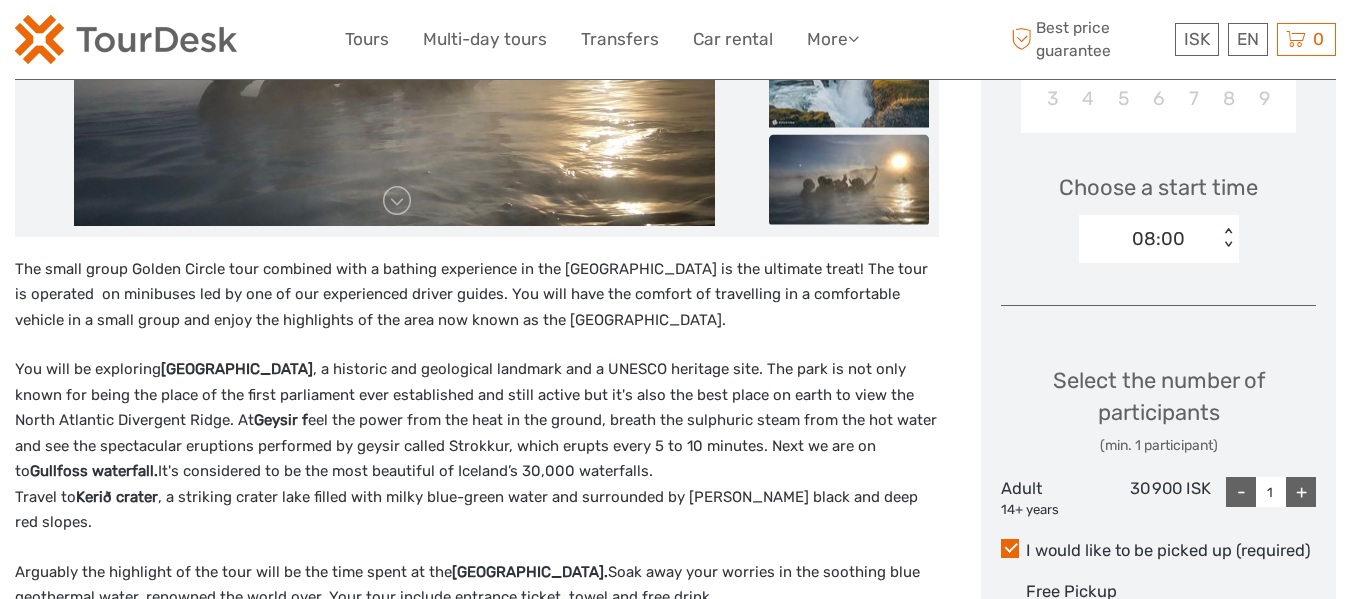 scroll, scrollTop: 100, scrollLeft: 0, axis: vertical 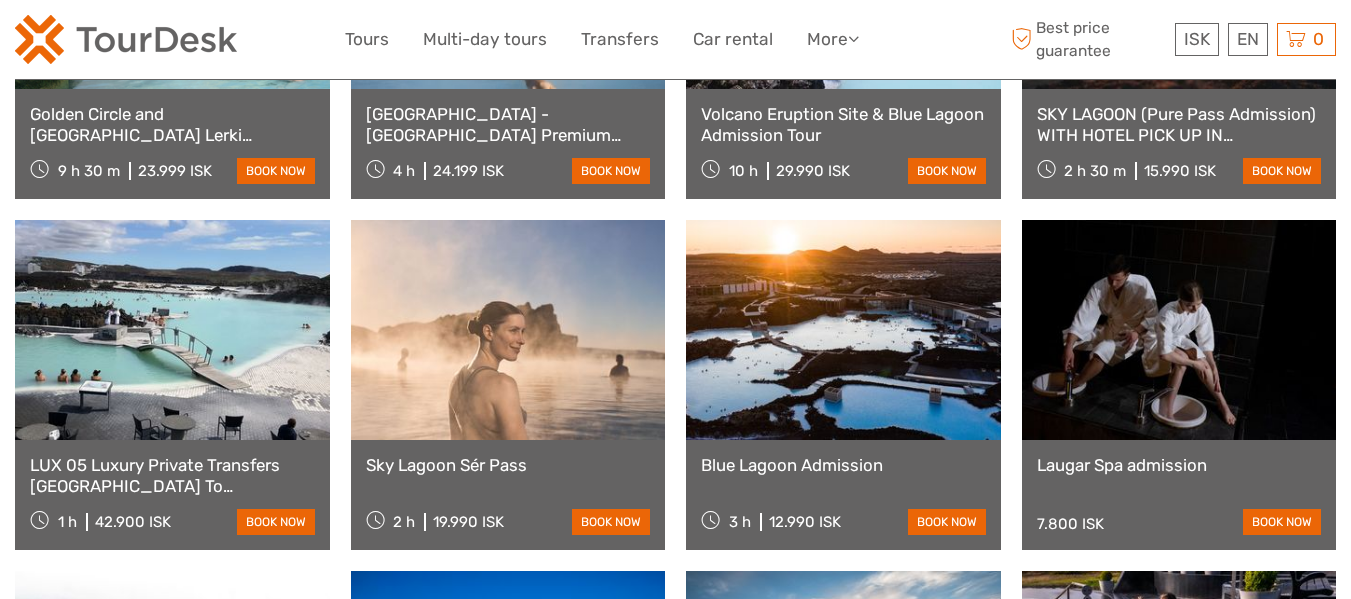 click at bounding box center [843, 330] 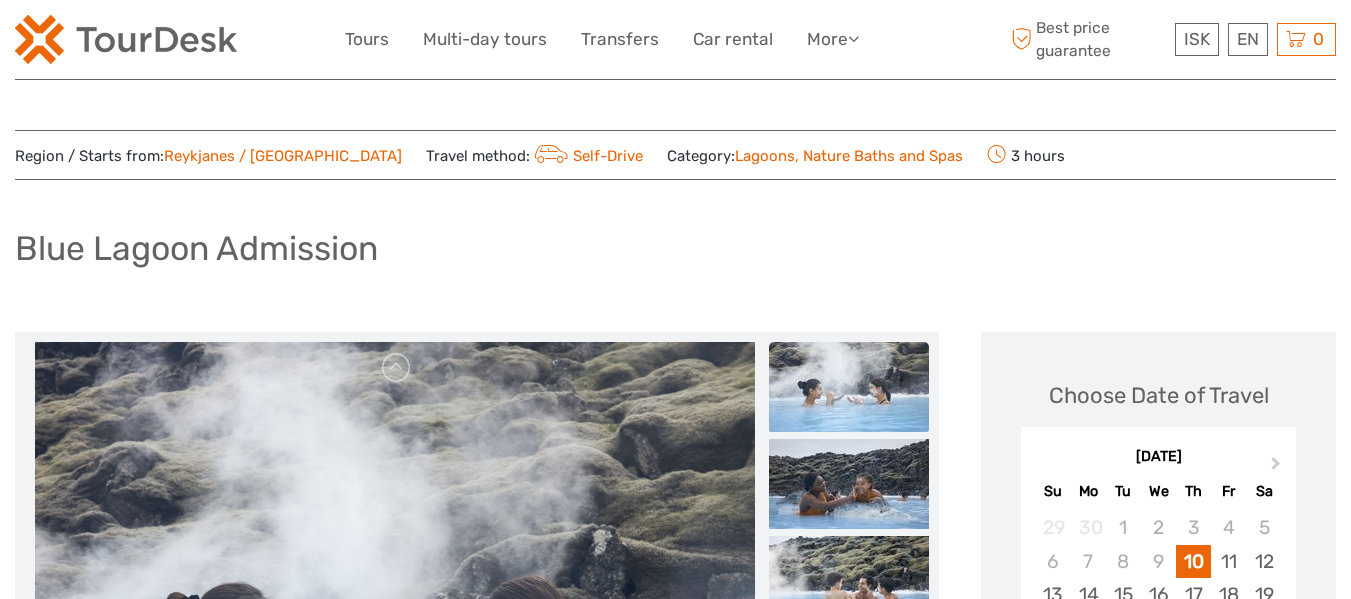 scroll, scrollTop: 400, scrollLeft: 0, axis: vertical 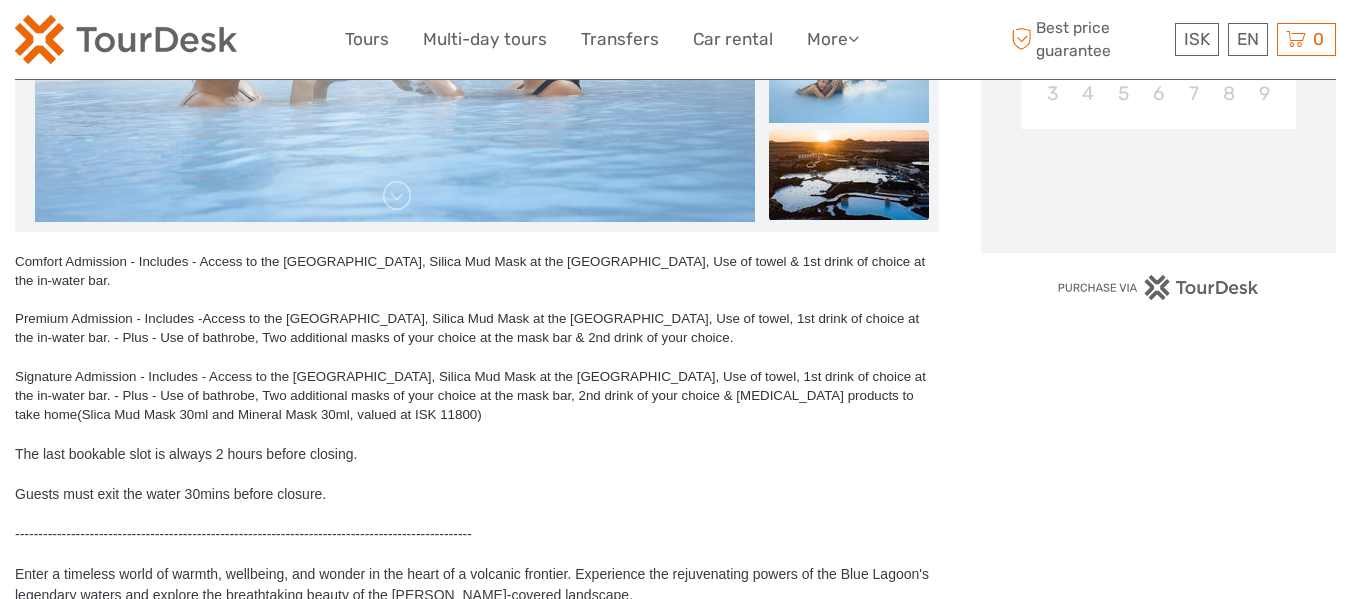 click at bounding box center [849, 175] 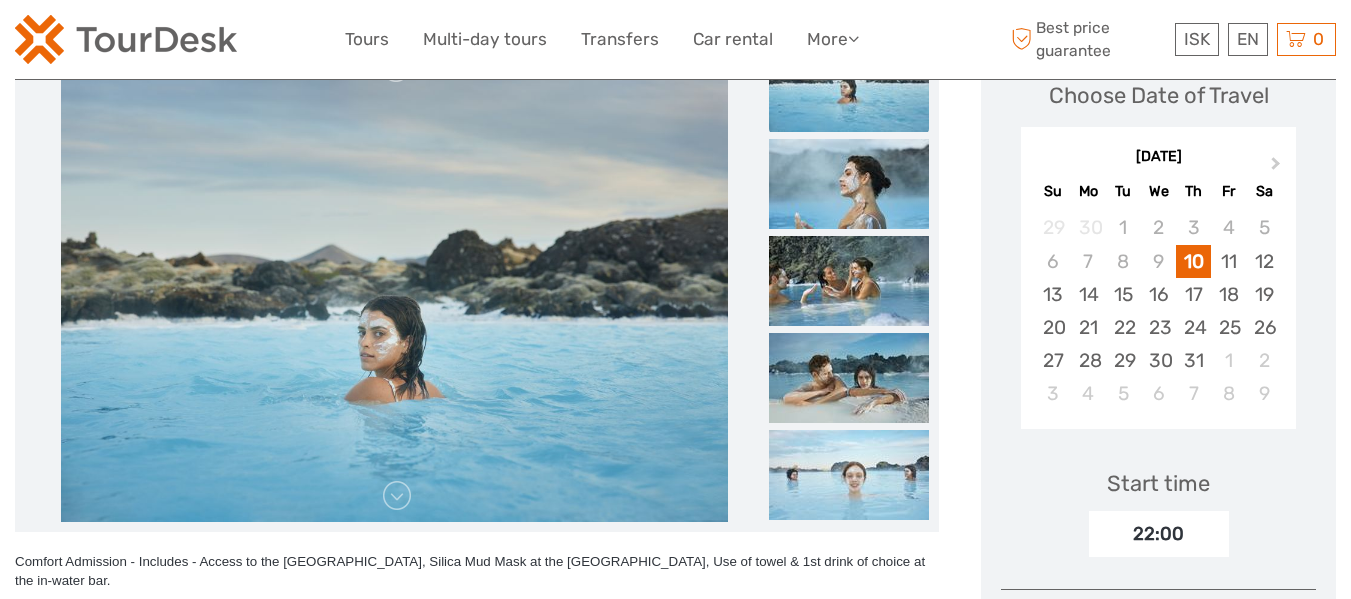 scroll, scrollTop: 0, scrollLeft: 0, axis: both 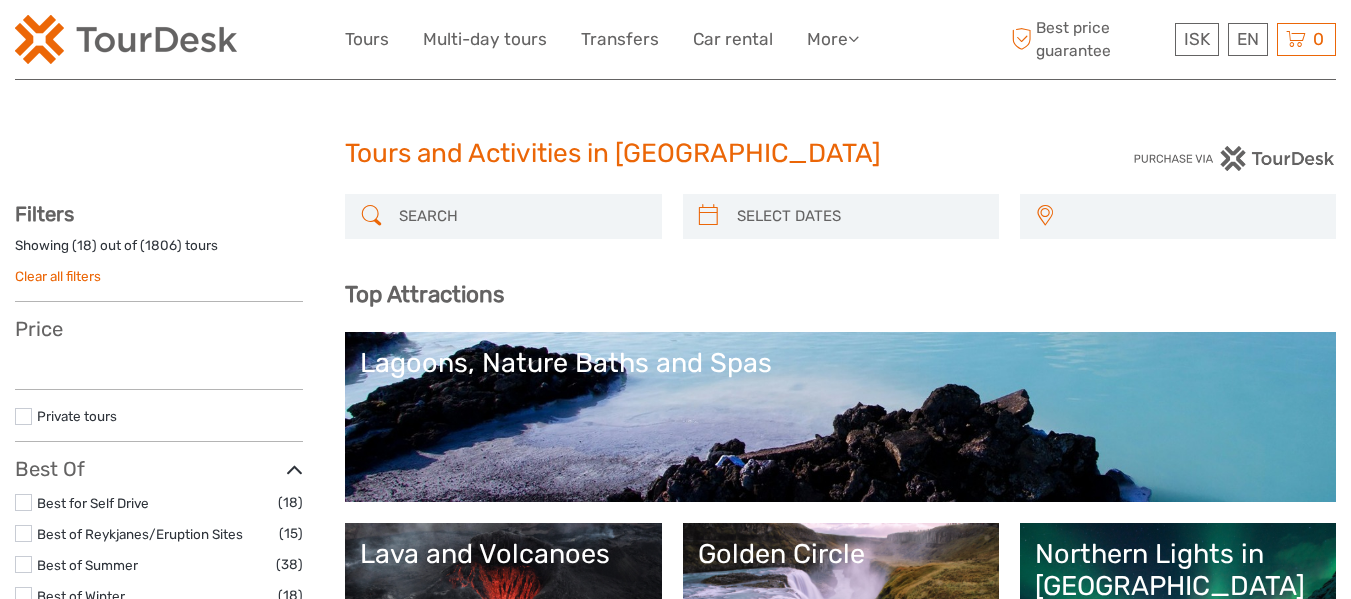 select 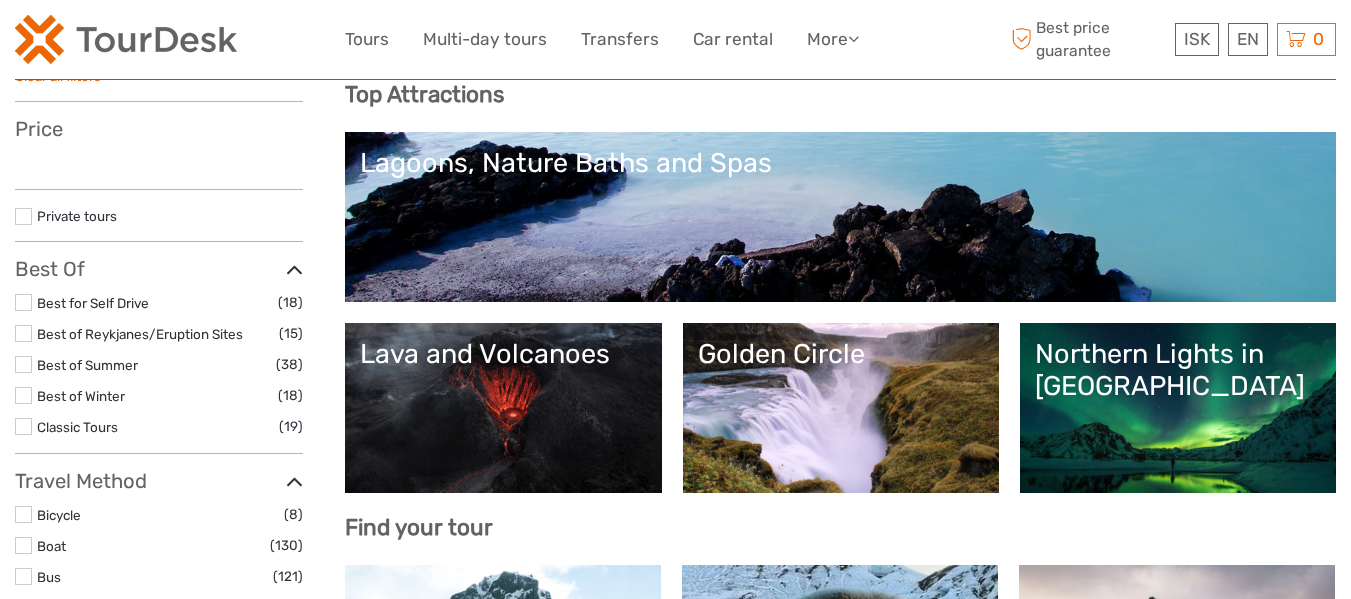 select 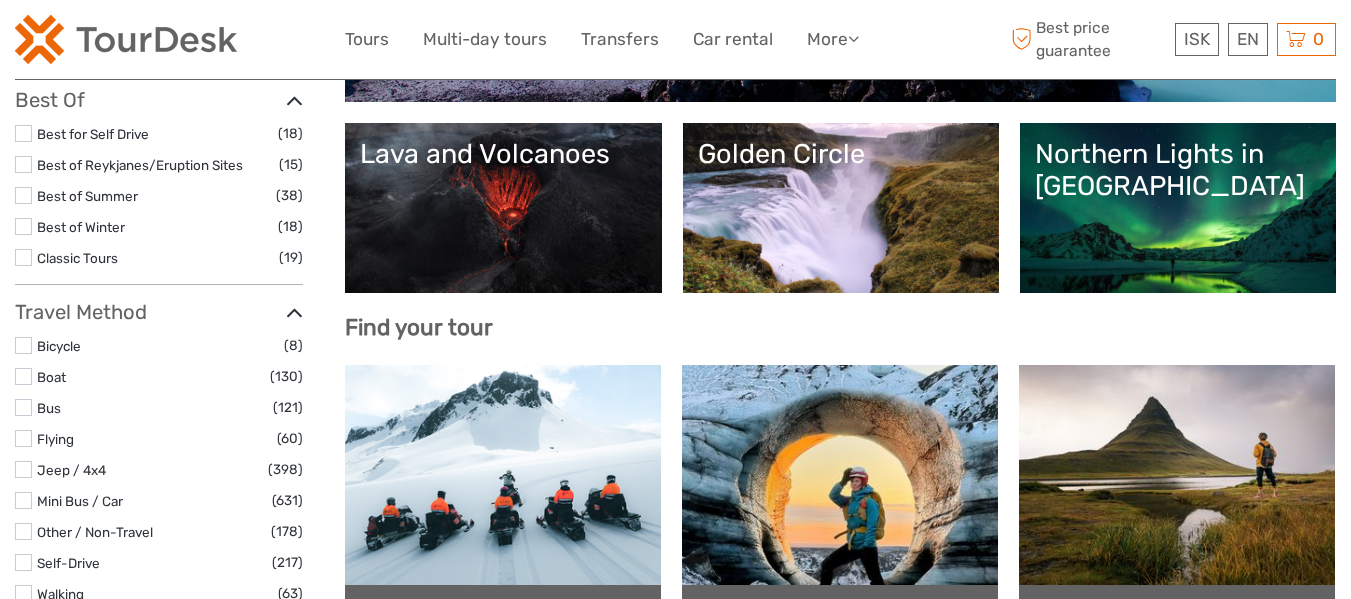 scroll, scrollTop: 500, scrollLeft: 0, axis: vertical 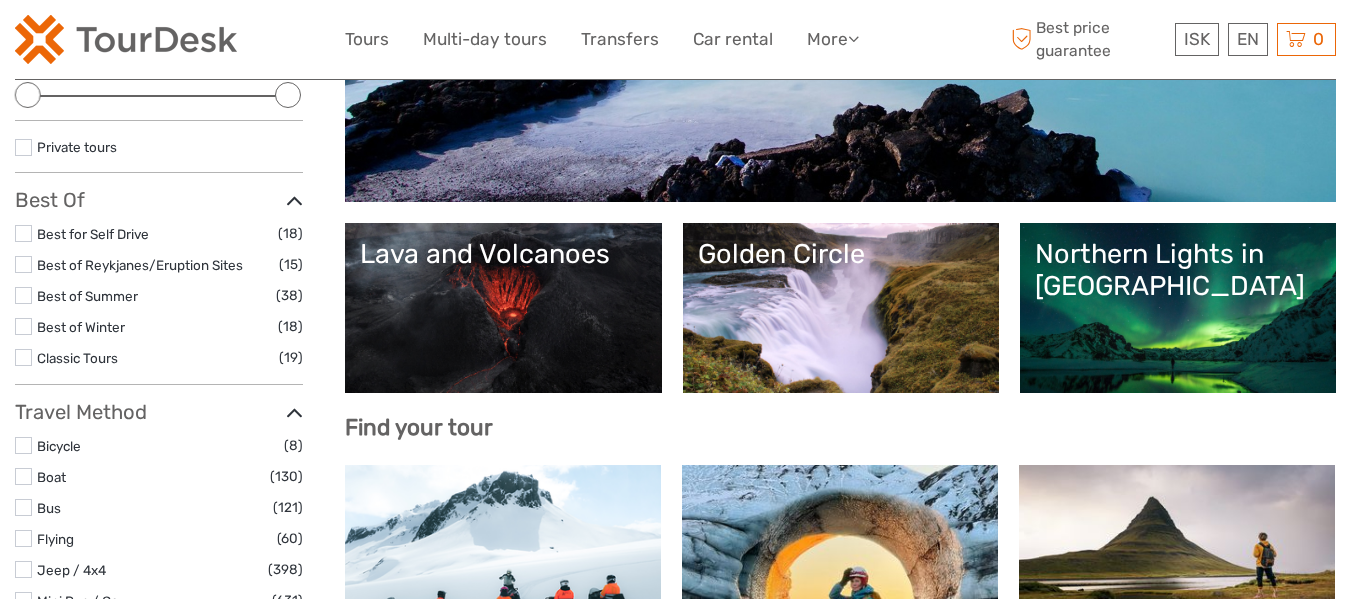 click on "Lagoons, Nature Baths and Spas" at bounding box center (840, 117) 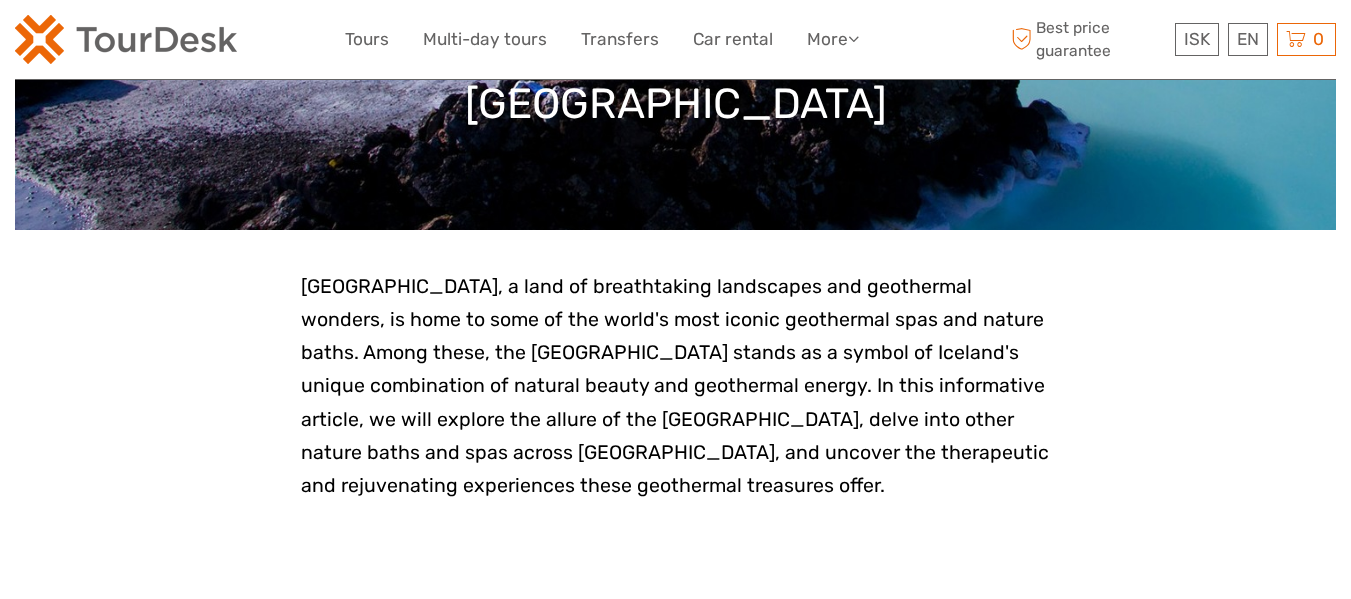 scroll, scrollTop: 400, scrollLeft: 0, axis: vertical 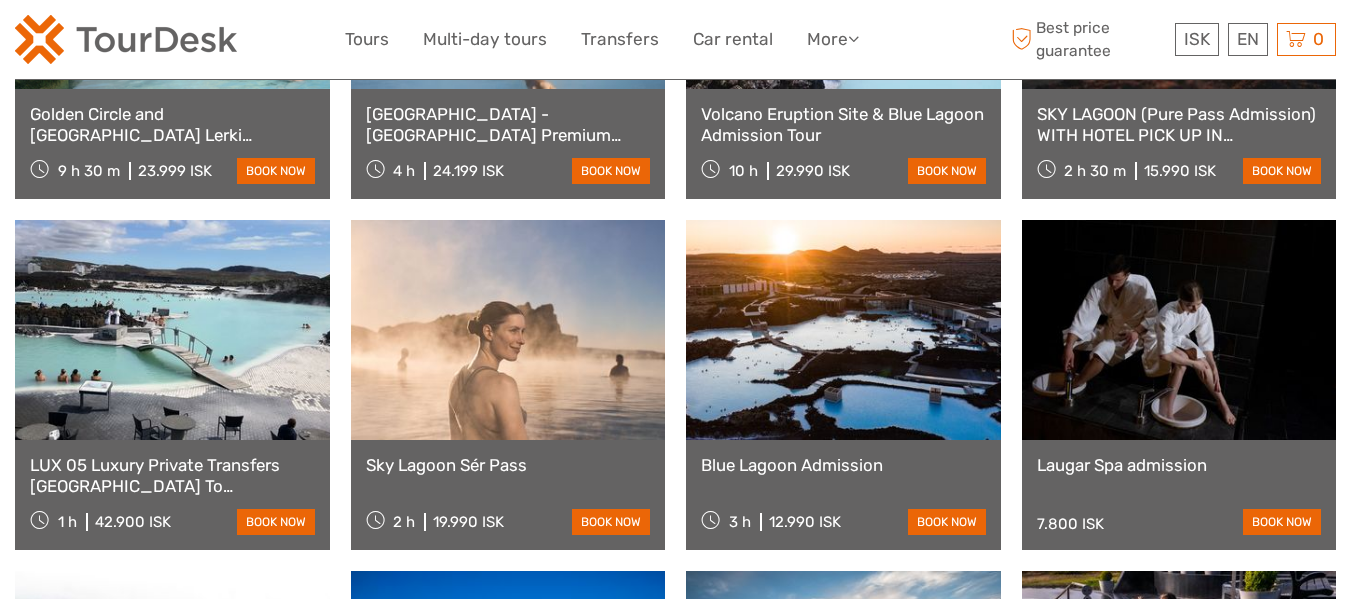 click at bounding box center [172, 330] 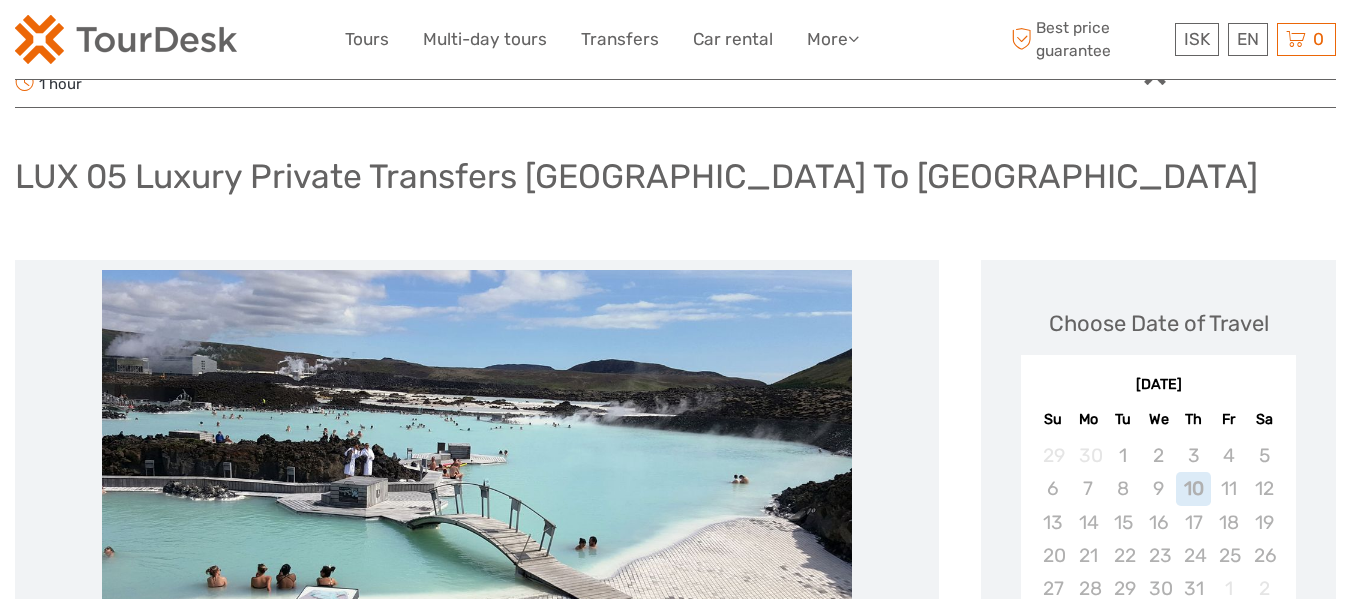 scroll, scrollTop: 200, scrollLeft: 0, axis: vertical 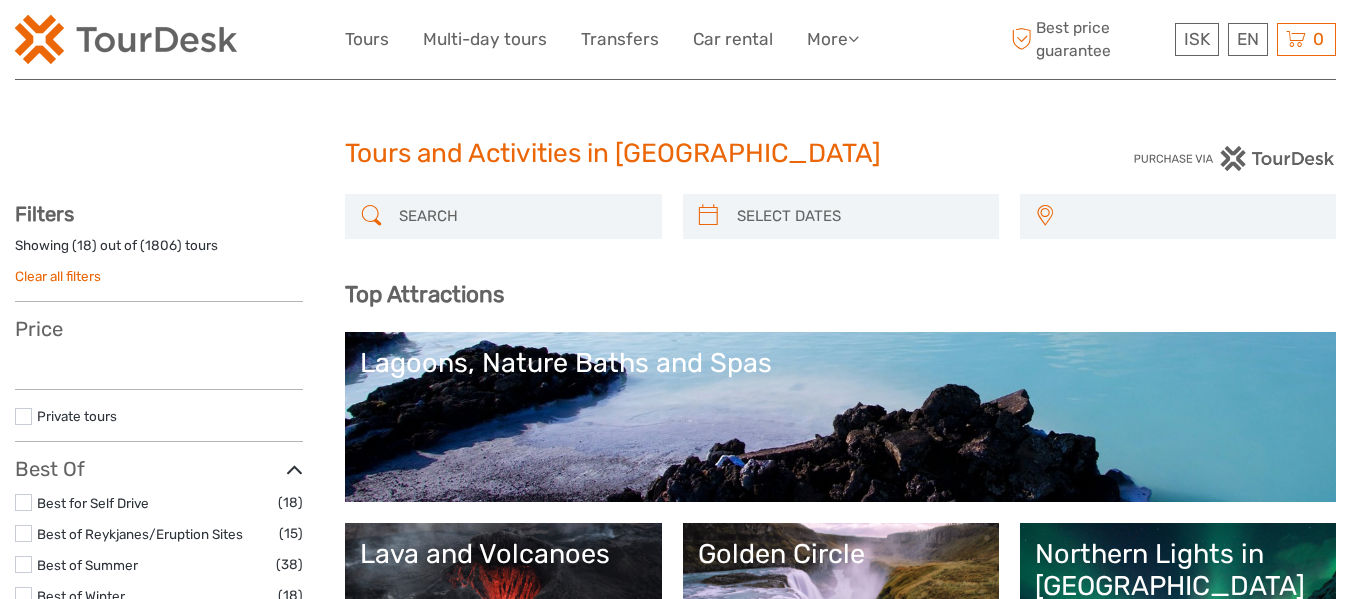 select 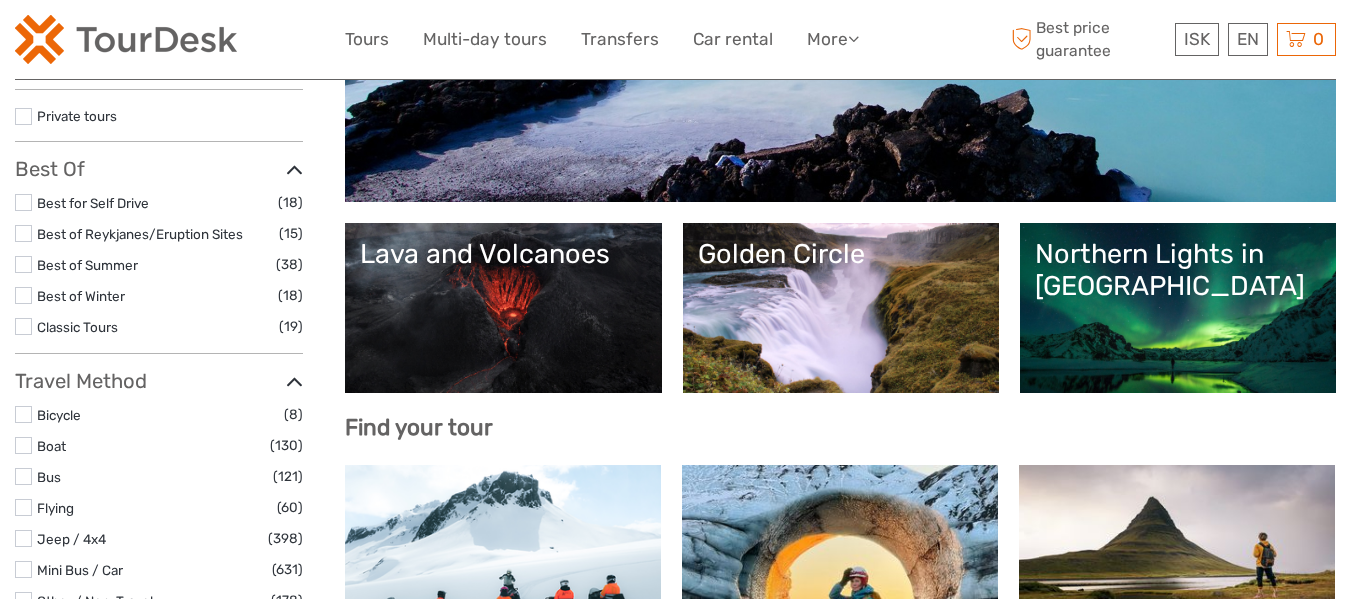 select 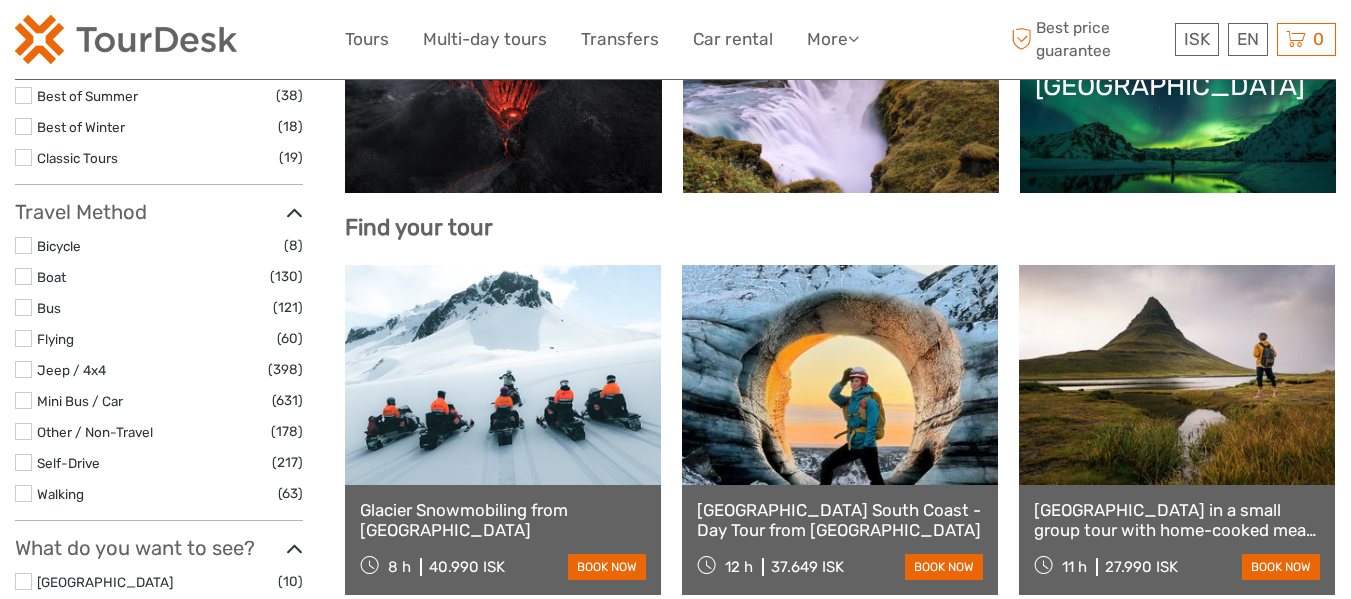 scroll, scrollTop: 600, scrollLeft: 0, axis: vertical 